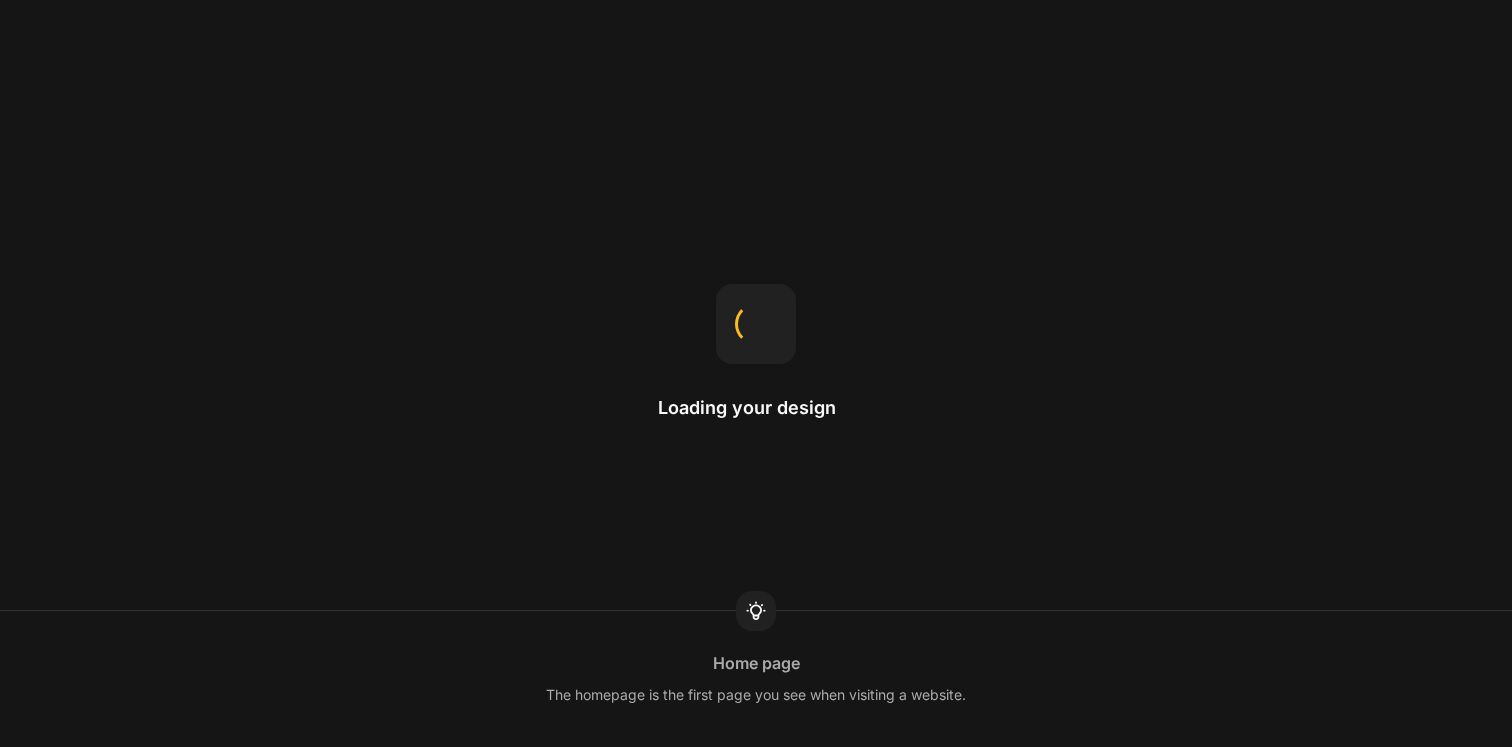 scroll, scrollTop: 0, scrollLeft: 0, axis: both 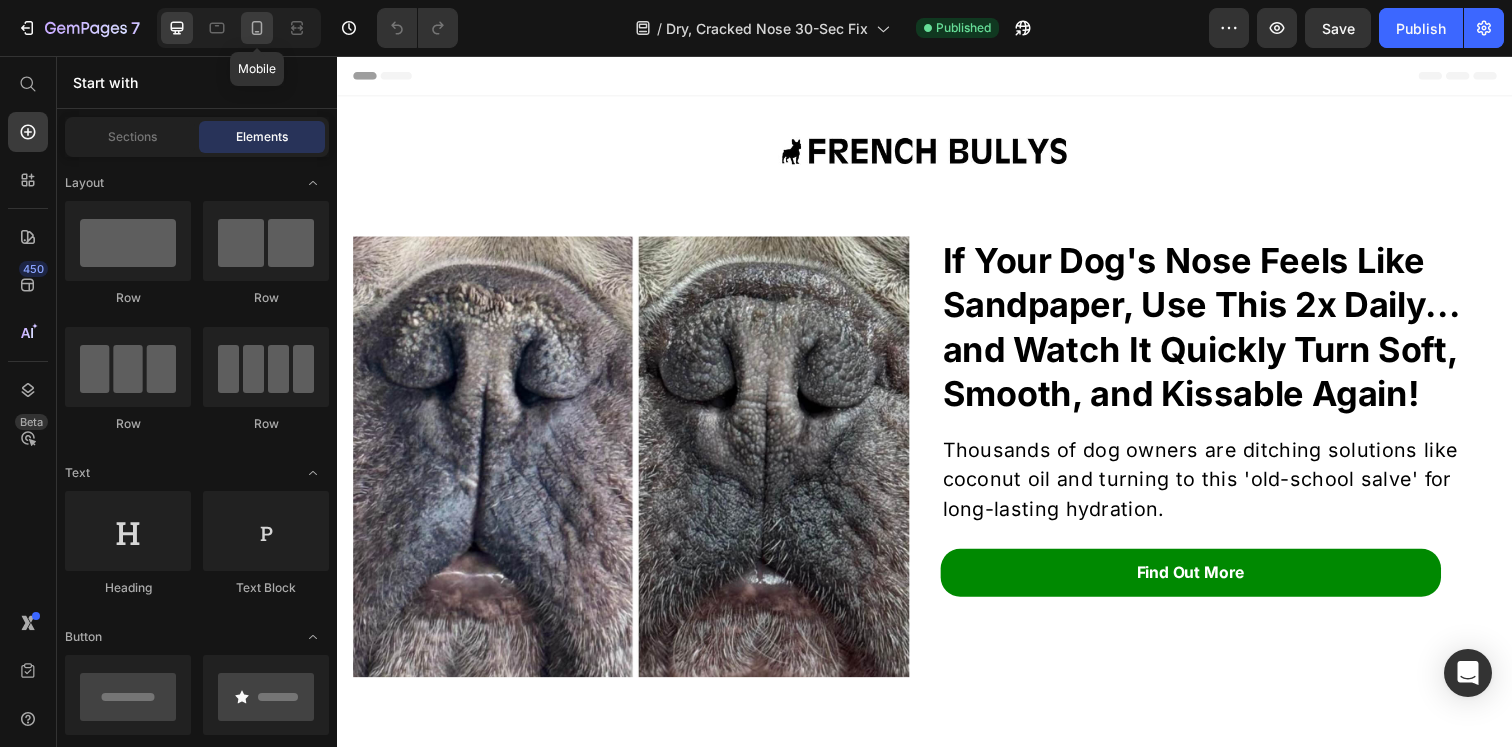 click 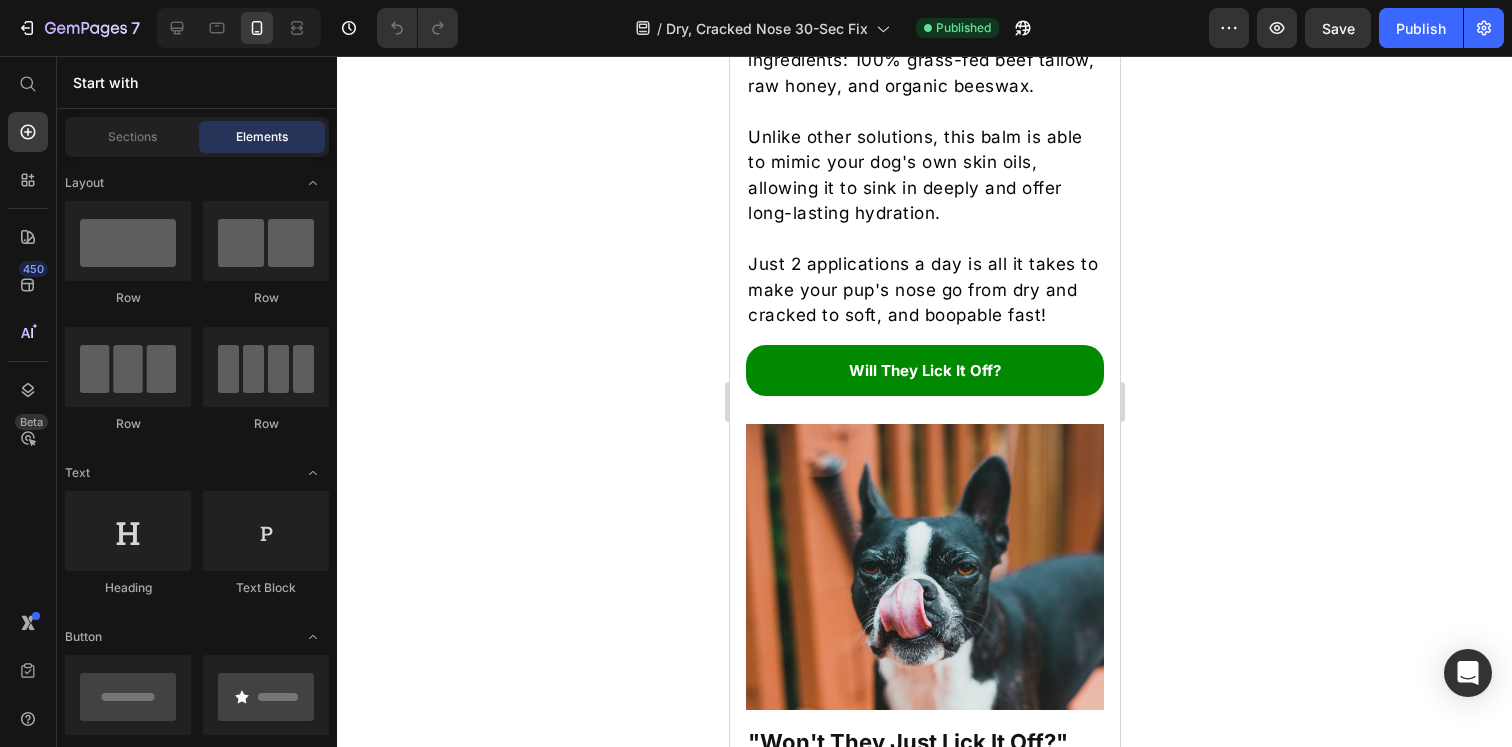 scroll, scrollTop: 2339, scrollLeft: 0, axis: vertical 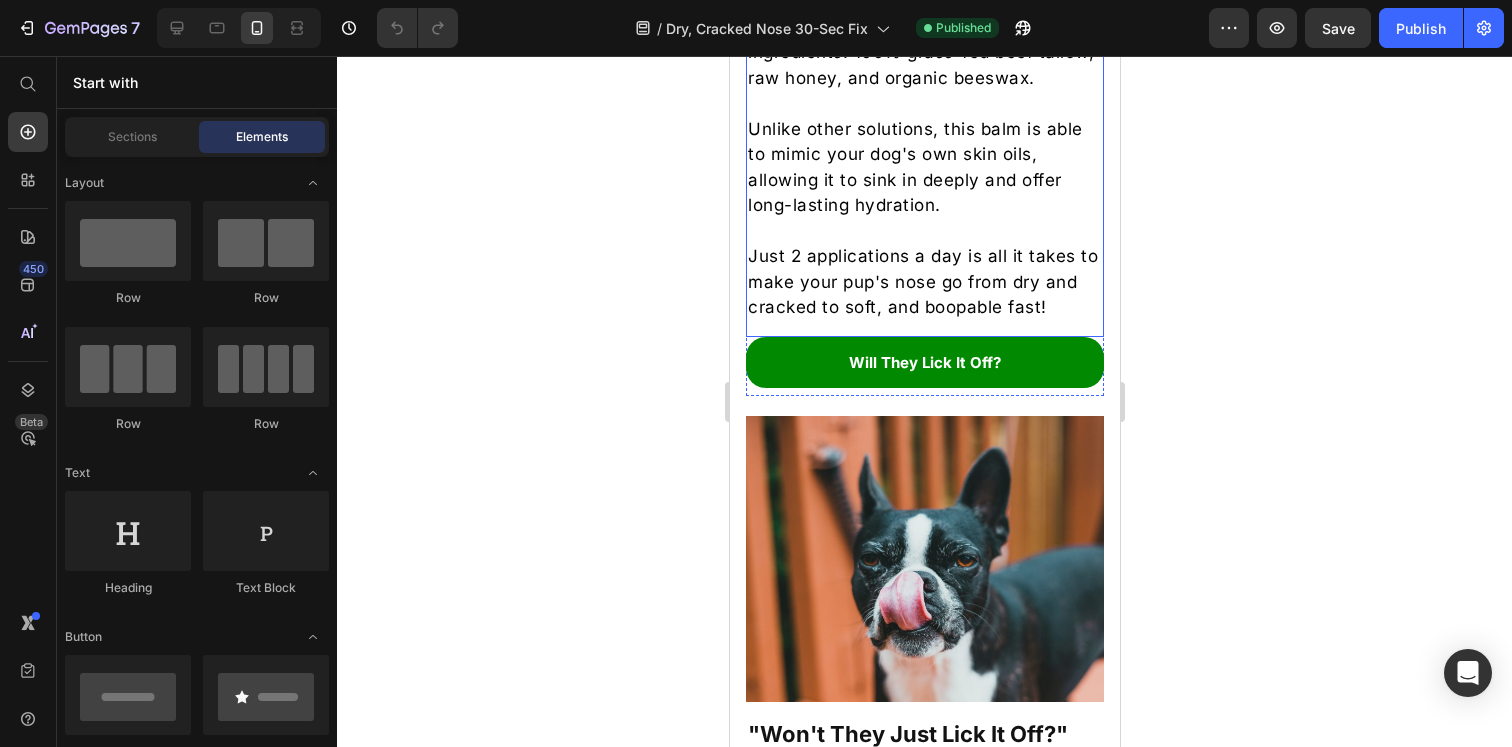 click on "Unlike other solutions, this balm is able to mimic your dog's own skin oils, allowing it to sink in deeply and offer long-lasting hydration." at bounding box center [924, 168] 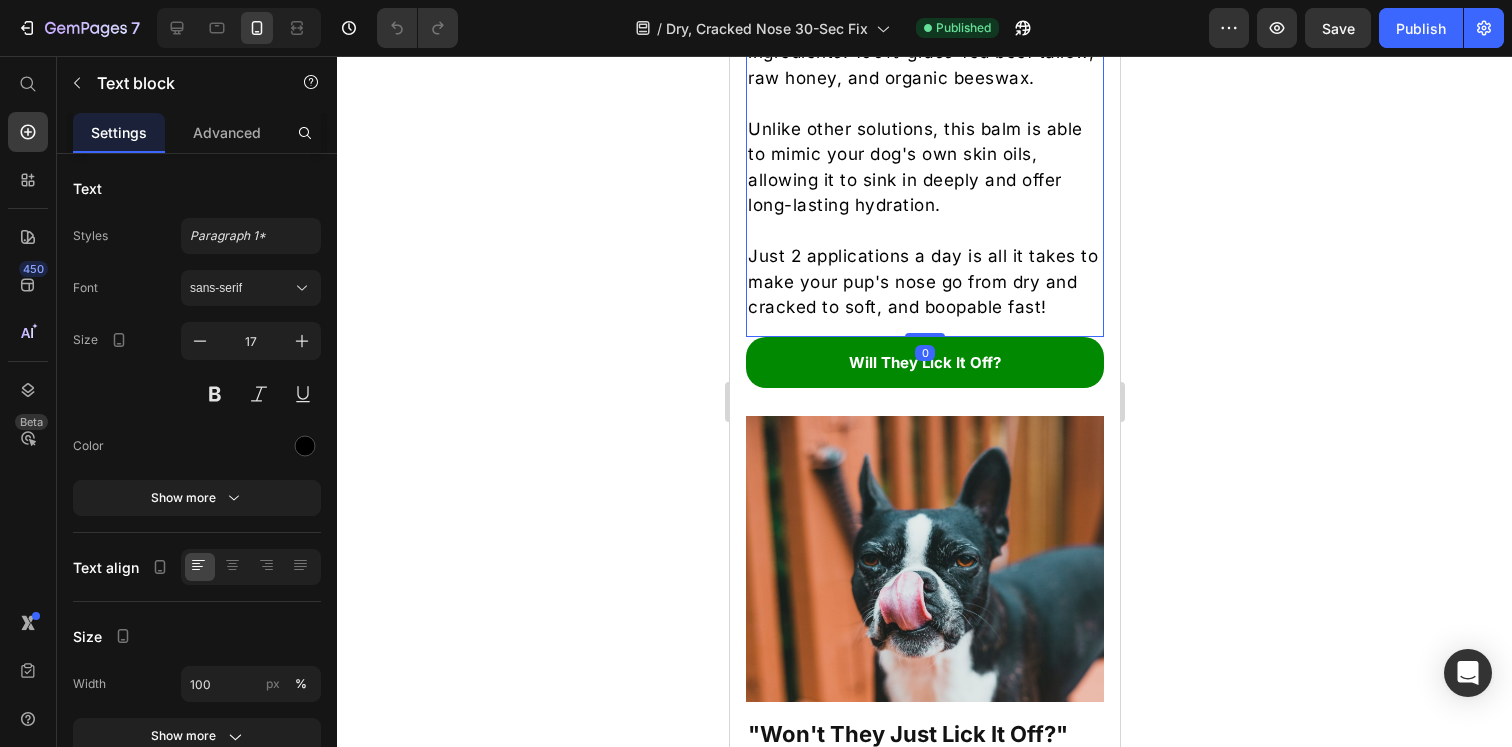 click on "Unlike other solutions, this balm is able to mimic your dog's own skin oils, allowing it to sink in deeply and offer long-lasting hydration." at bounding box center (924, 168) 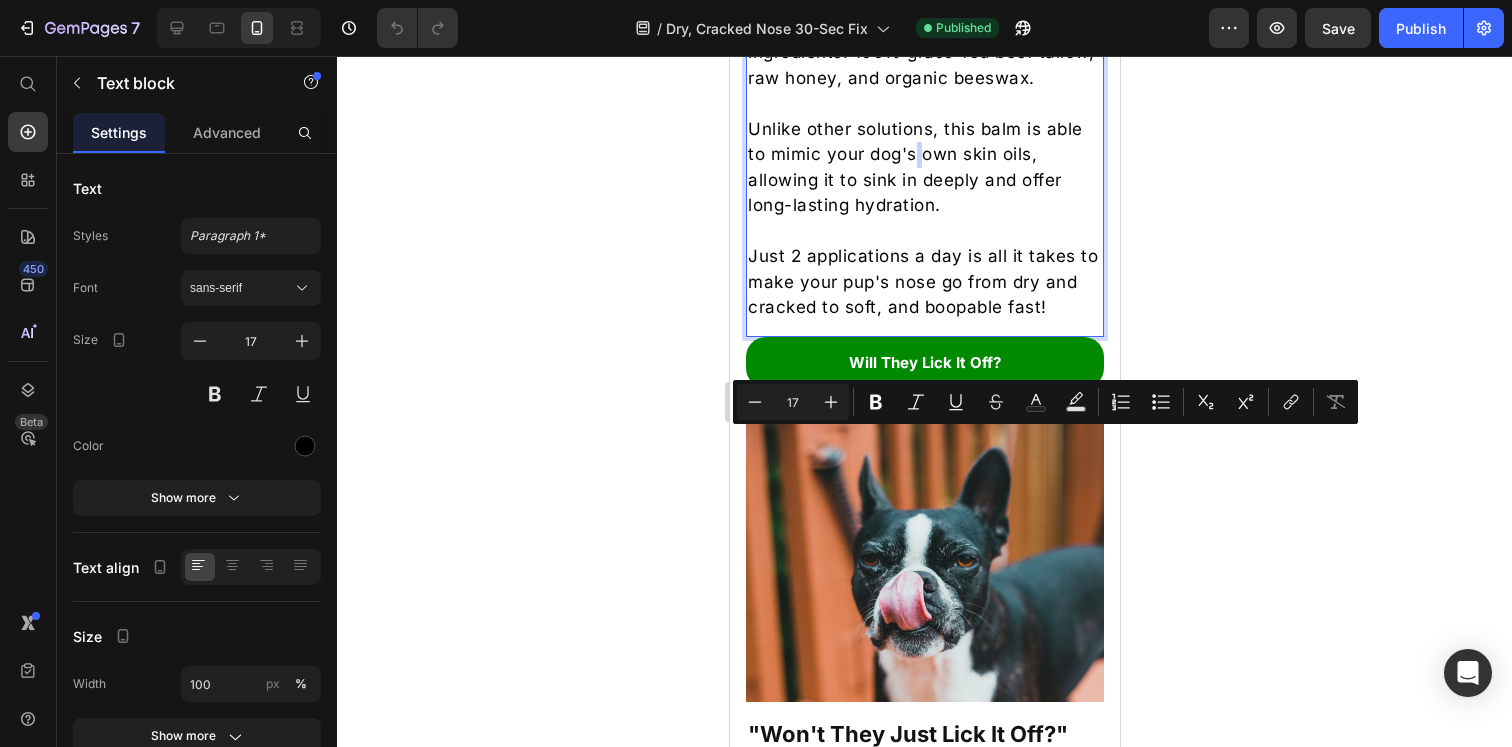 click on "Unlike other solutions, this balm is able to mimic your dog's own skin oils, allowing it to sink in deeply and offer long-lasting hydration." at bounding box center [924, 168] 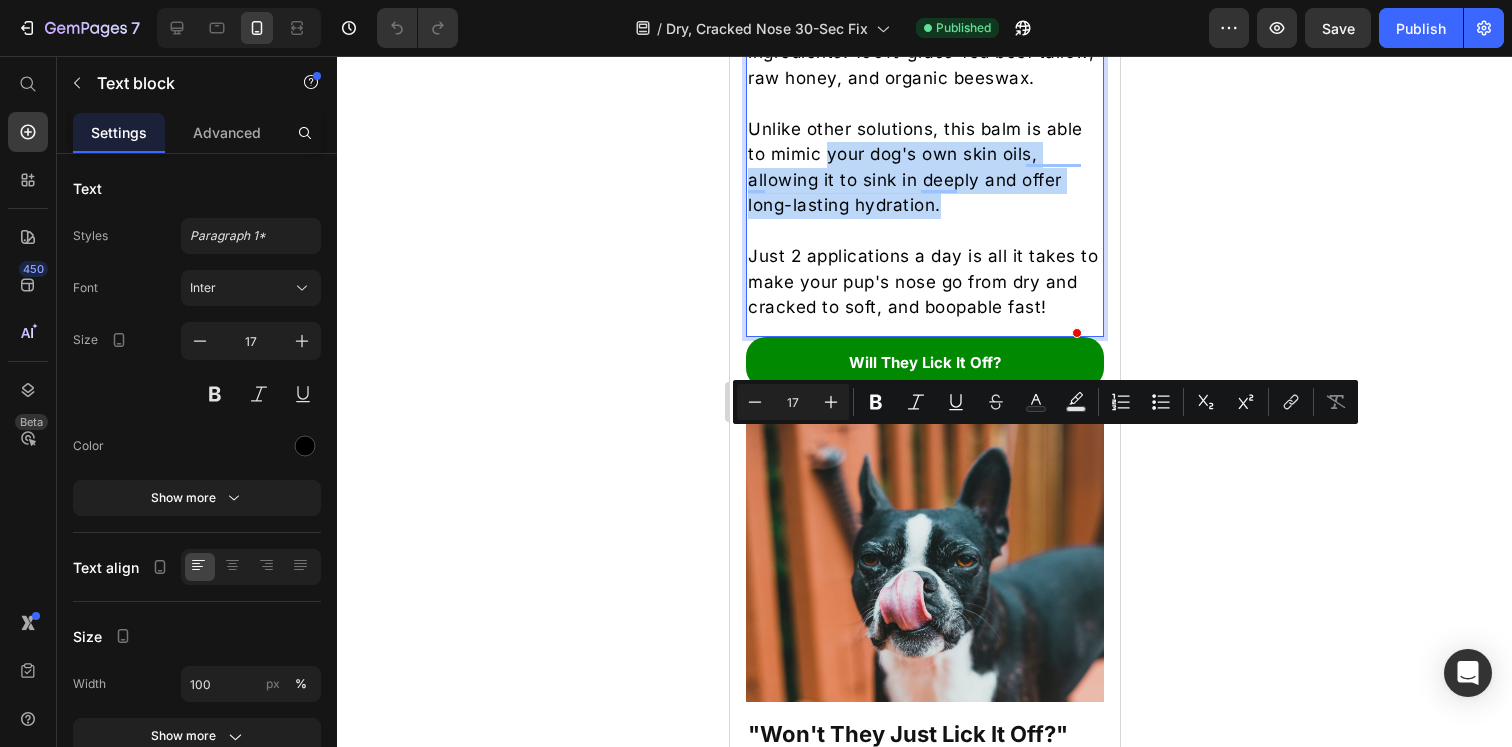 drag, startPoint x: 827, startPoint y: 448, endPoint x: 944, endPoint y: 490, distance: 124.3101 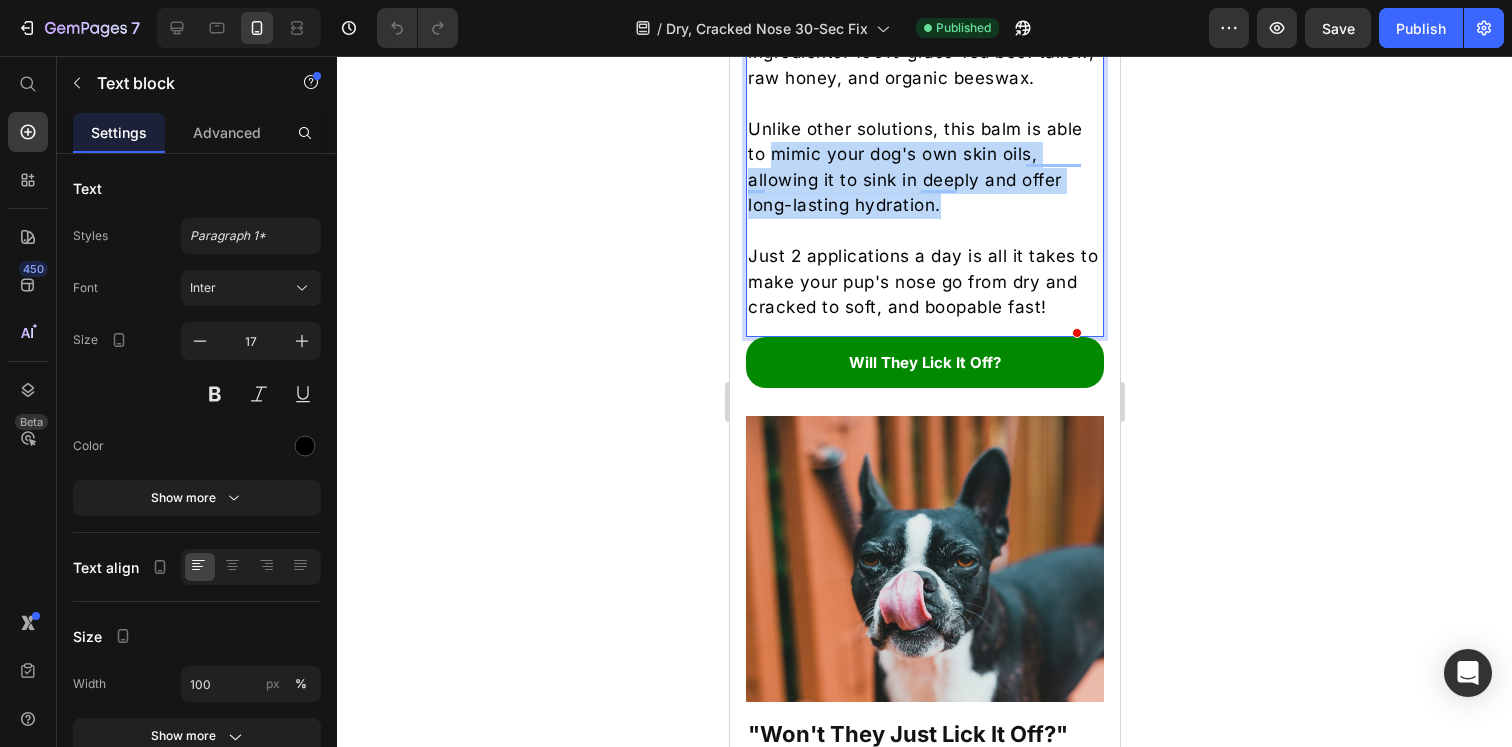 drag, startPoint x: 956, startPoint y: 491, endPoint x: 774, endPoint y: 454, distance: 185.72292 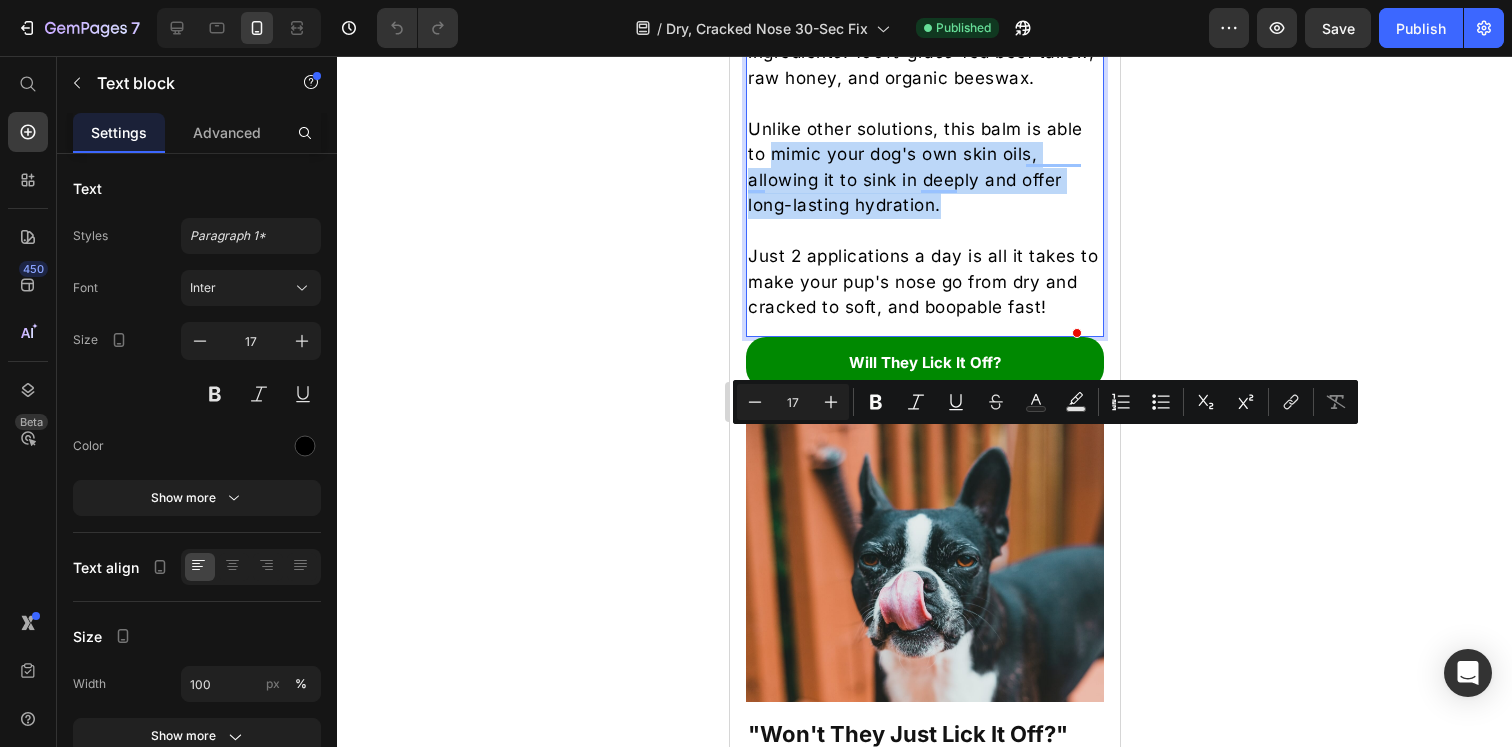 copy on "mimic your dog's own skin oils, allowing it to sink in deeply and offer long-lasting hydration." 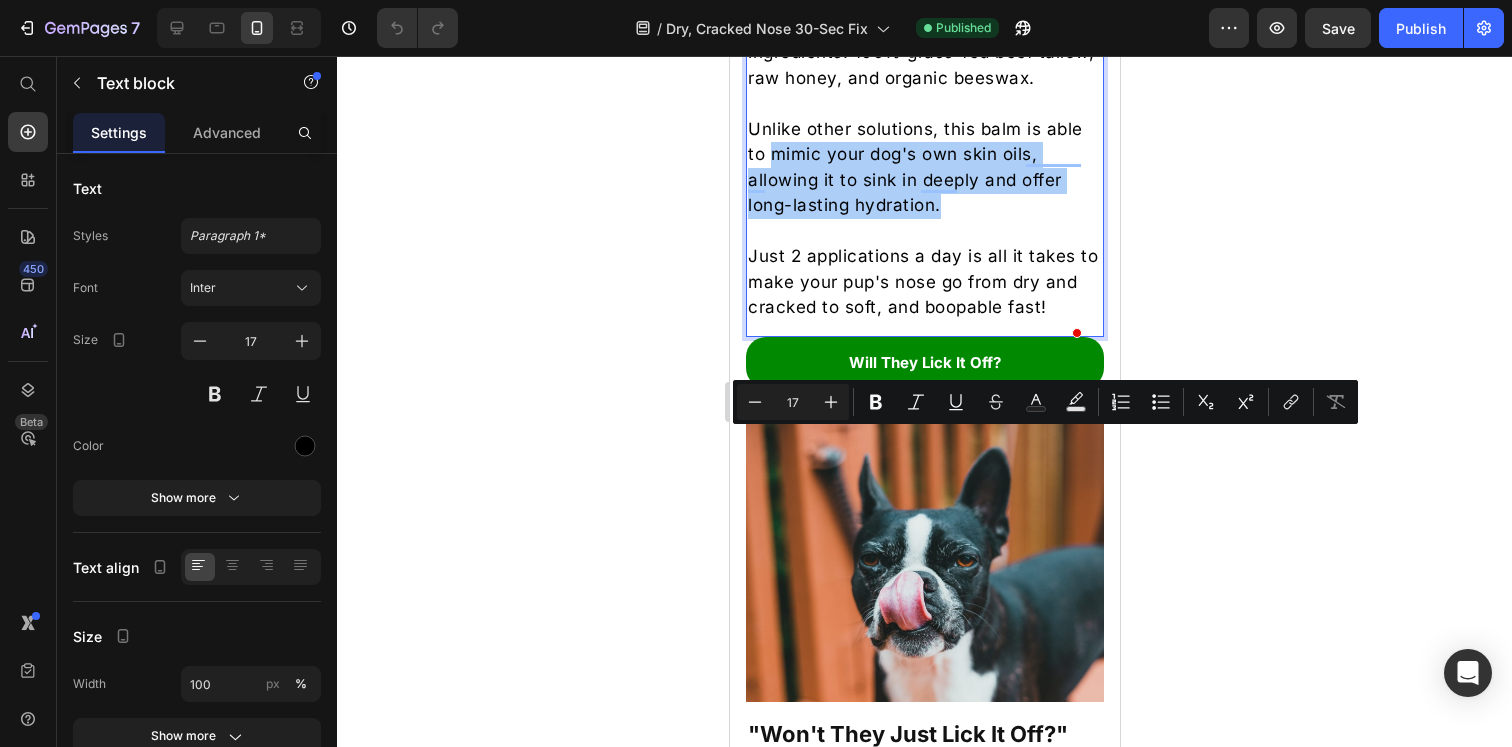 click 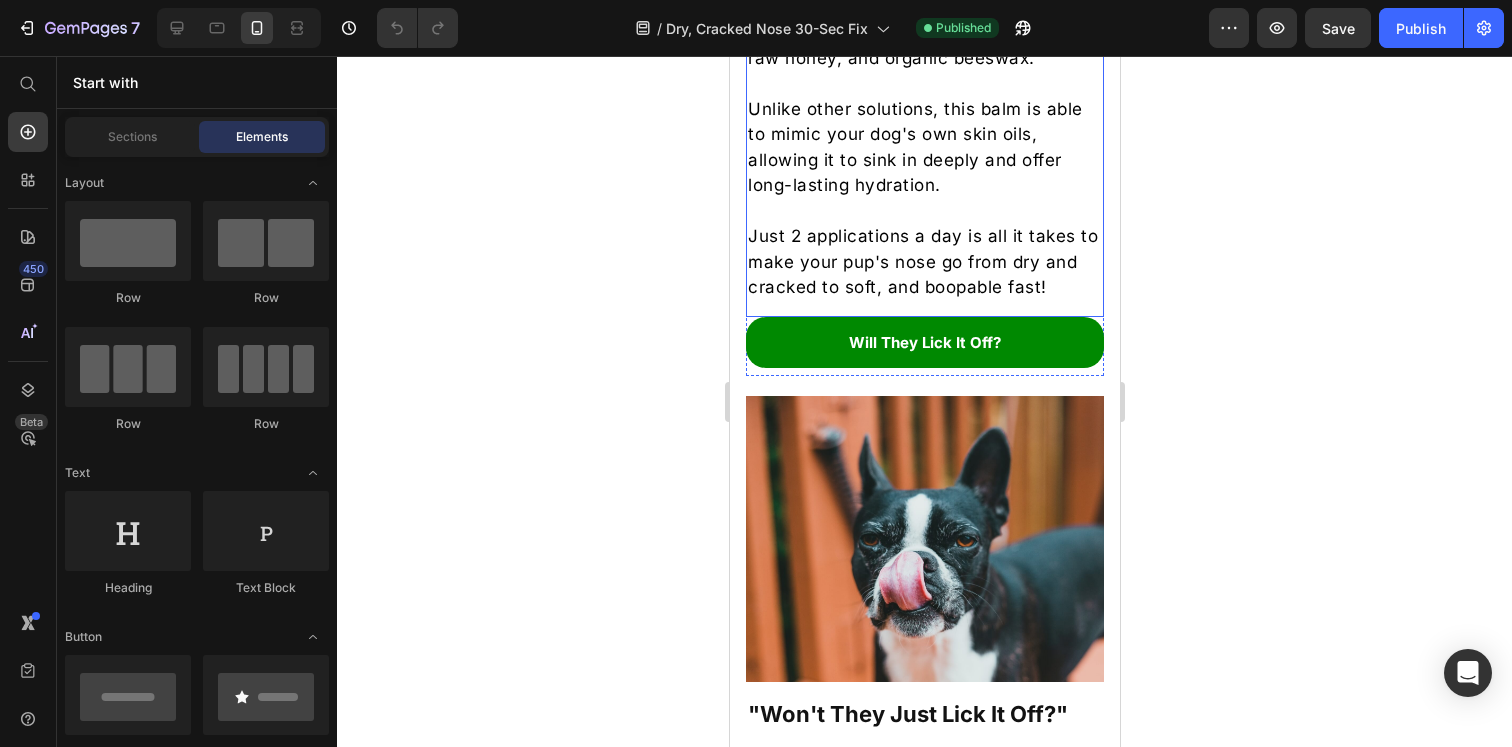 scroll, scrollTop: 2362, scrollLeft: 0, axis: vertical 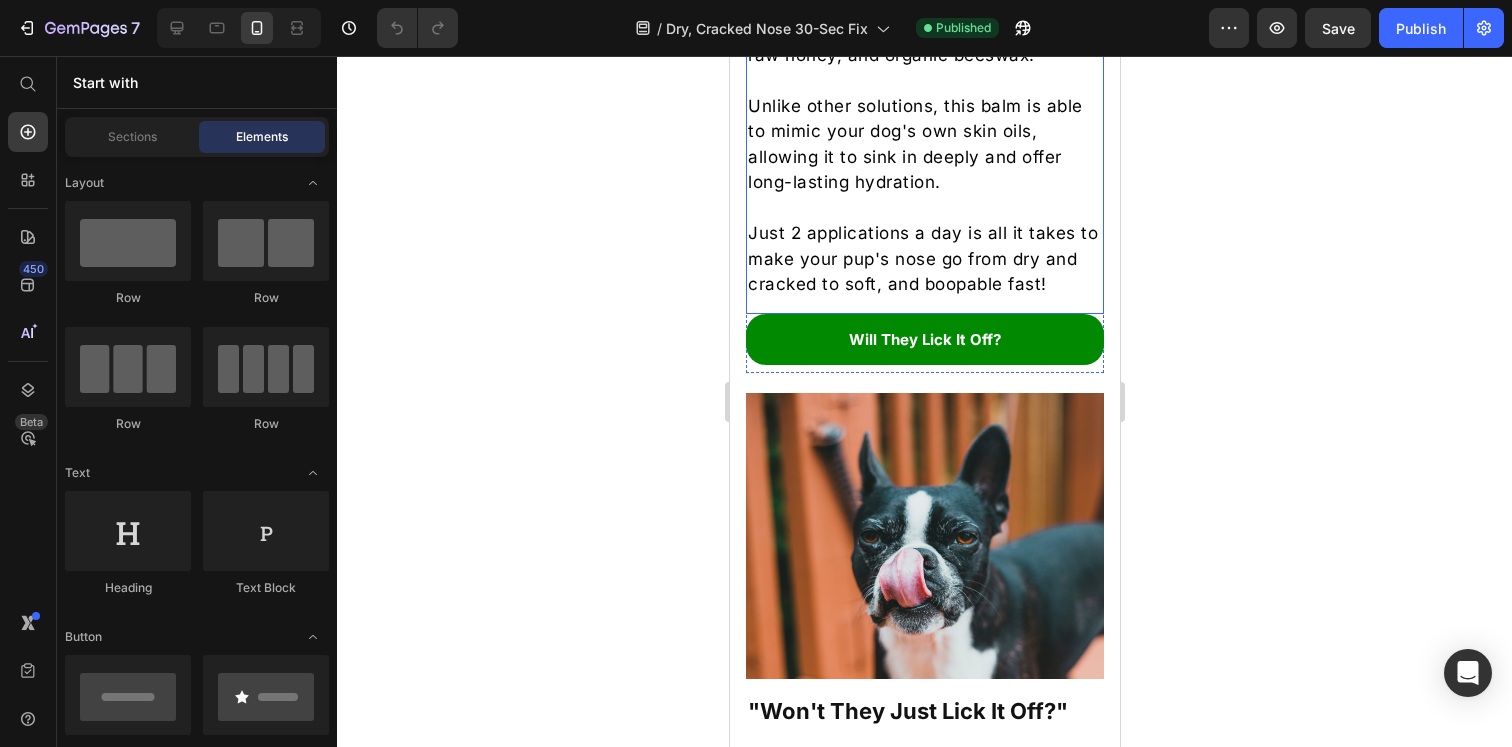 click on "Unlike other solutions, this balm is able to mimic your dog's own skin oils, allowing it to sink in deeply and offer long-lasting hydration." at bounding box center (924, 145) 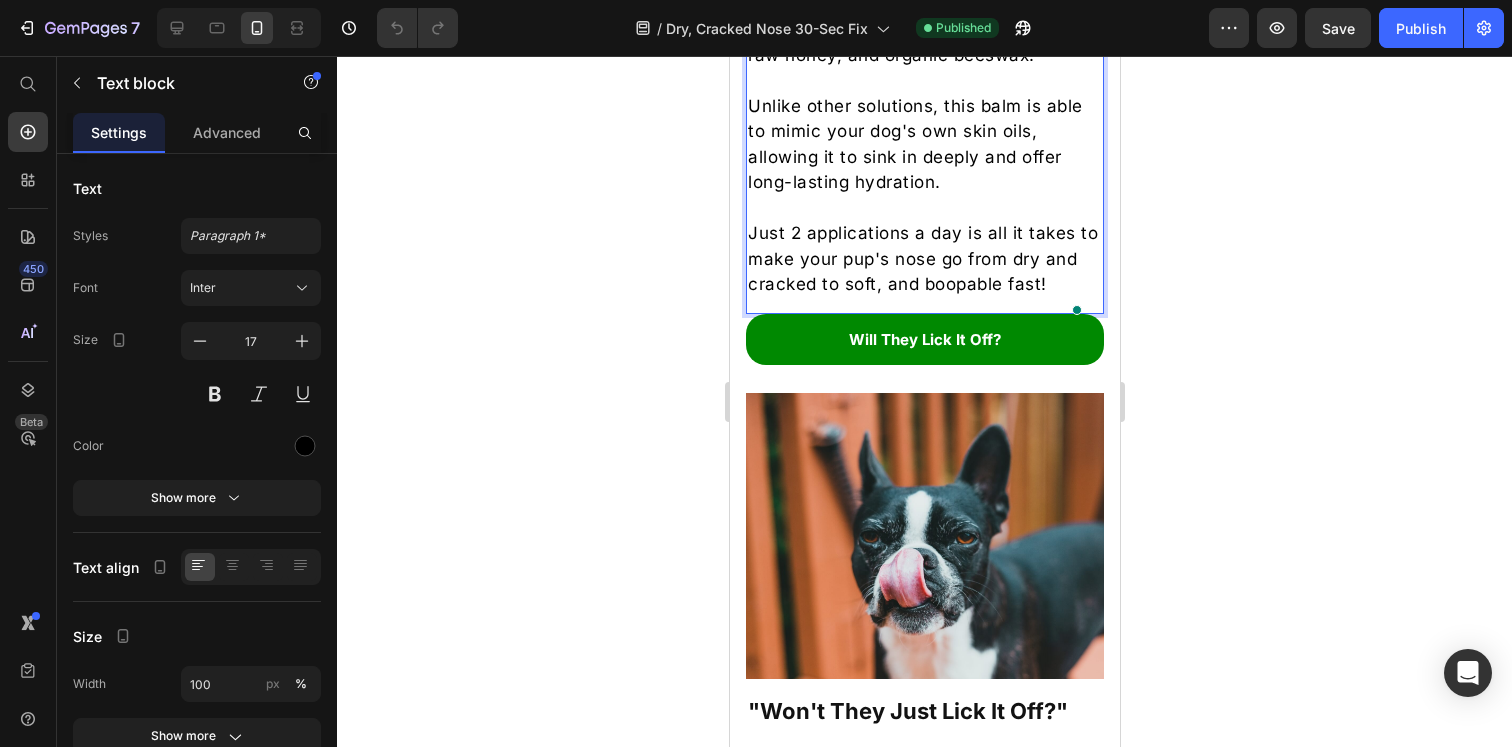 click on "Unlike other solutions, this balm is able to mimic your dog's own skin oils, allowing it to sink in deeply and offer long-lasting hydration." at bounding box center [924, 145] 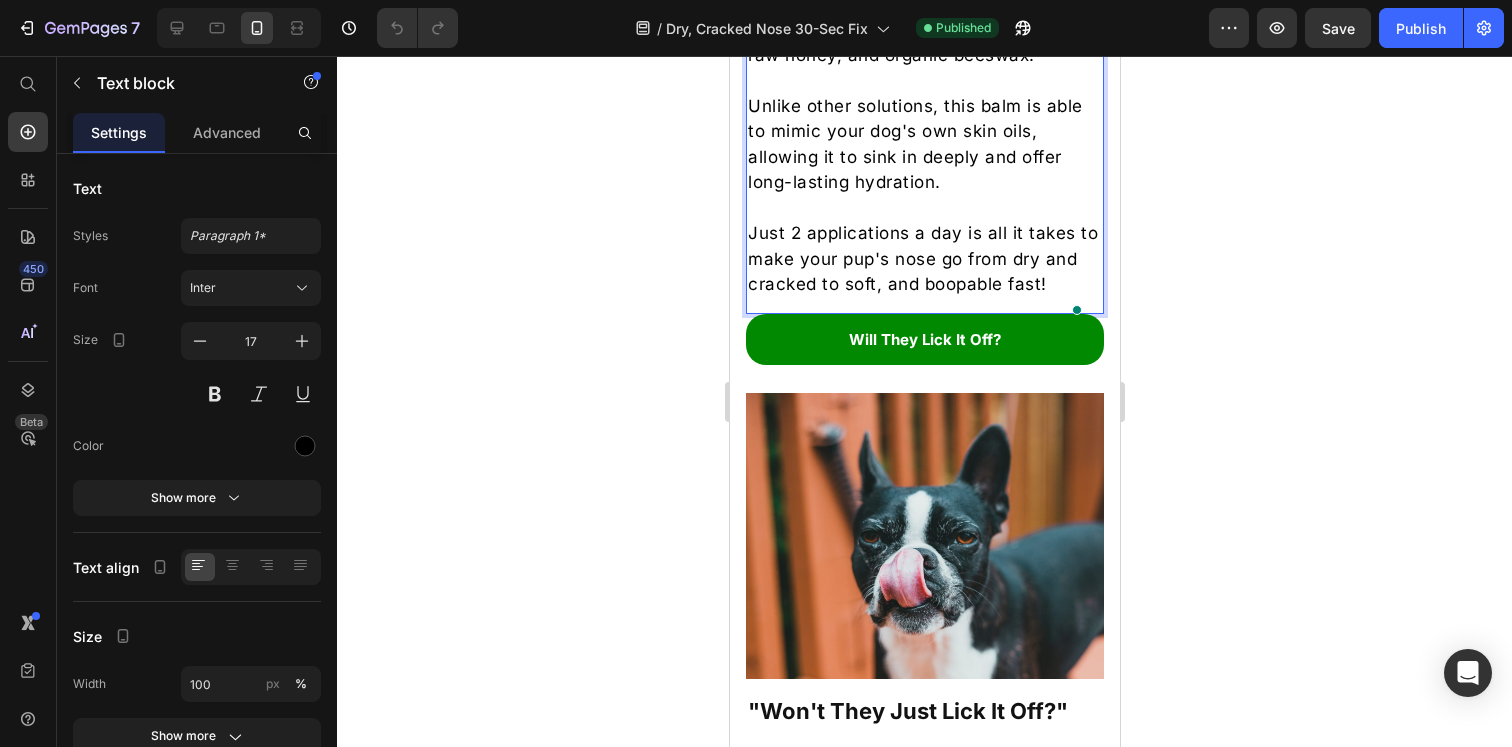 click on "Unlike other solutions, this balm is able to mimic your dog's own skin oils, allowing it to sink in deeply and offer long-lasting hydration." at bounding box center [924, 145] 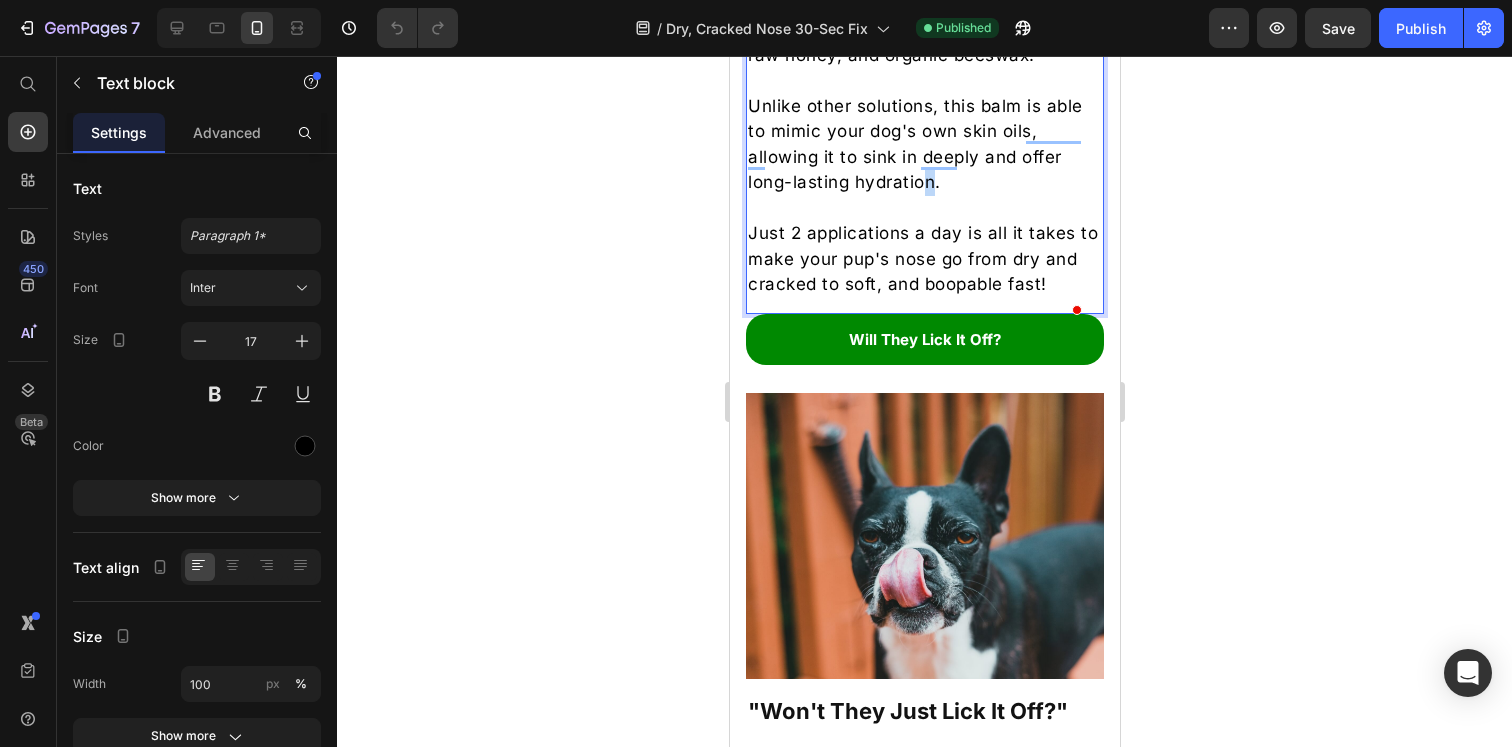 click on "Unlike other solutions, this balm is able to mimic your dog's own skin oils, allowing it to sink in deeply and offer long-lasting hydration." at bounding box center (924, 145) 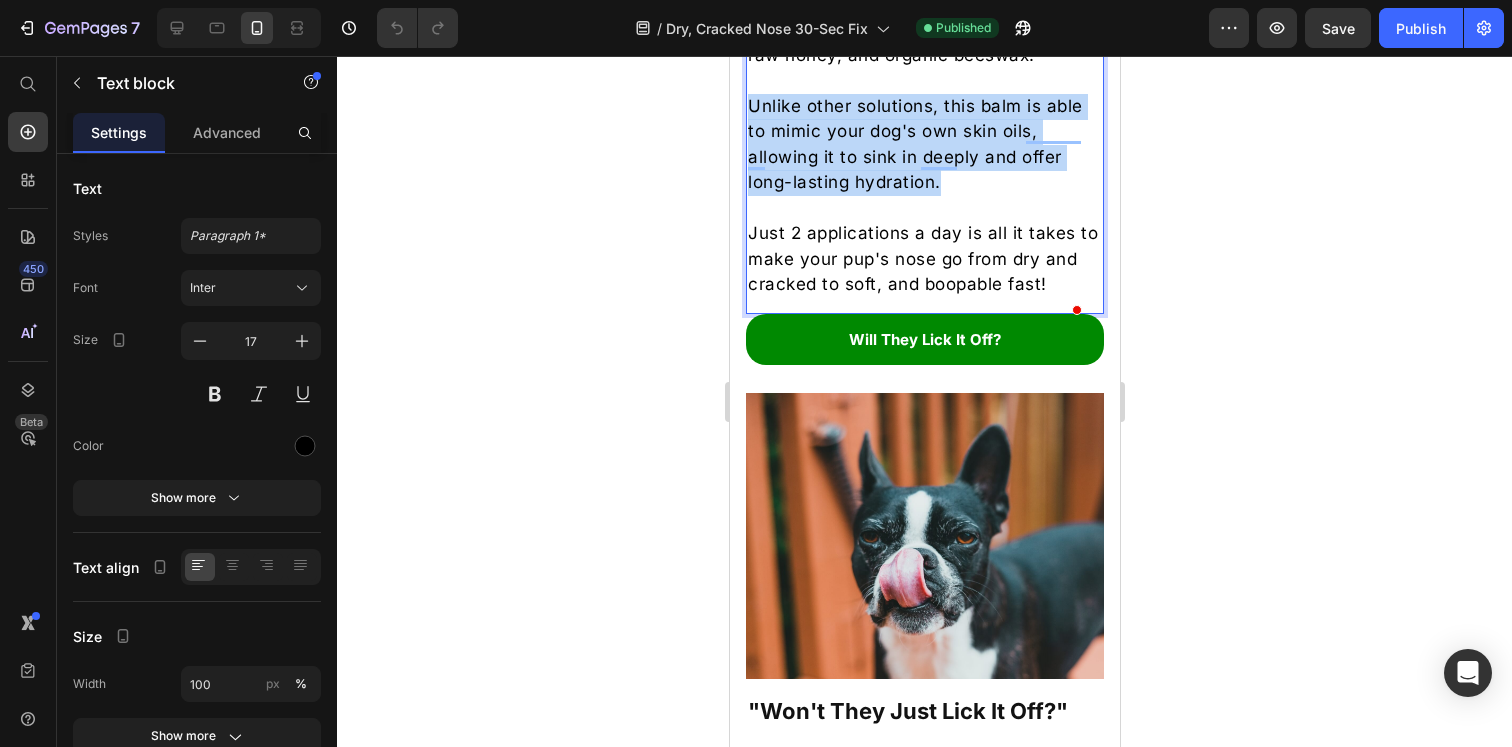 drag, startPoint x: 949, startPoint y: 476, endPoint x: 751, endPoint y: 398, distance: 212.80977 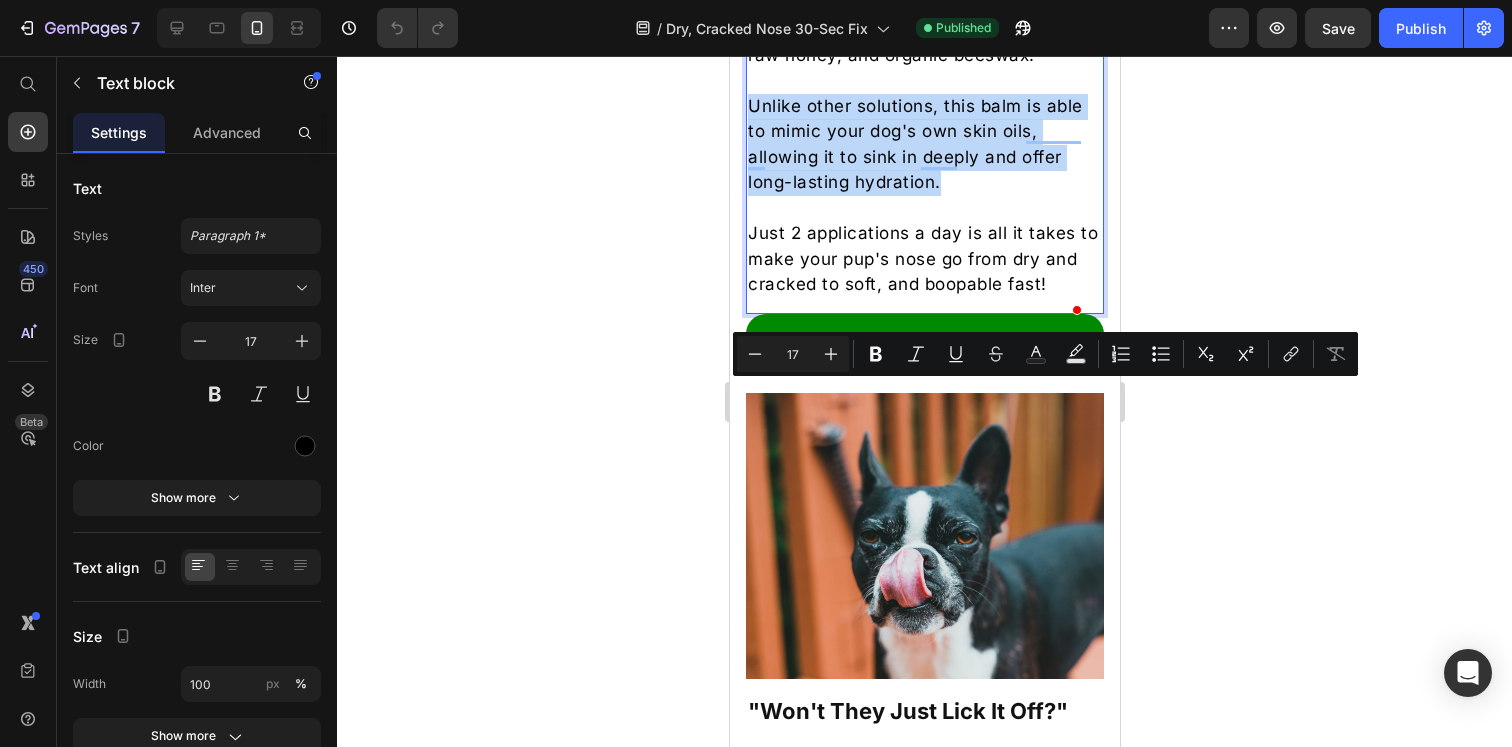 copy on "Unlike other solutions, this balm is able to mimic your dog's own skin oils, allowing it to sink in deeply and offer long-lasting hydration." 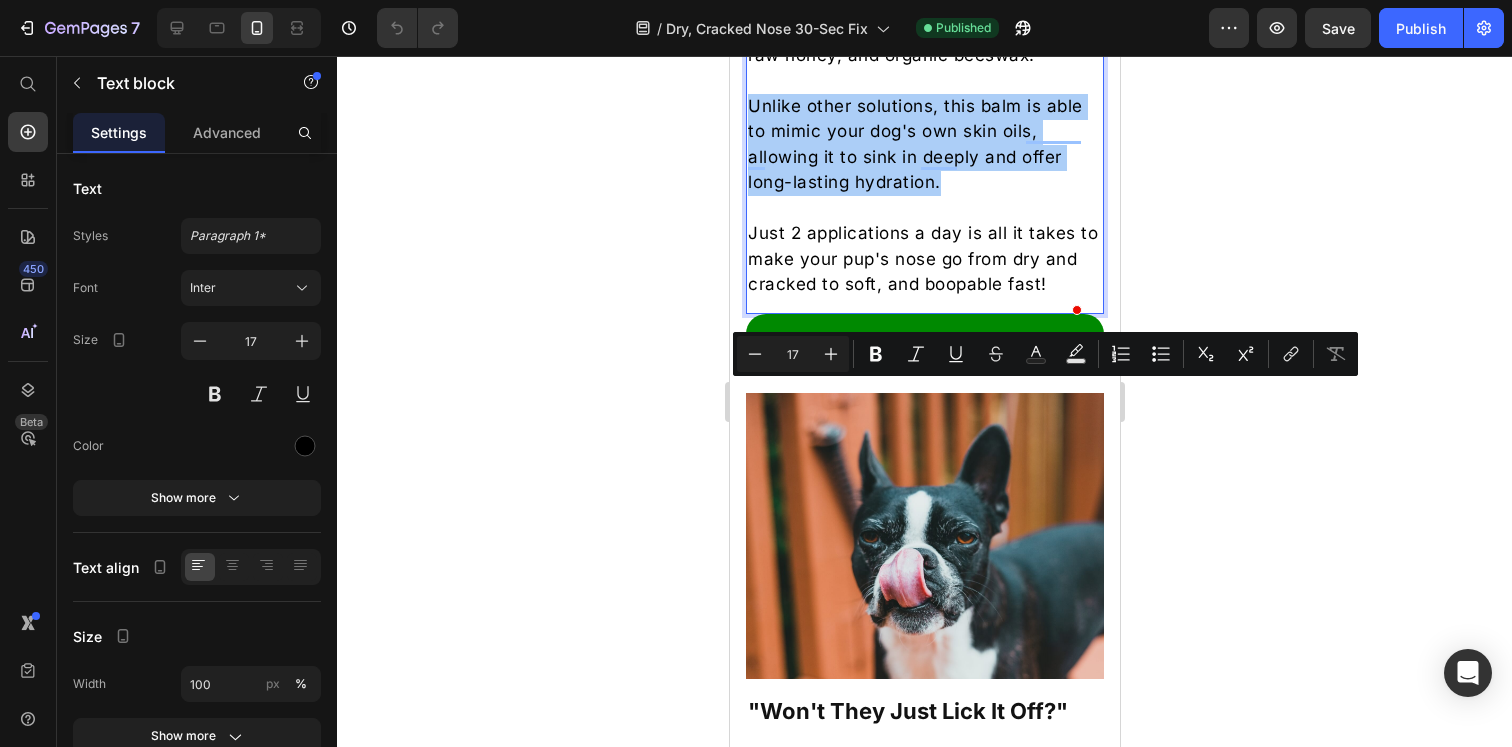 click 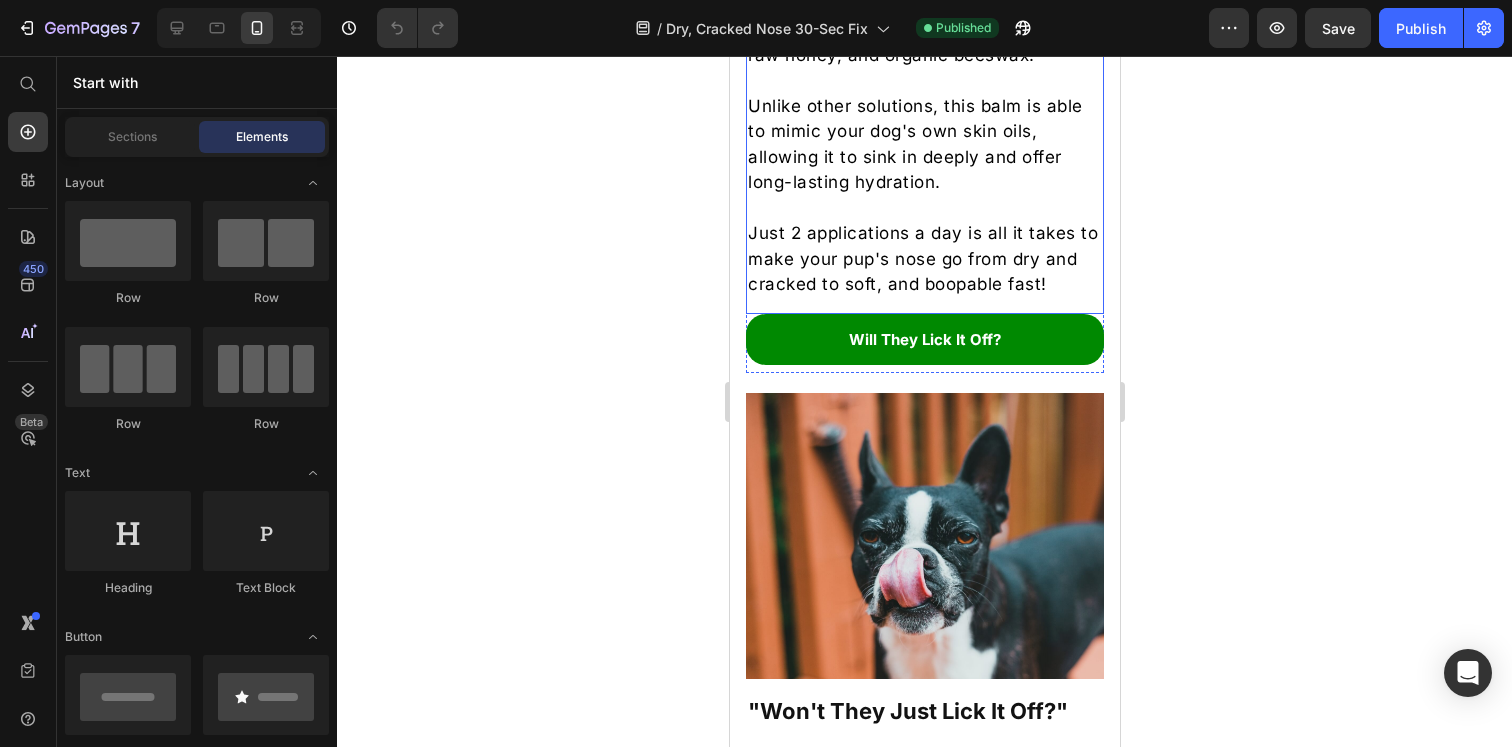 click on "Unlike other solutions, this balm is able to mimic your dog's own skin oils, allowing it to sink in deeply and offer long-lasting hydration." at bounding box center [924, 145] 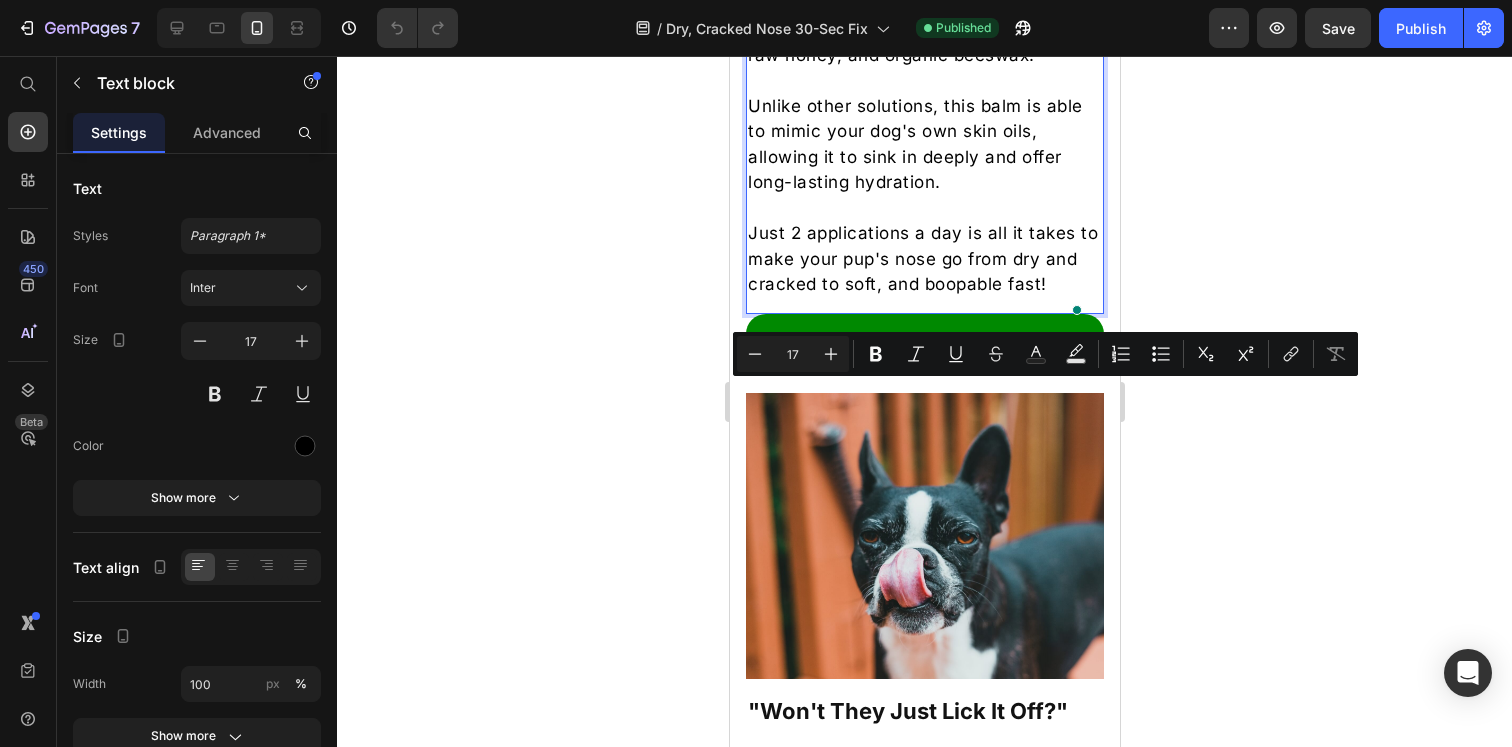 click on "Unlike other solutions, this balm is able to mimic your dog's own skin oils, allowing it to sink in deeply and offer long-lasting hydration." at bounding box center (924, 145) 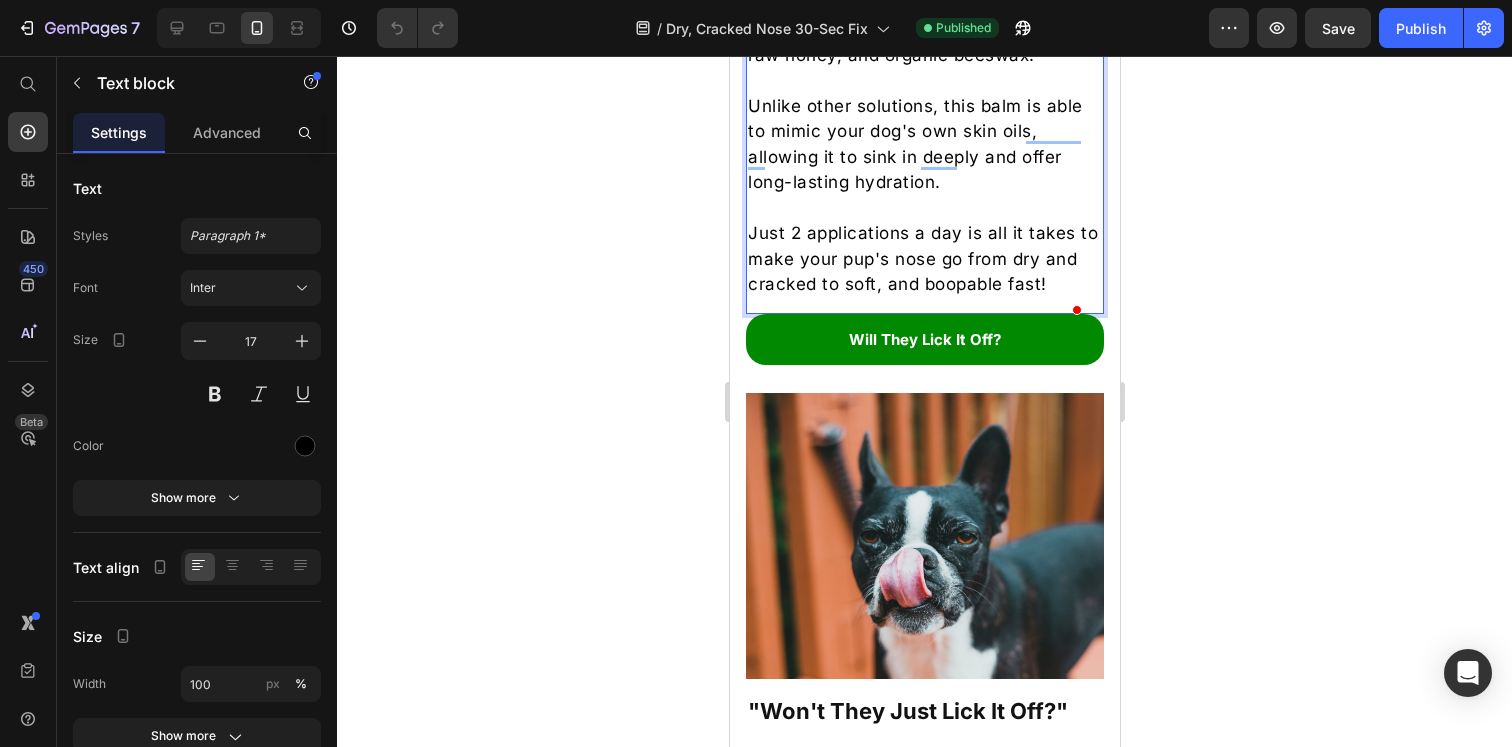 click on "Unlike other solutions, this balm is able to mimic your dog's own skin oils, allowing it to sink in deeply and offer long-lasting hydration." at bounding box center (924, 145) 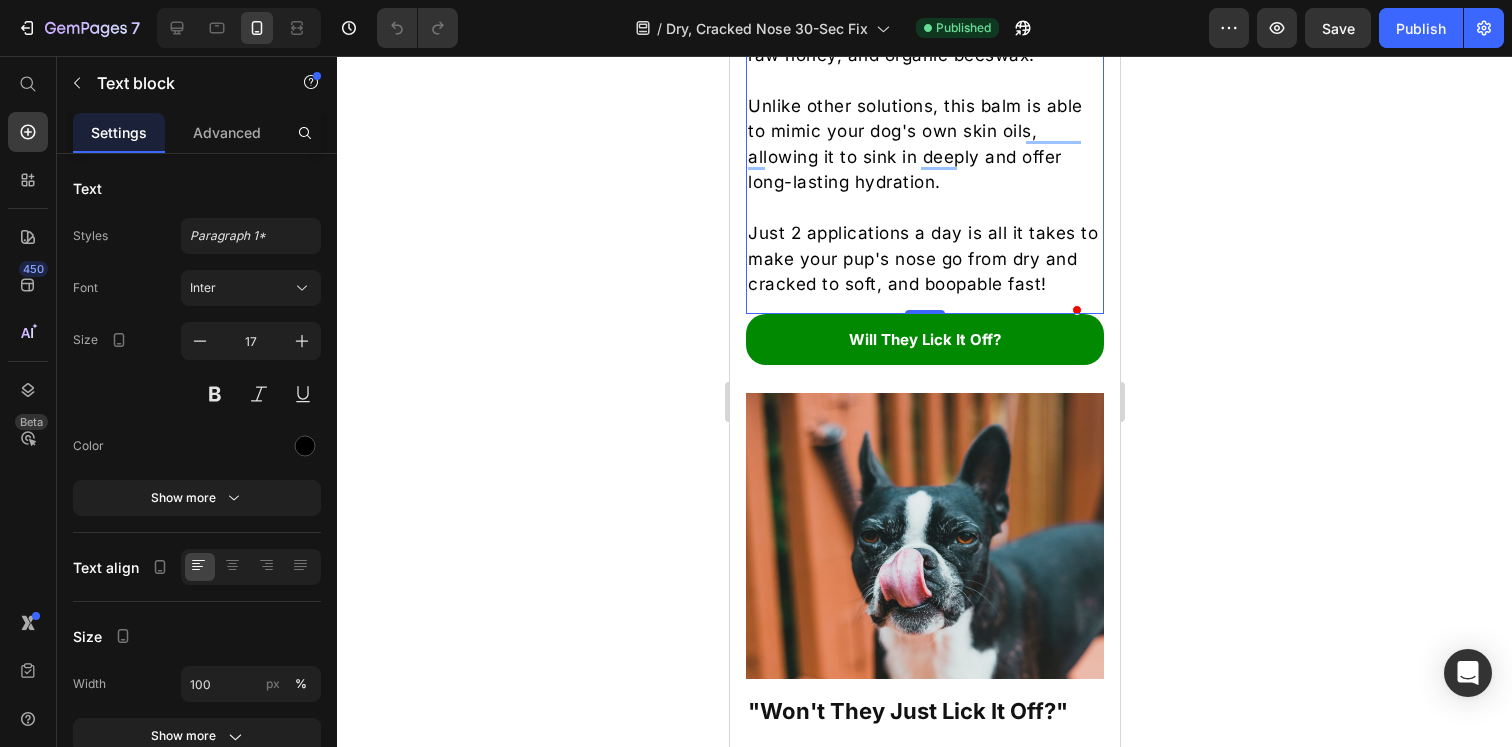click 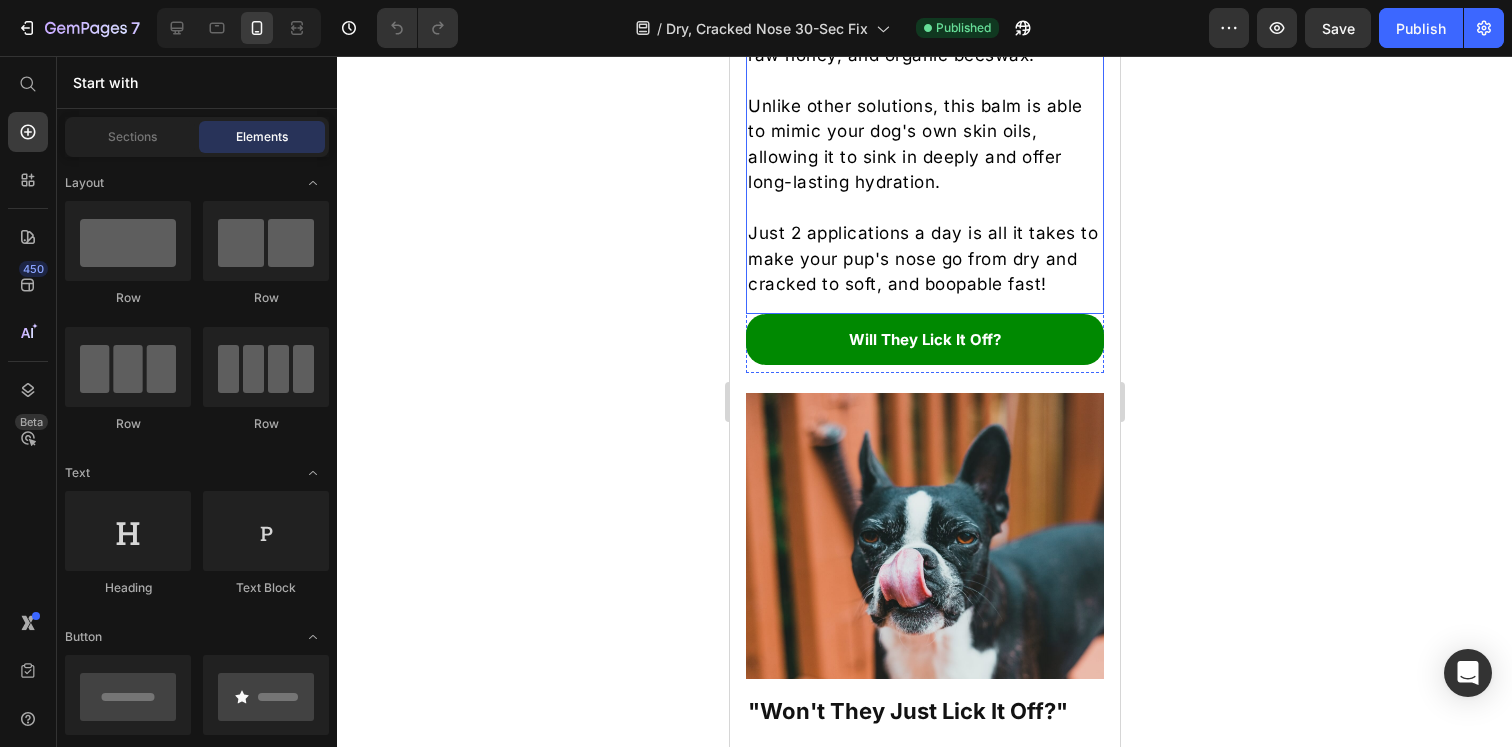 click at bounding box center (924, 209) 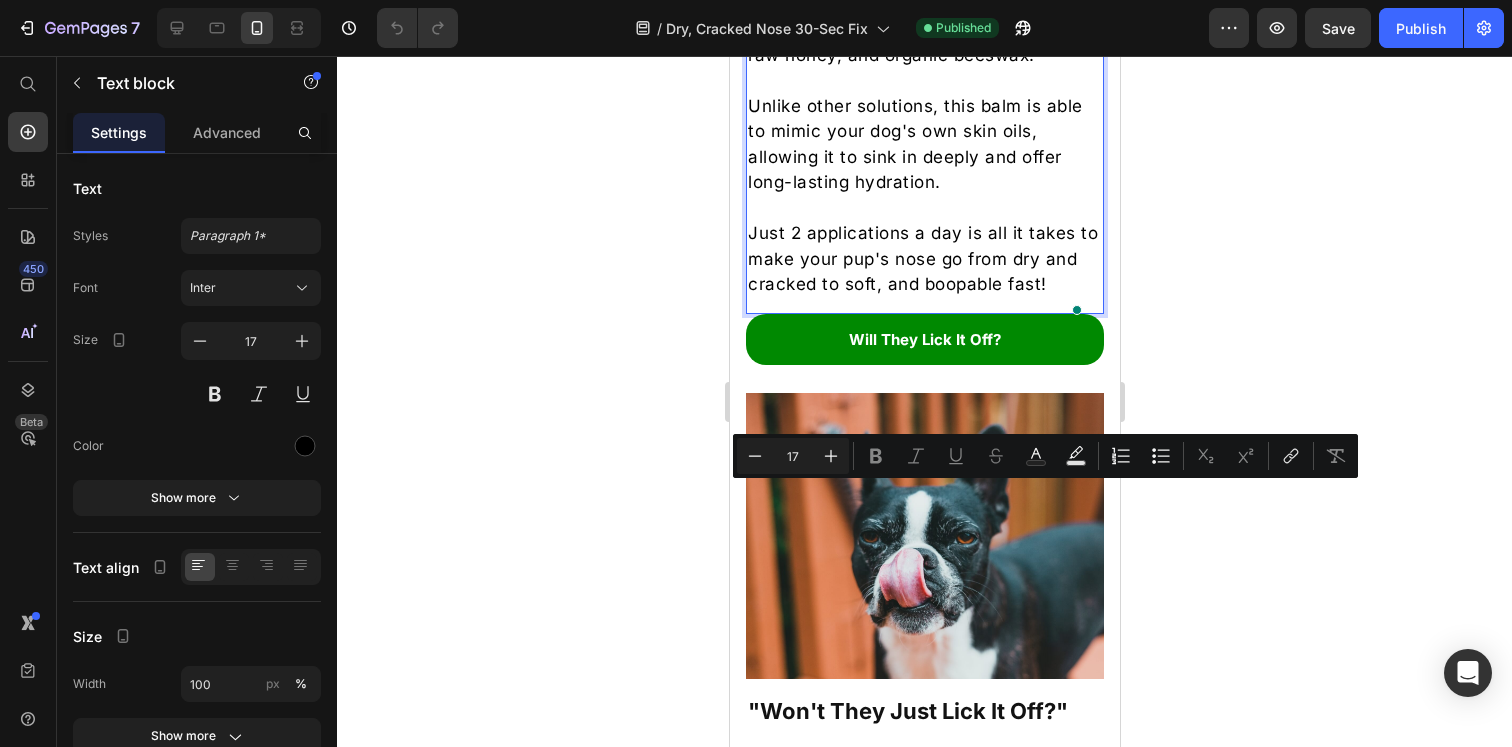 click 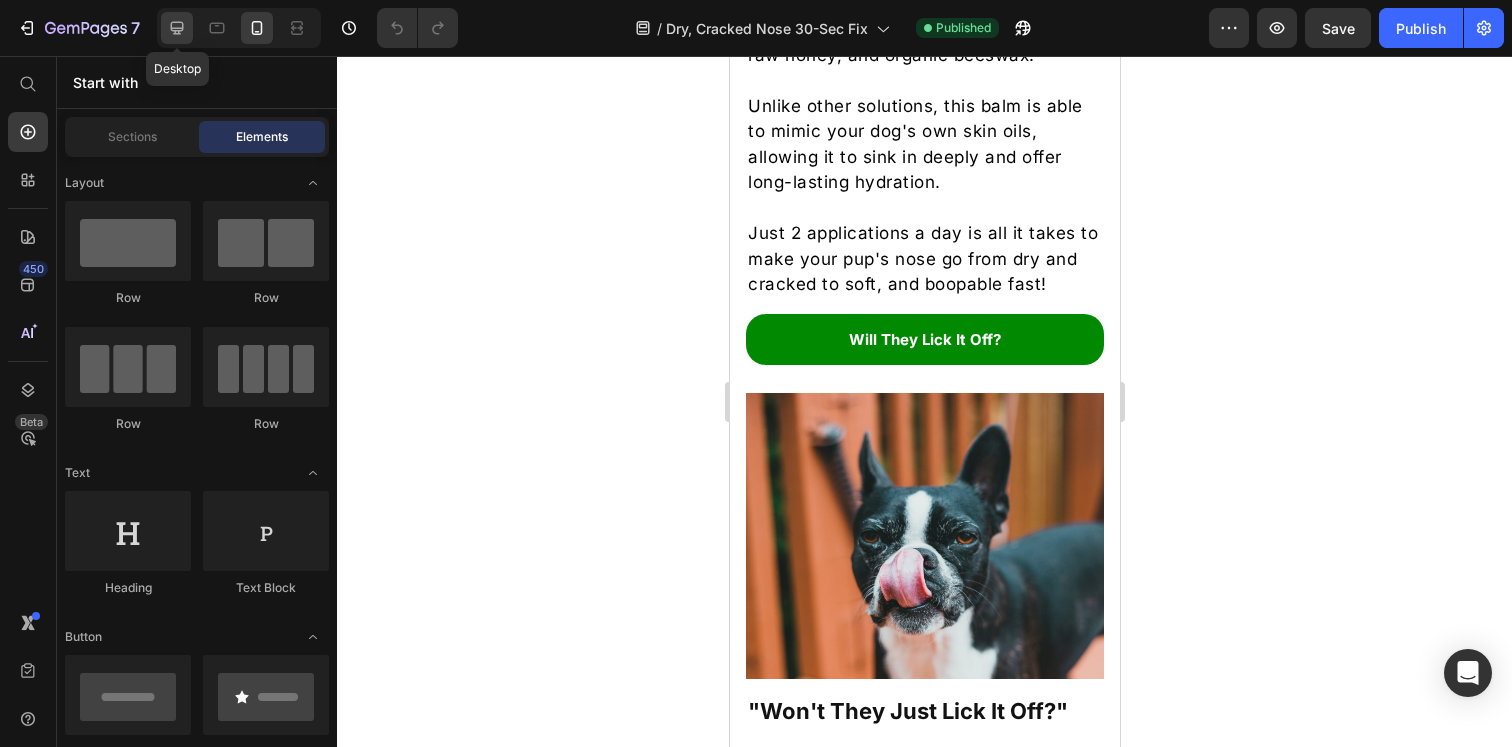 click 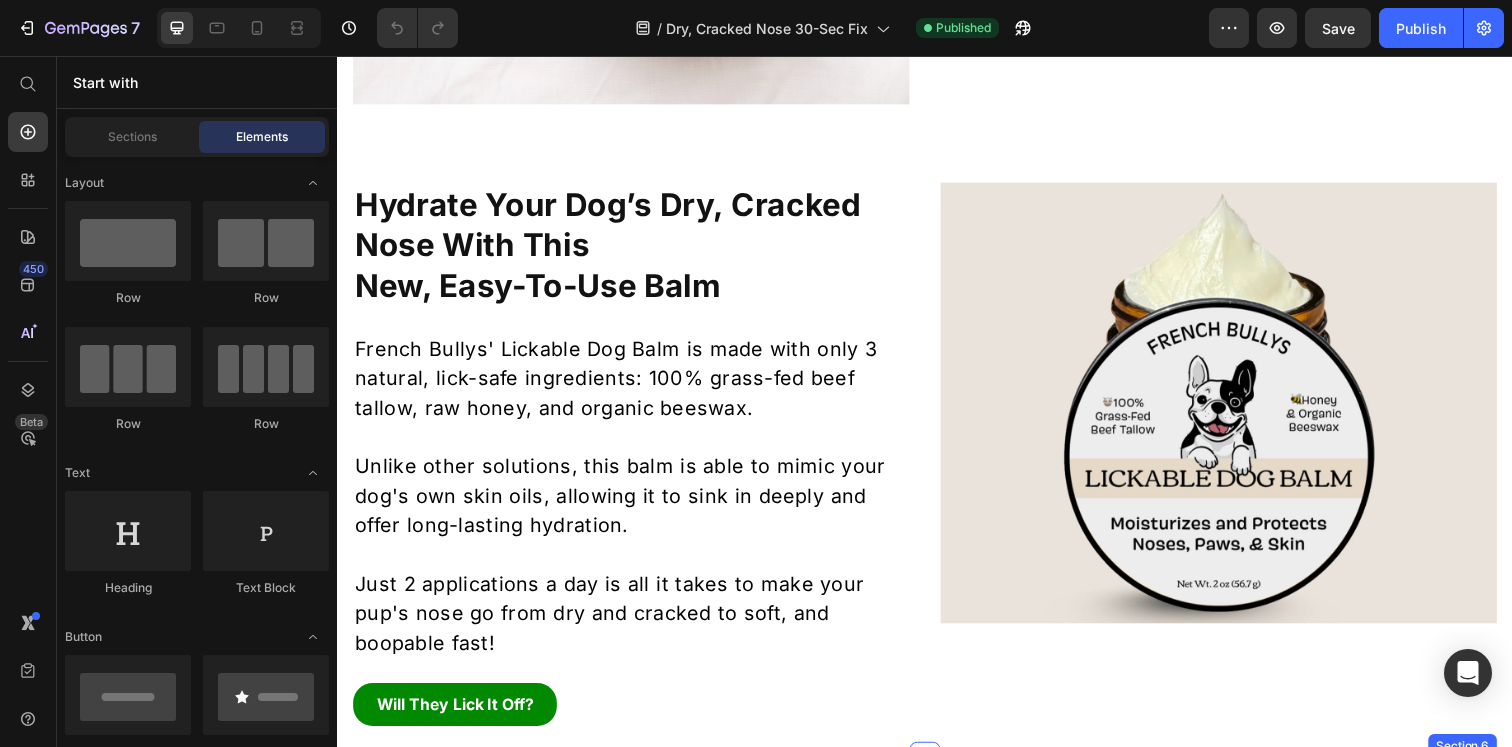 scroll, scrollTop: 1815, scrollLeft: 0, axis: vertical 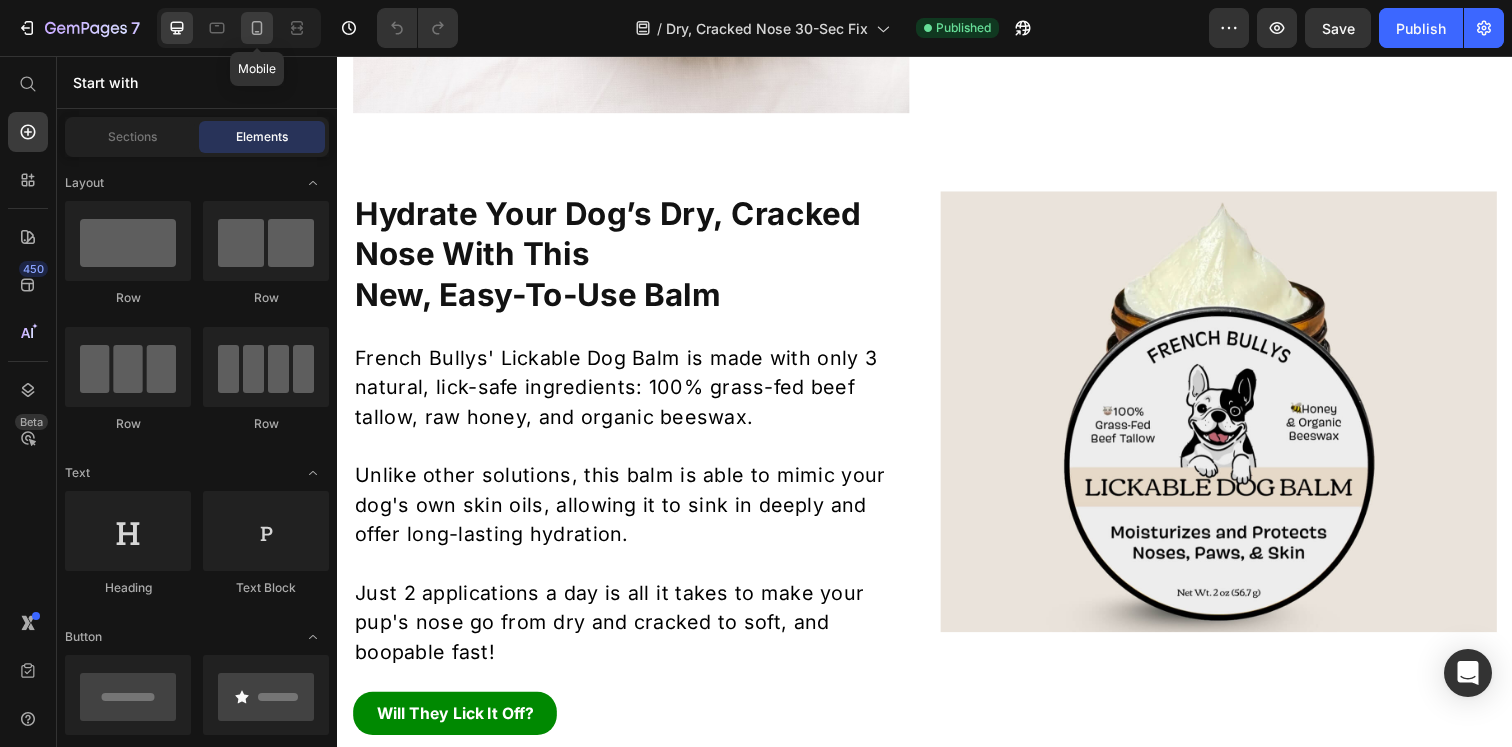 click 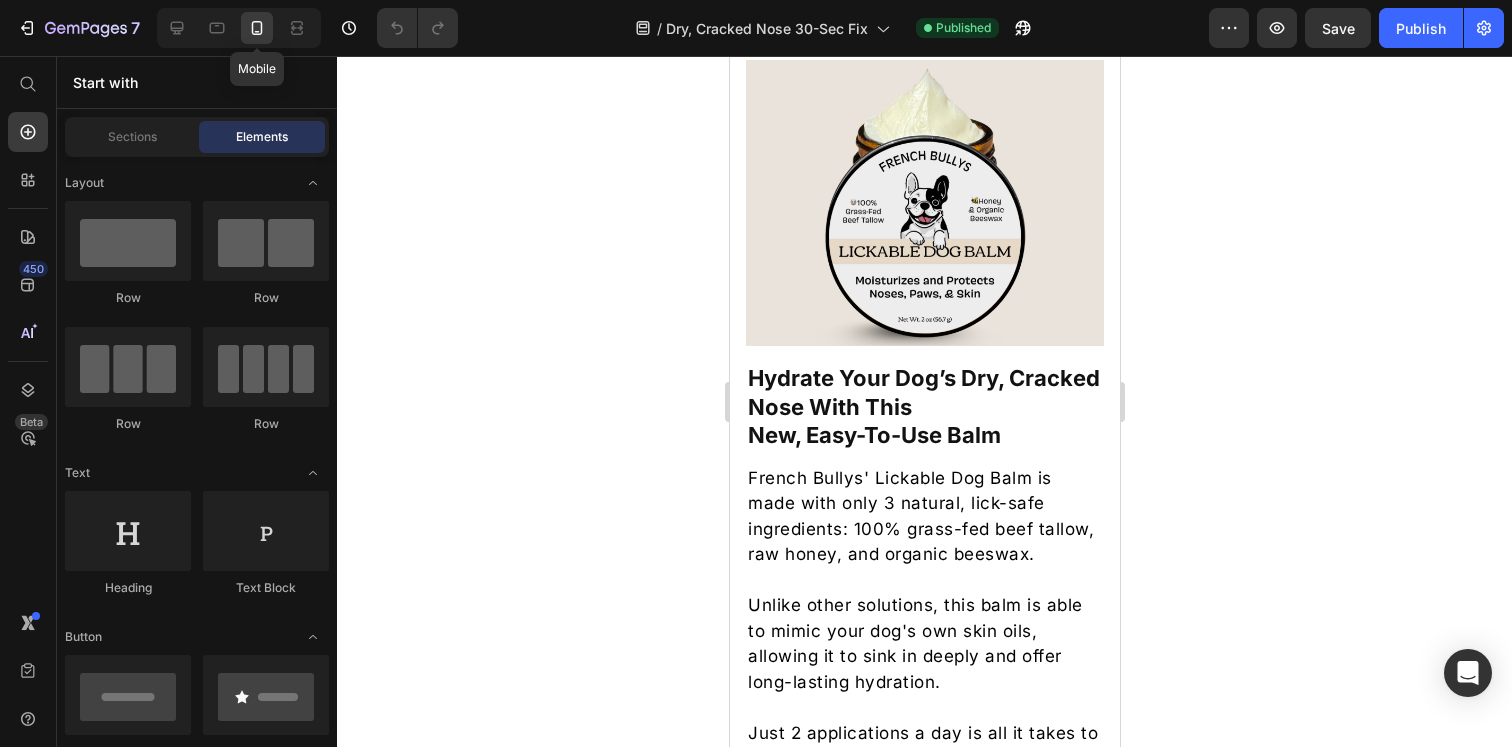 scroll, scrollTop: 1876, scrollLeft: 0, axis: vertical 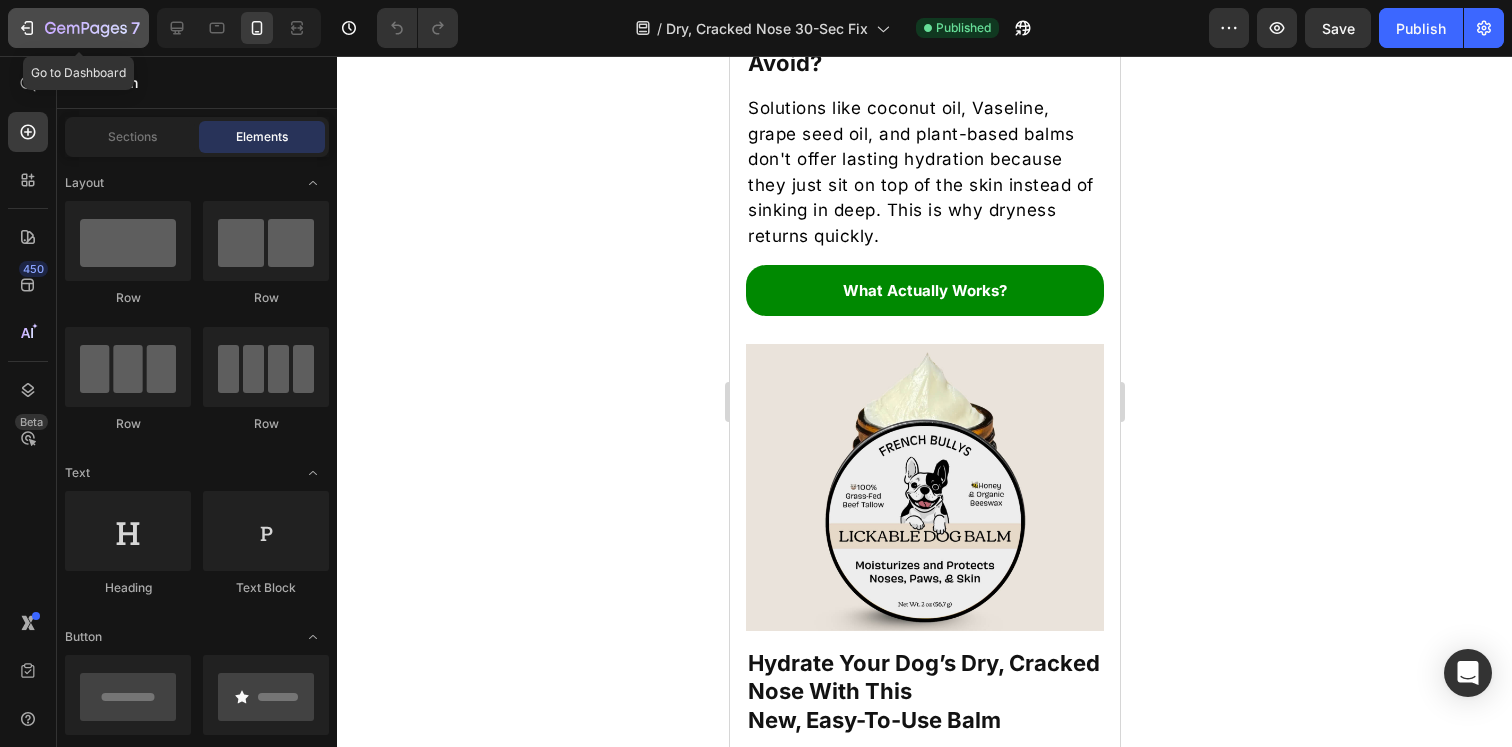 click 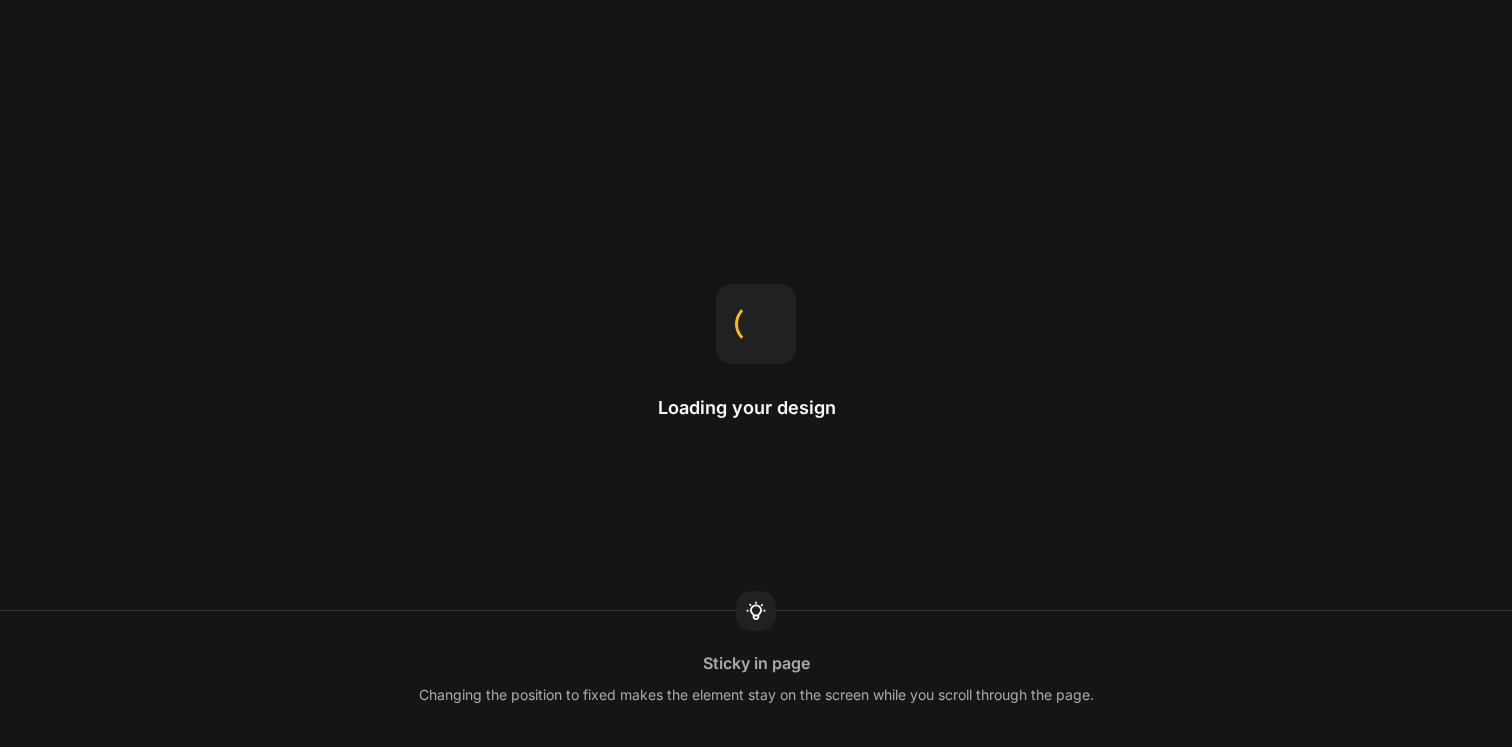 scroll, scrollTop: 0, scrollLeft: 0, axis: both 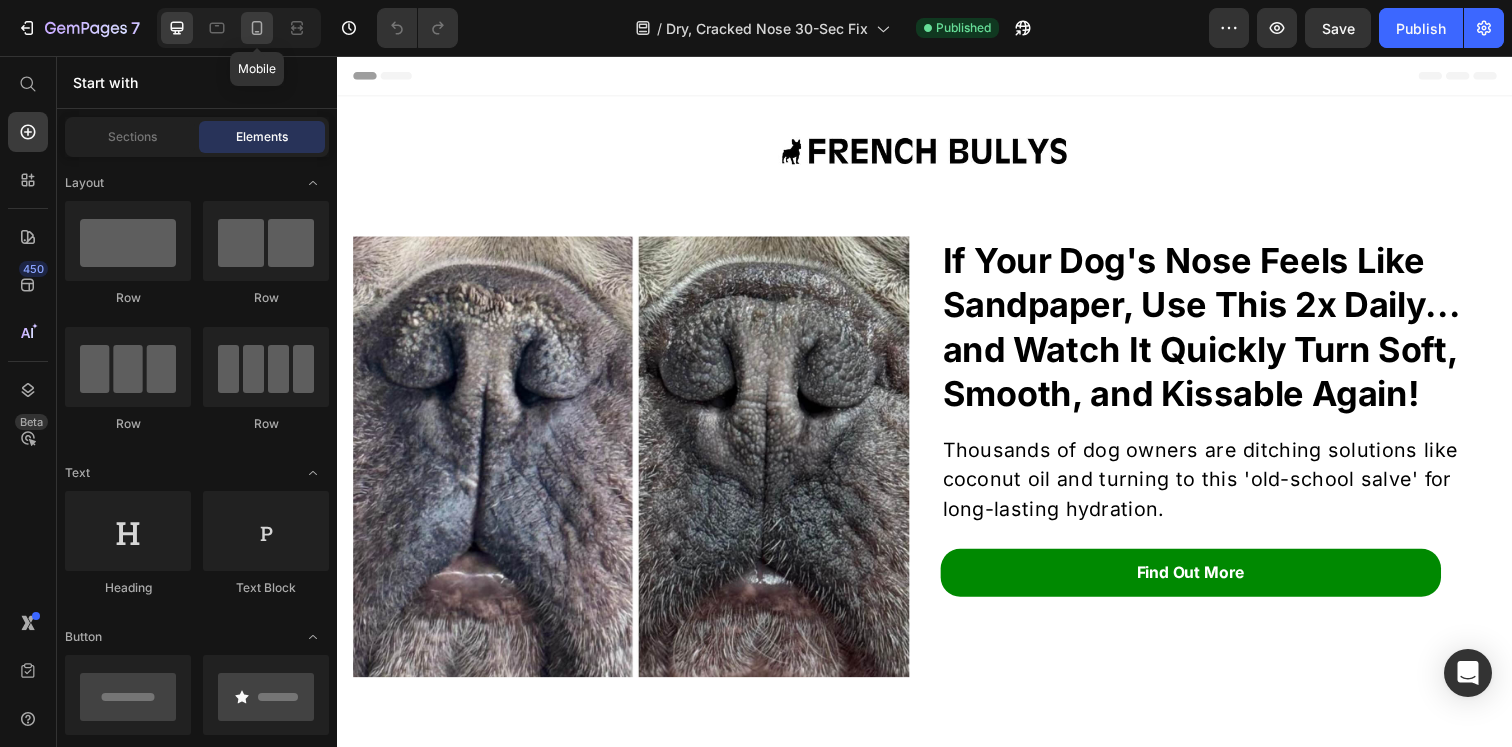 click 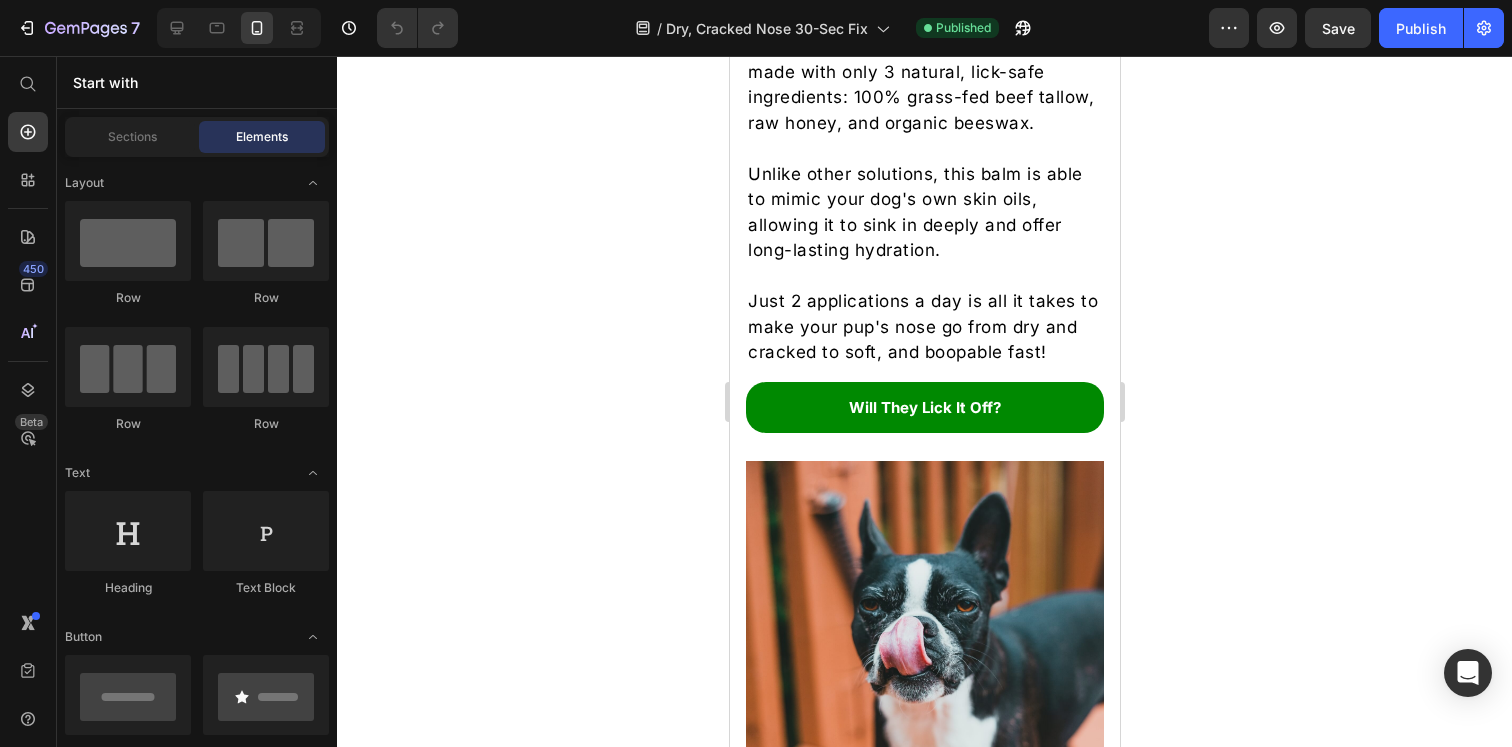 scroll, scrollTop: 2377, scrollLeft: 0, axis: vertical 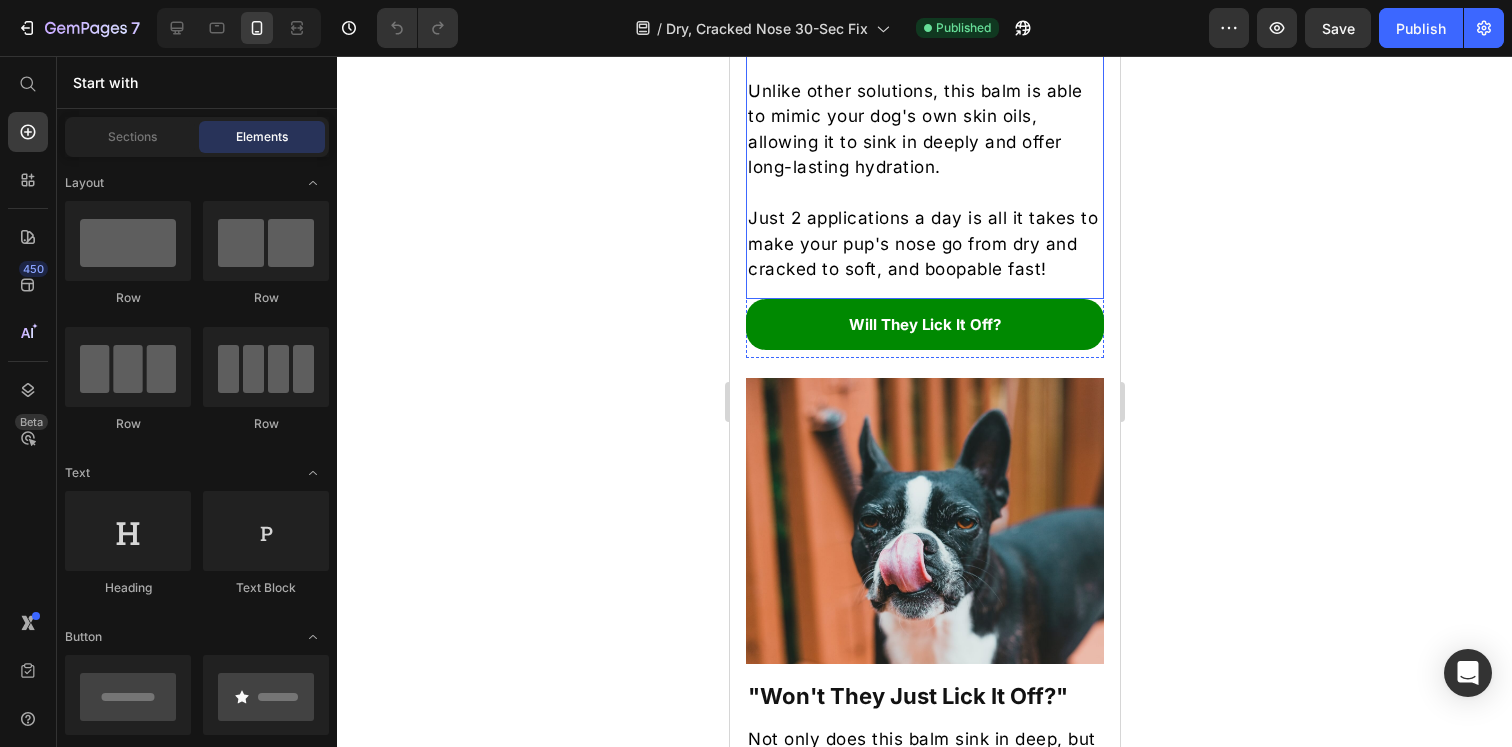 click on "Unlike other solutions, this balm is able to mimic your dog's own skin oils, allowing it to sink in deeply and offer long-lasting hydration." at bounding box center (924, 130) 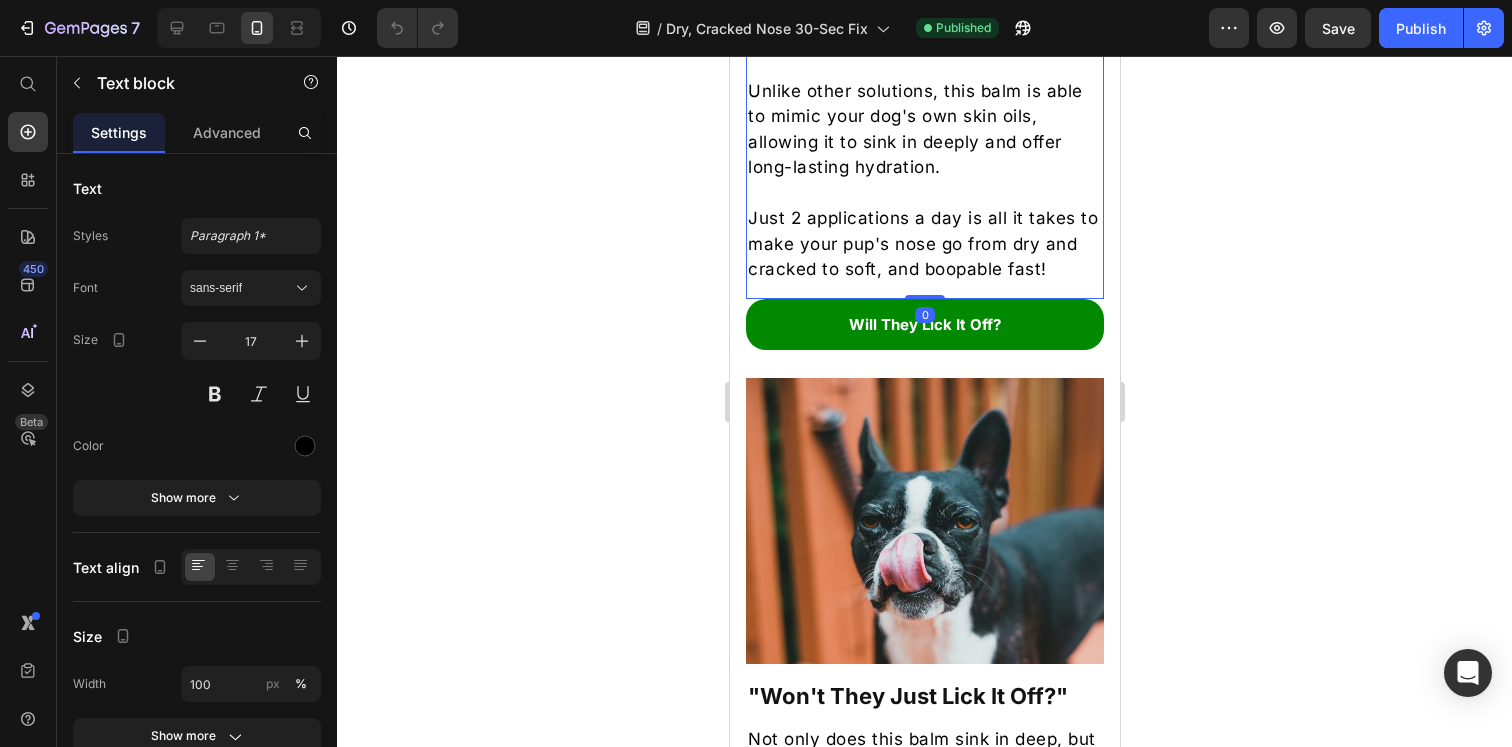 click on "Unlike other solutions, this balm is able to mimic your dog's own skin oils, allowing it to sink in deeply and offer long-lasting hydration." at bounding box center [924, 130] 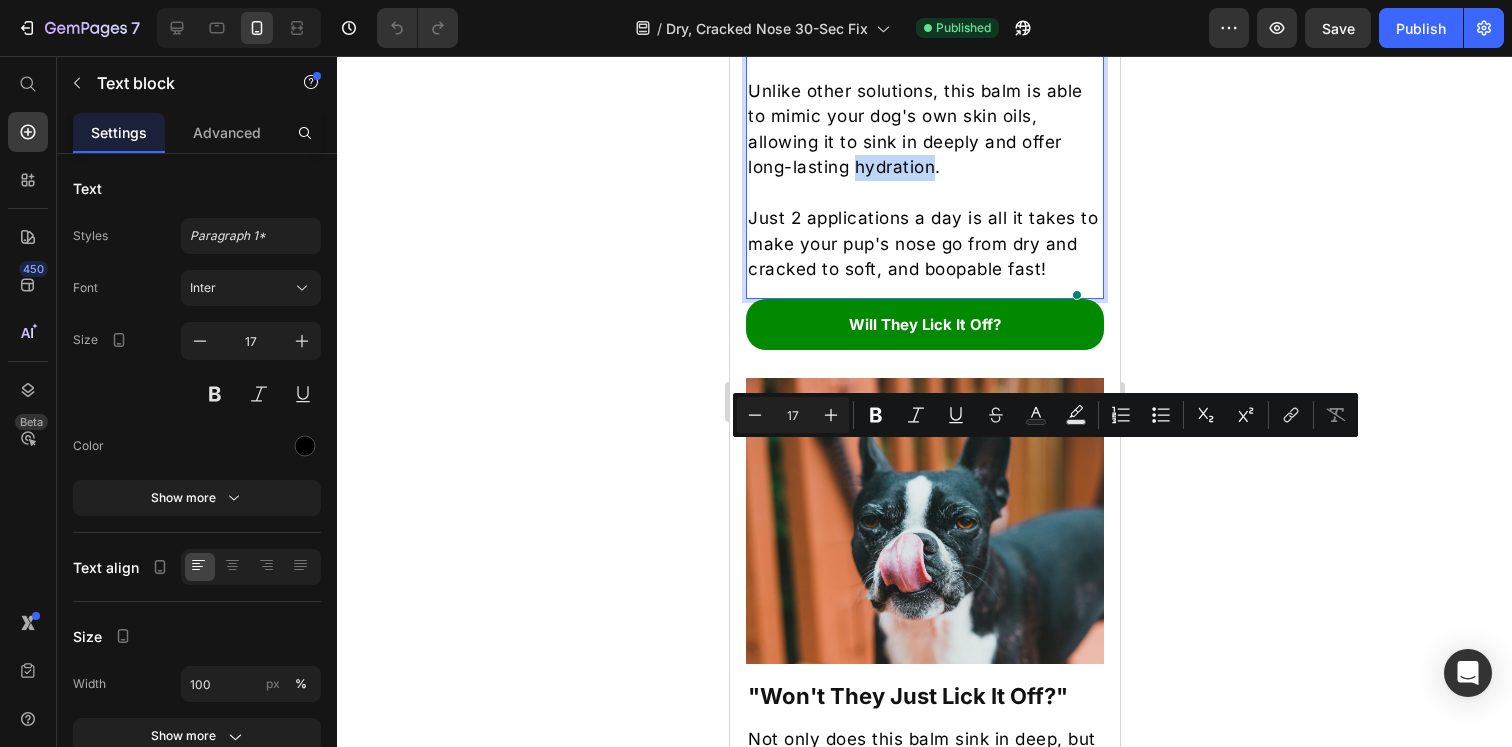 click on "Unlike other solutions, this balm is able to mimic your dog's own skin oils, allowing it to sink in deeply and offer long-lasting hydration." at bounding box center (924, 130) 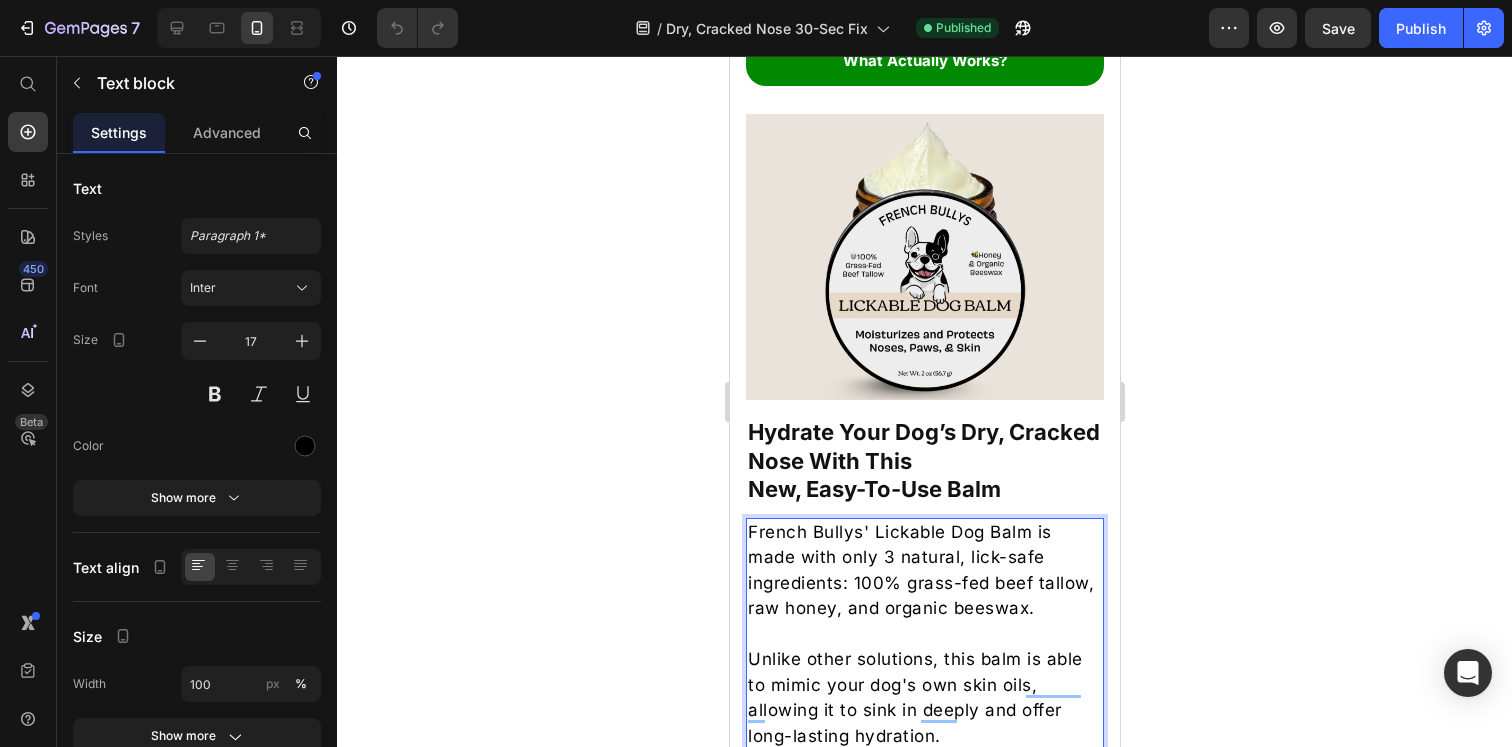 scroll, scrollTop: 1540, scrollLeft: 0, axis: vertical 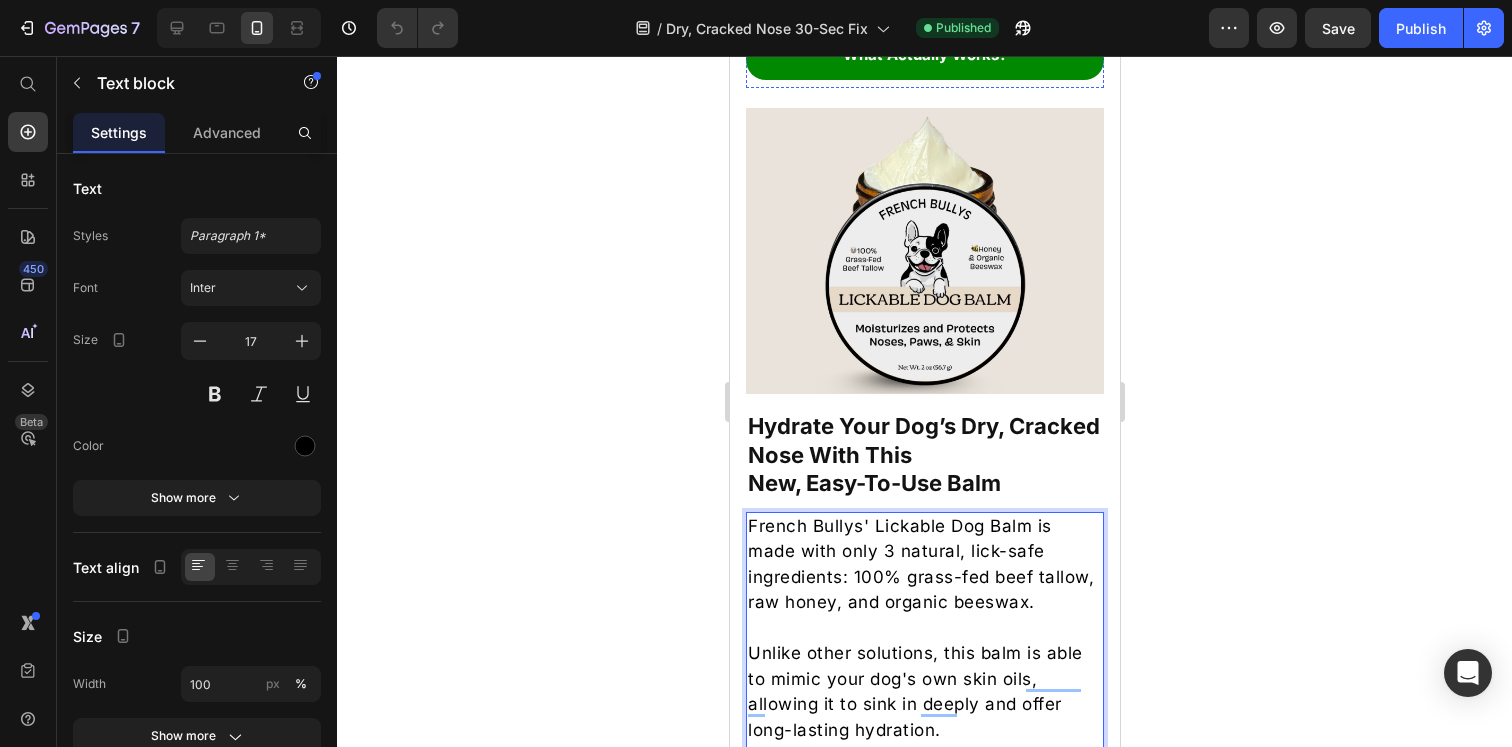 click on "Solutions like coconut oil, Vaseline, grape seed oil, and plant-based balms don't offer lasting hydration because they just sit on top of the skin instead of sinking in deep. This is why dryness returns quickly." at bounding box center (924, -64) 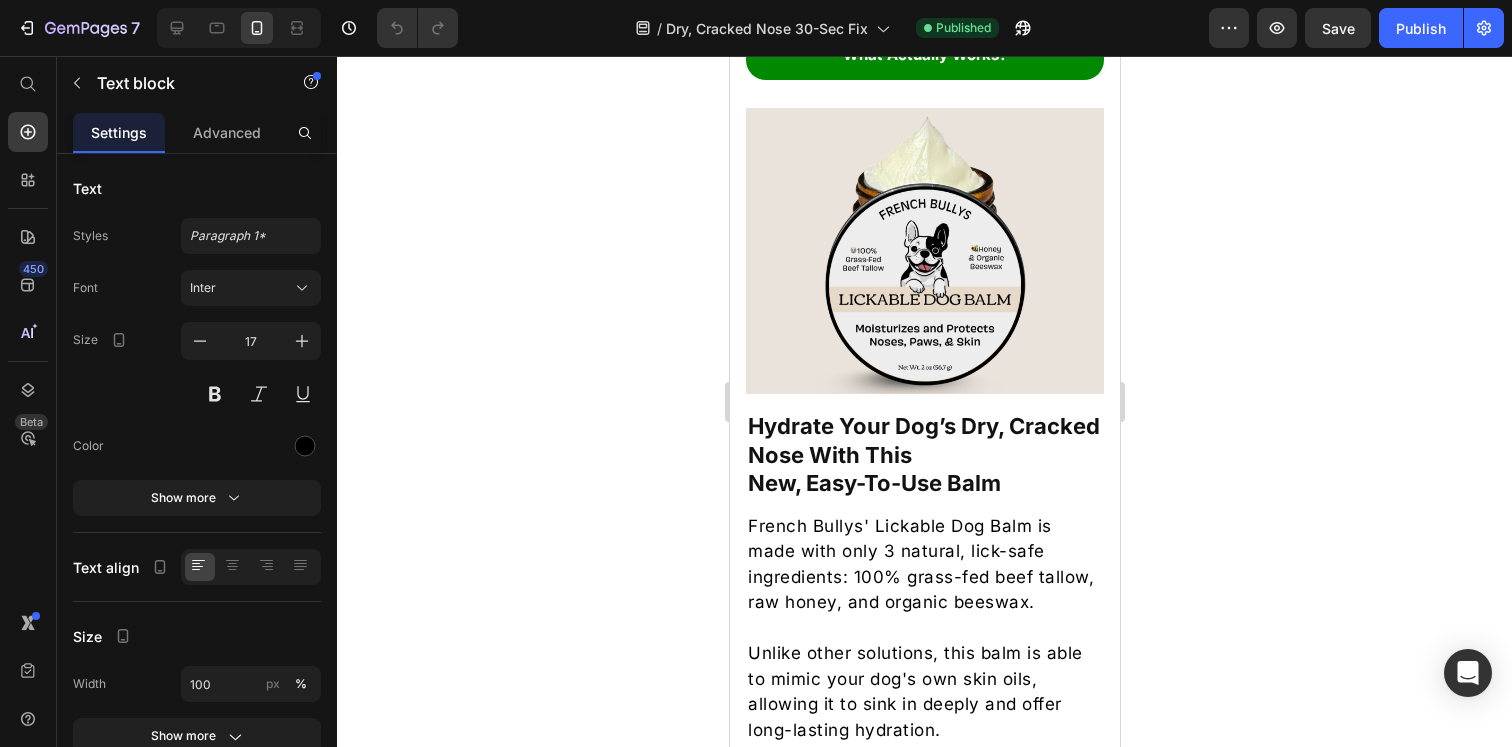 click on "Solutions like coconut oil, Vaseline, grape seed oil, and plant-based balms don't offer lasting hydration because they just sit on top of the skin instead of sinking in deep. This is why dryness returns quickly." at bounding box center [924, -64] 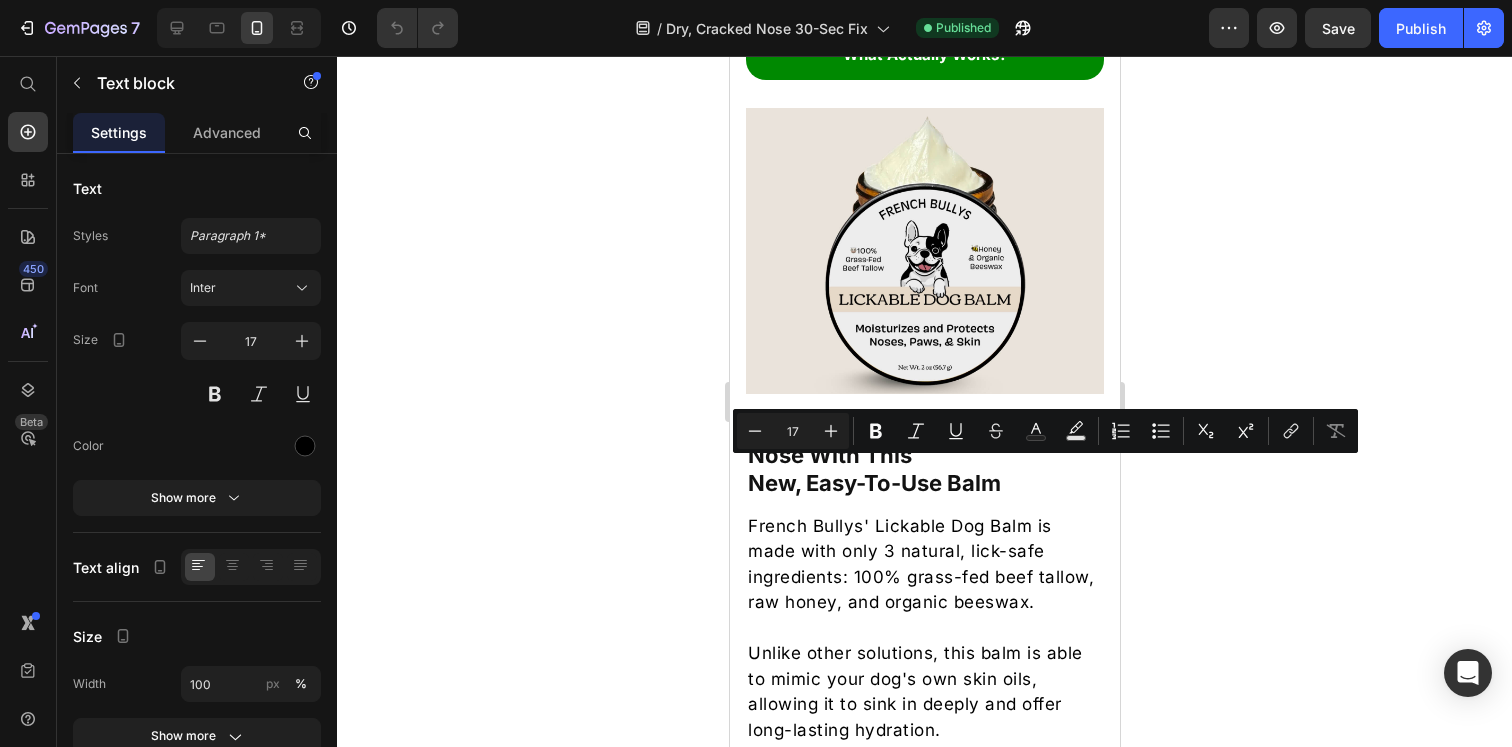 click on "Solutions like coconut oil, Vaseline, grape seed oil, and plant-based balms don't offer lasting hydration because they just sit on top of the skin instead of sinking in deep. This is why dryness returns quickly." at bounding box center (924, -64) 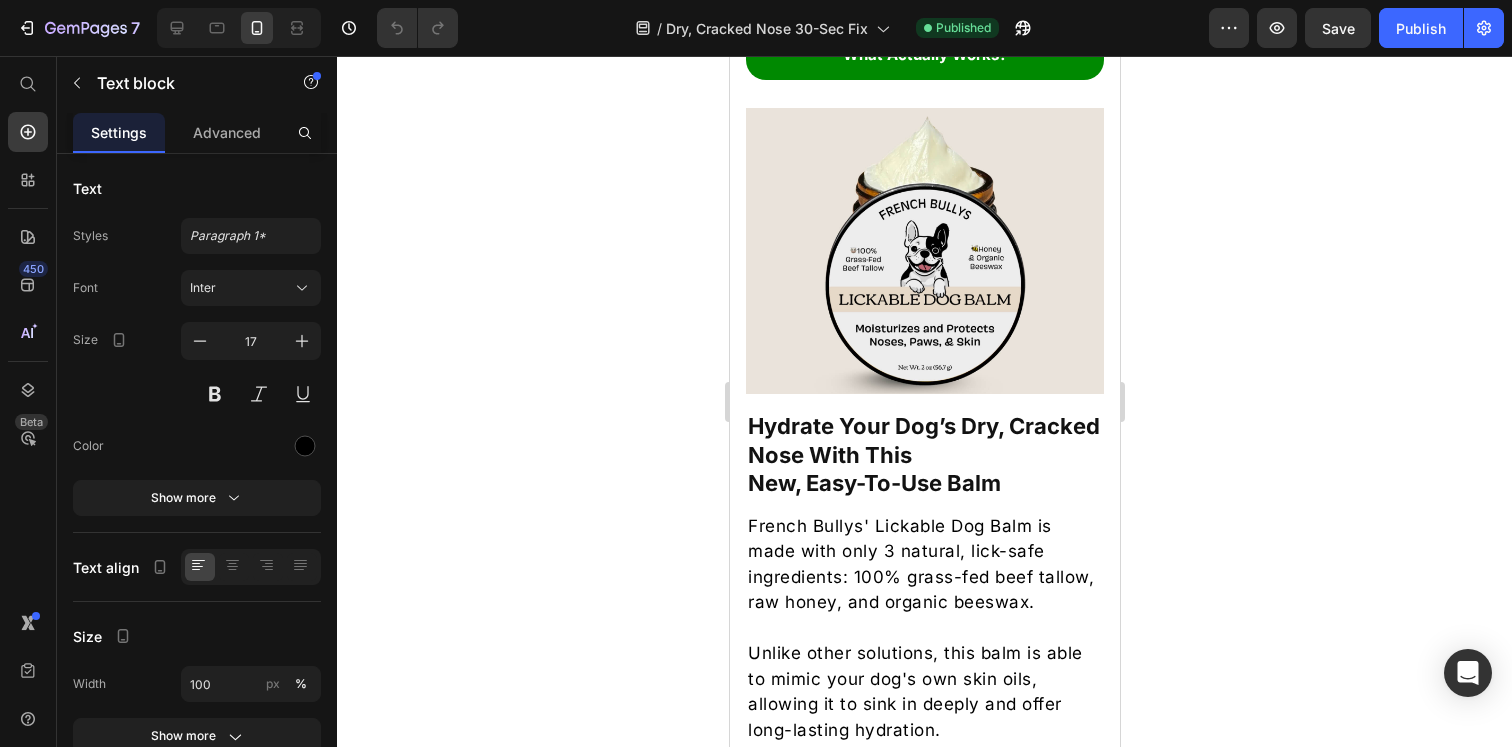 click on "Solutions like coconut oil, Vaseline, grape seed oil, and plant-based balms don't offer lasting hydration because they just sit on top of the skin instead of sinking in deep. This is why dryness returns quickly." at bounding box center [924, -64] 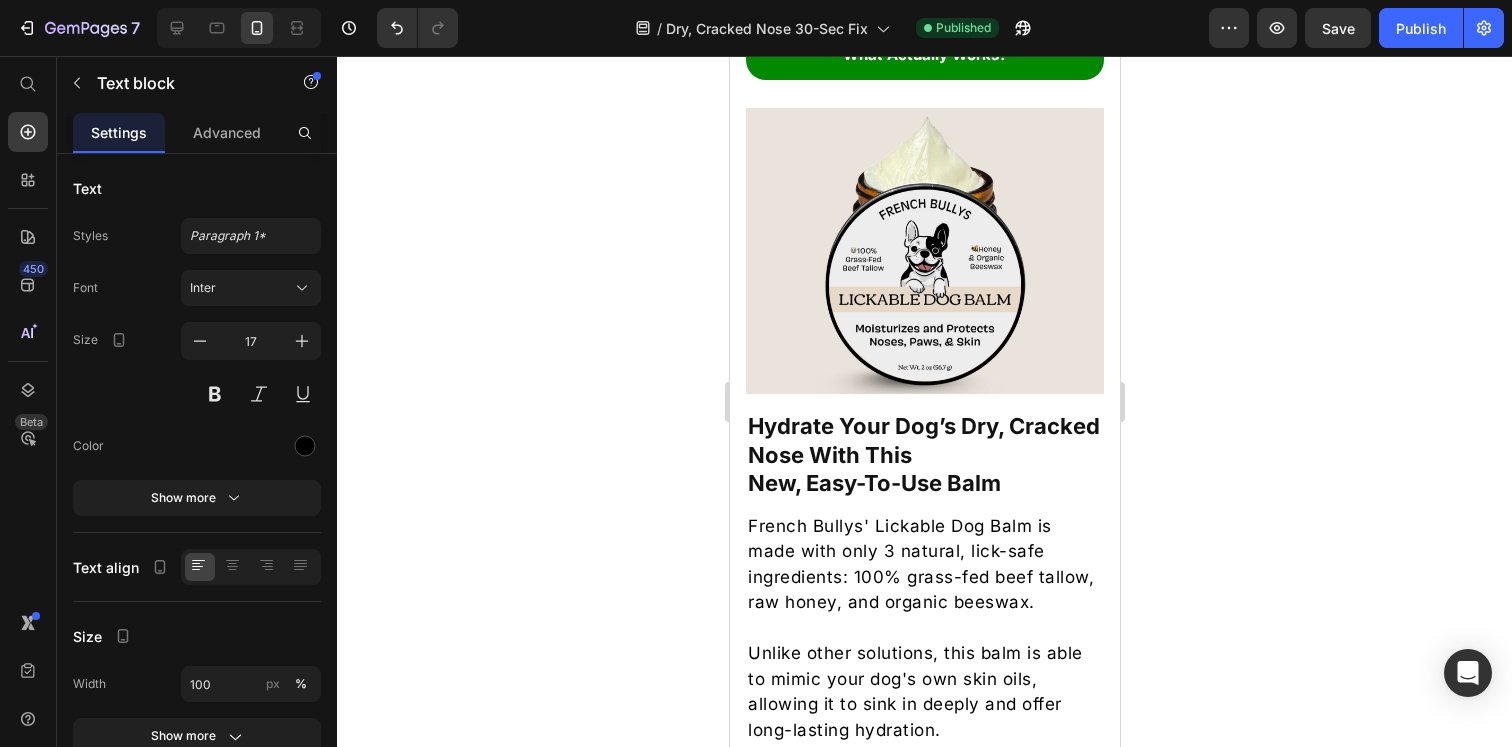drag, startPoint x: 911, startPoint y: 448, endPoint x: 990, endPoint y: 448, distance: 79 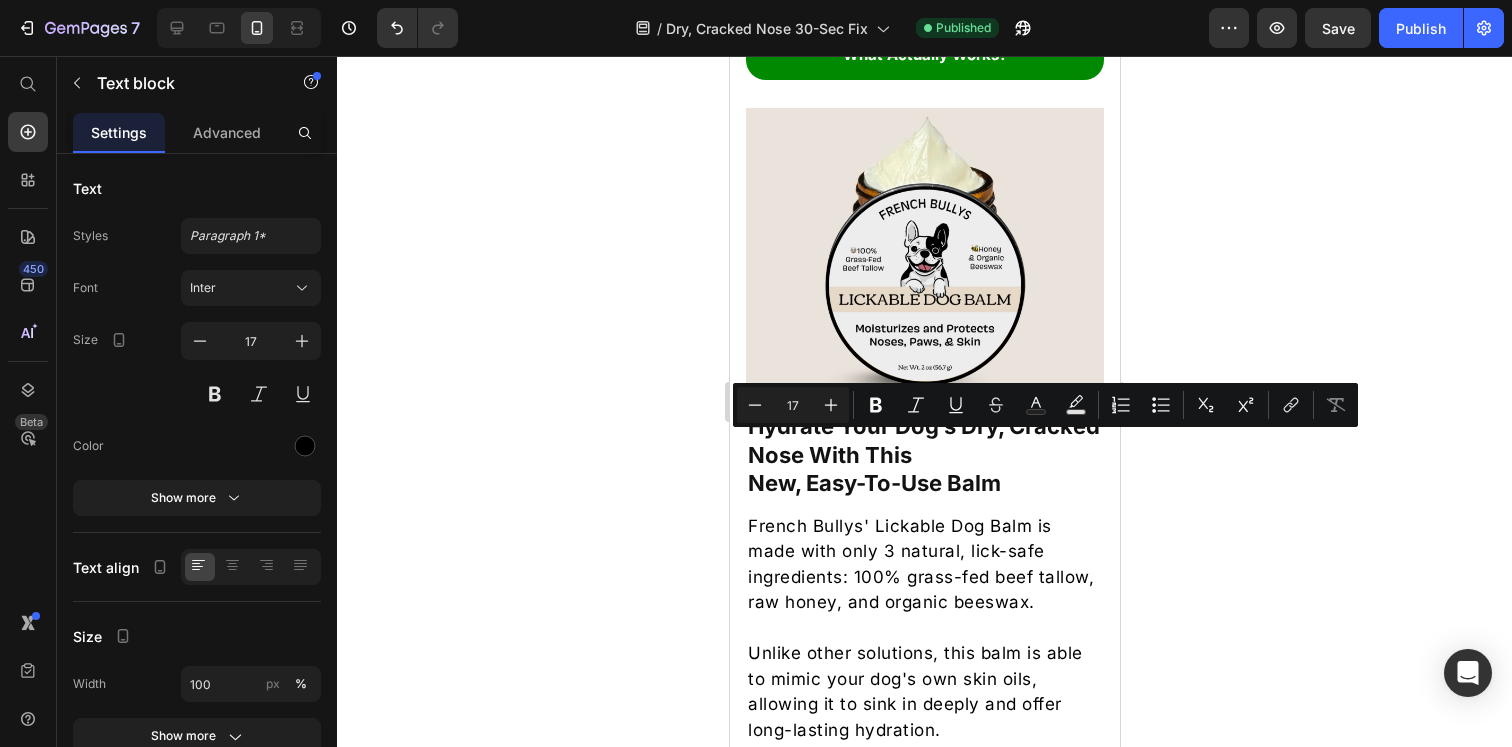 click on "Solutions like coconut oil, Vaseline, grapeseed oil, and plant-based balms don't offer lasting hydration because they just sit on top of the skin instead of sinking in deep. This is why dryness returns quickly." at bounding box center (924, -64) 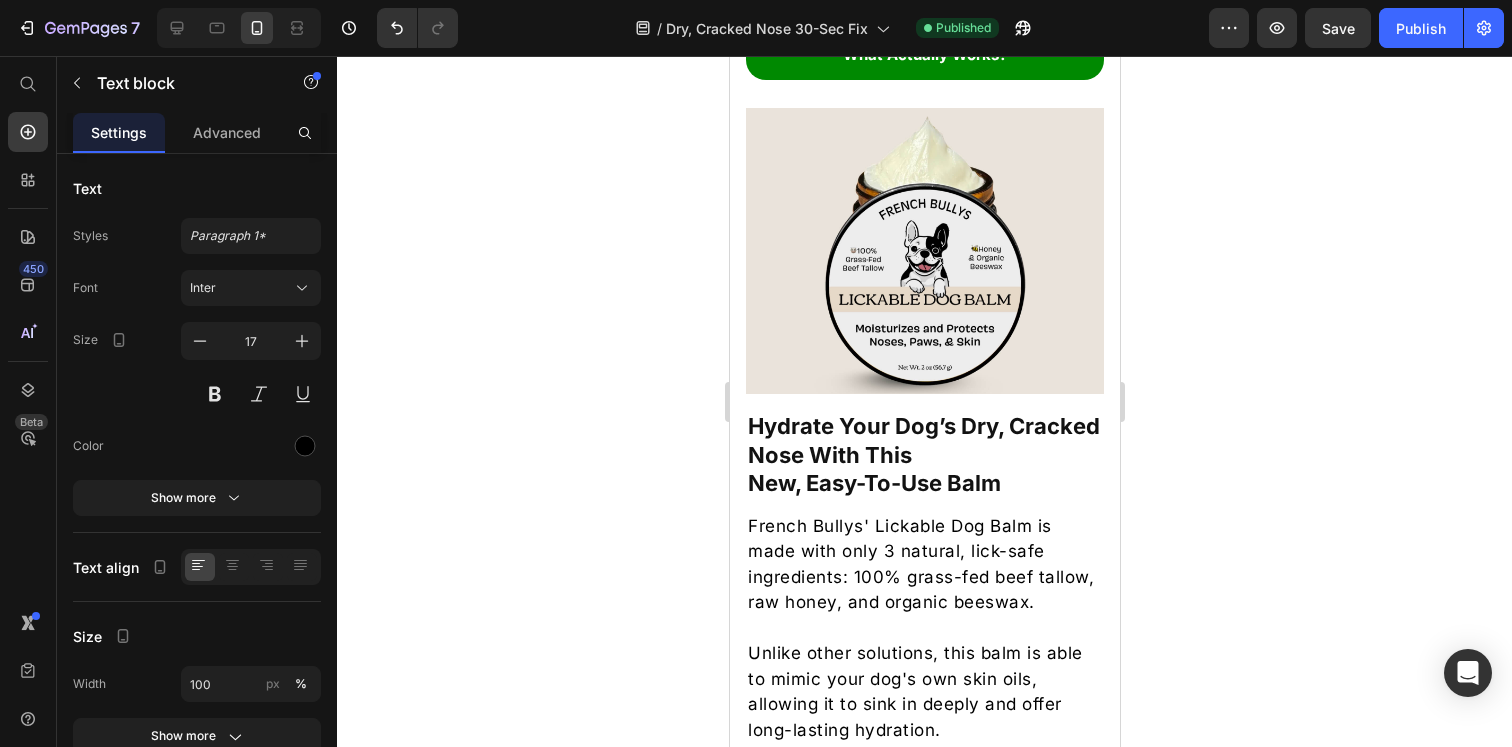 click 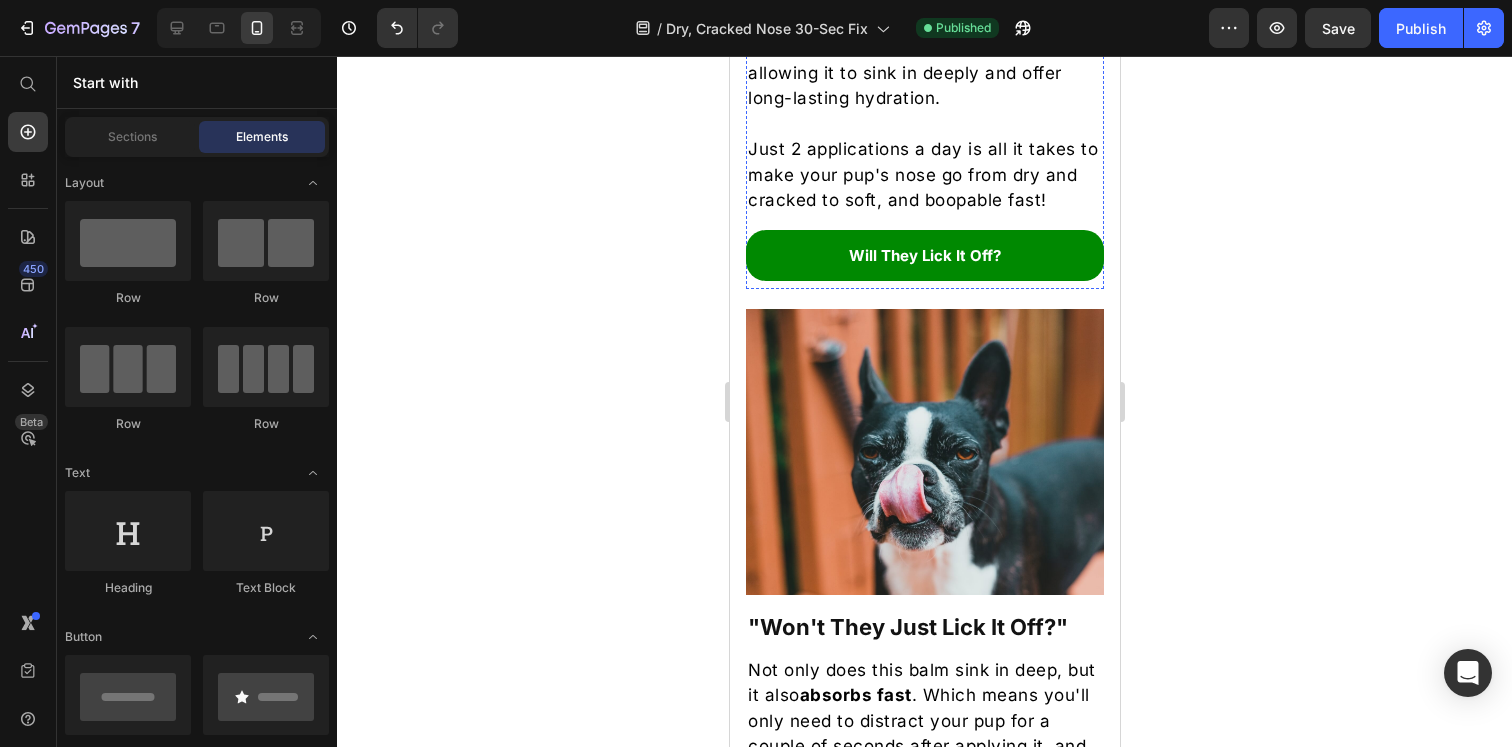scroll, scrollTop: 2472, scrollLeft: 0, axis: vertical 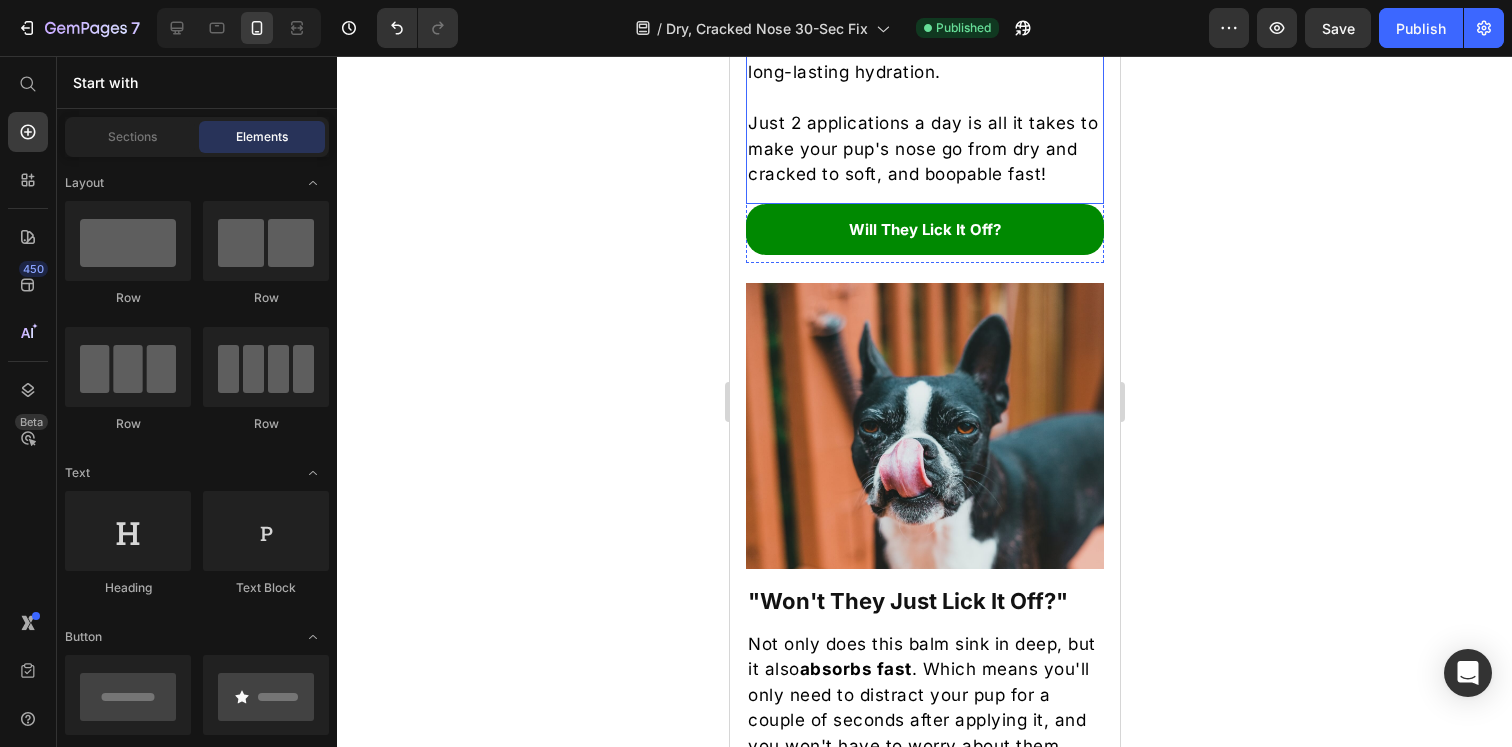 click on "Unlike other solutions, this balm is able to mimic your dog's own skin oils, allowing it to sink in deeply and offer long-lasting hydration." at bounding box center [924, 35] 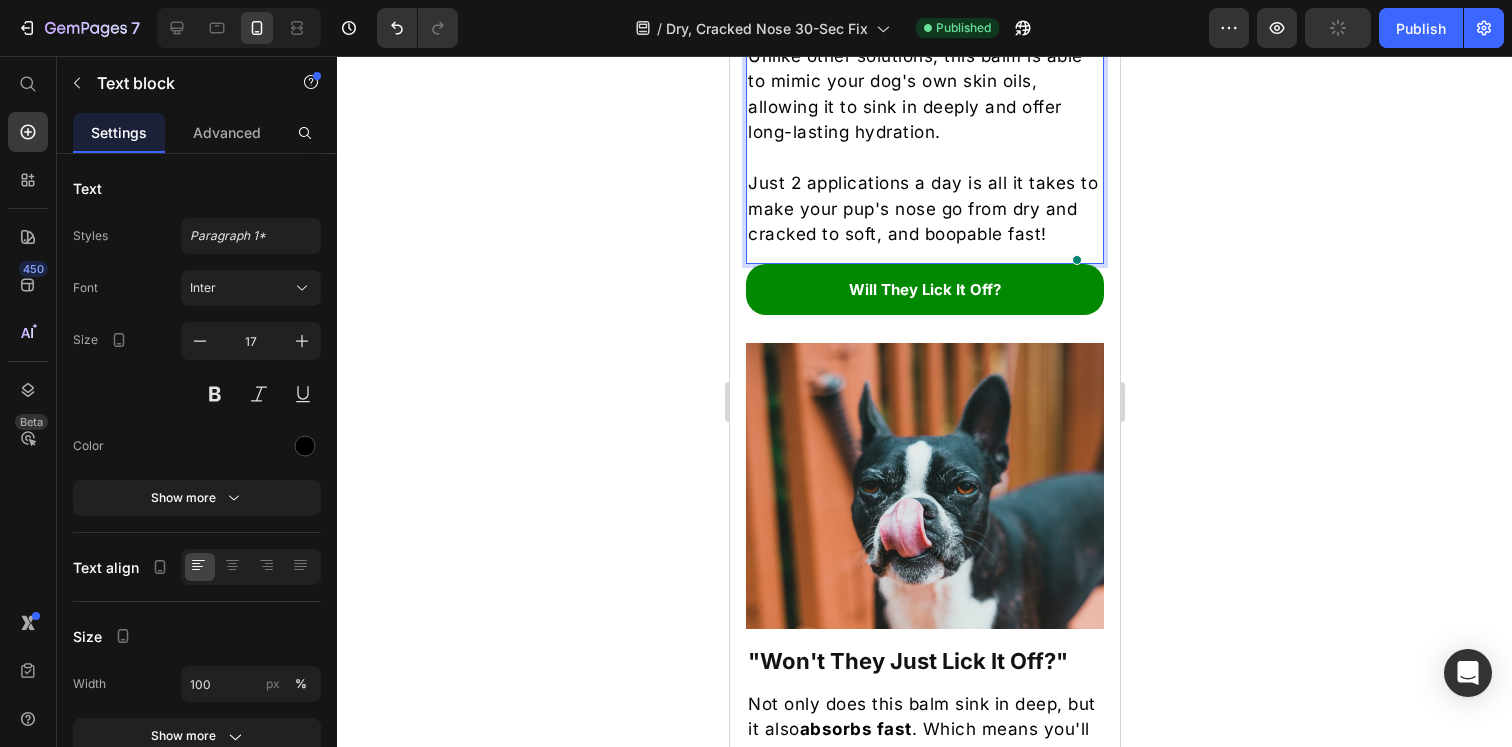 scroll, scrollTop: 2389, scrollLeft: 0, axis: vertical 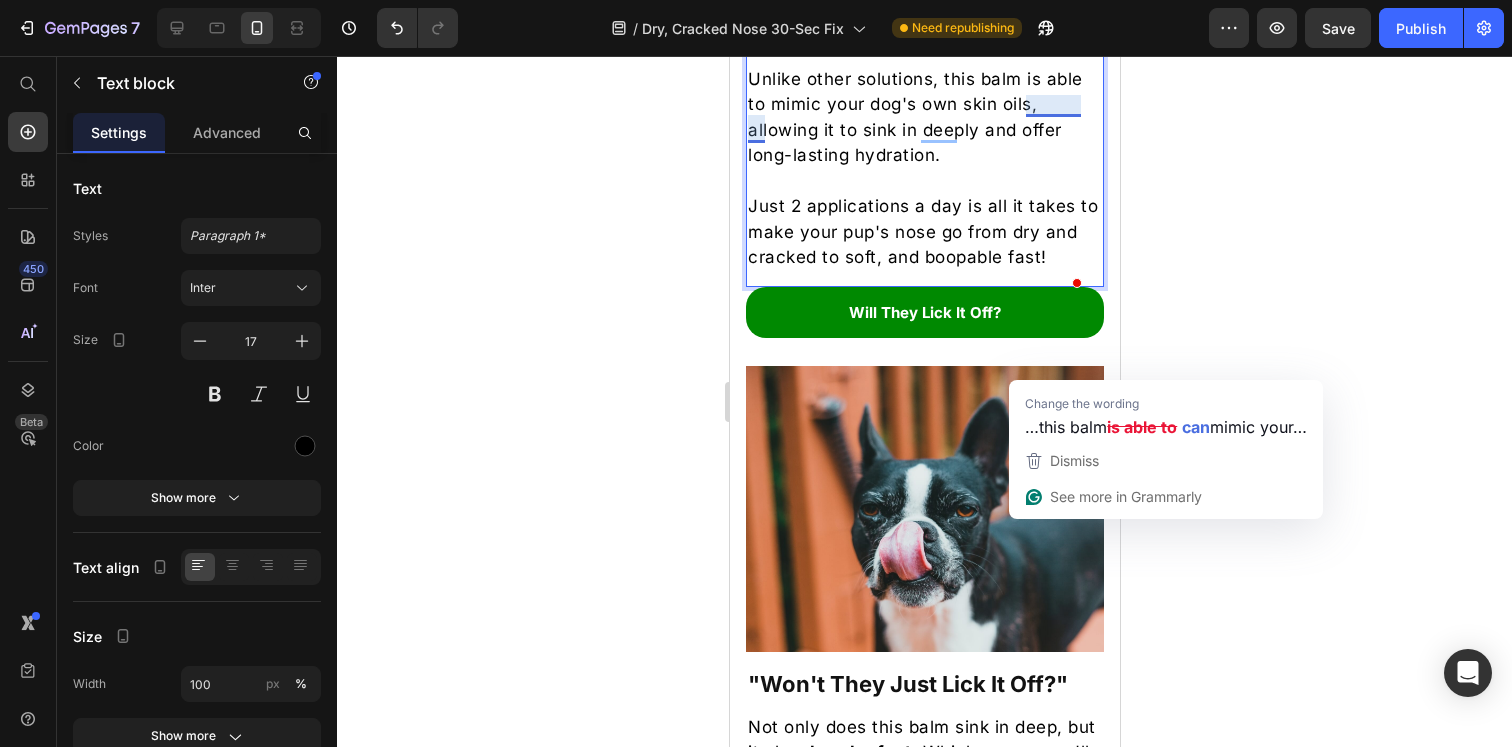 click on "Unlike other solutions, this balm is able to mimic your dog's own skin oils, allowing it to sink in deeply and offer long-lasting hydration." at bounding box center [924, 118] 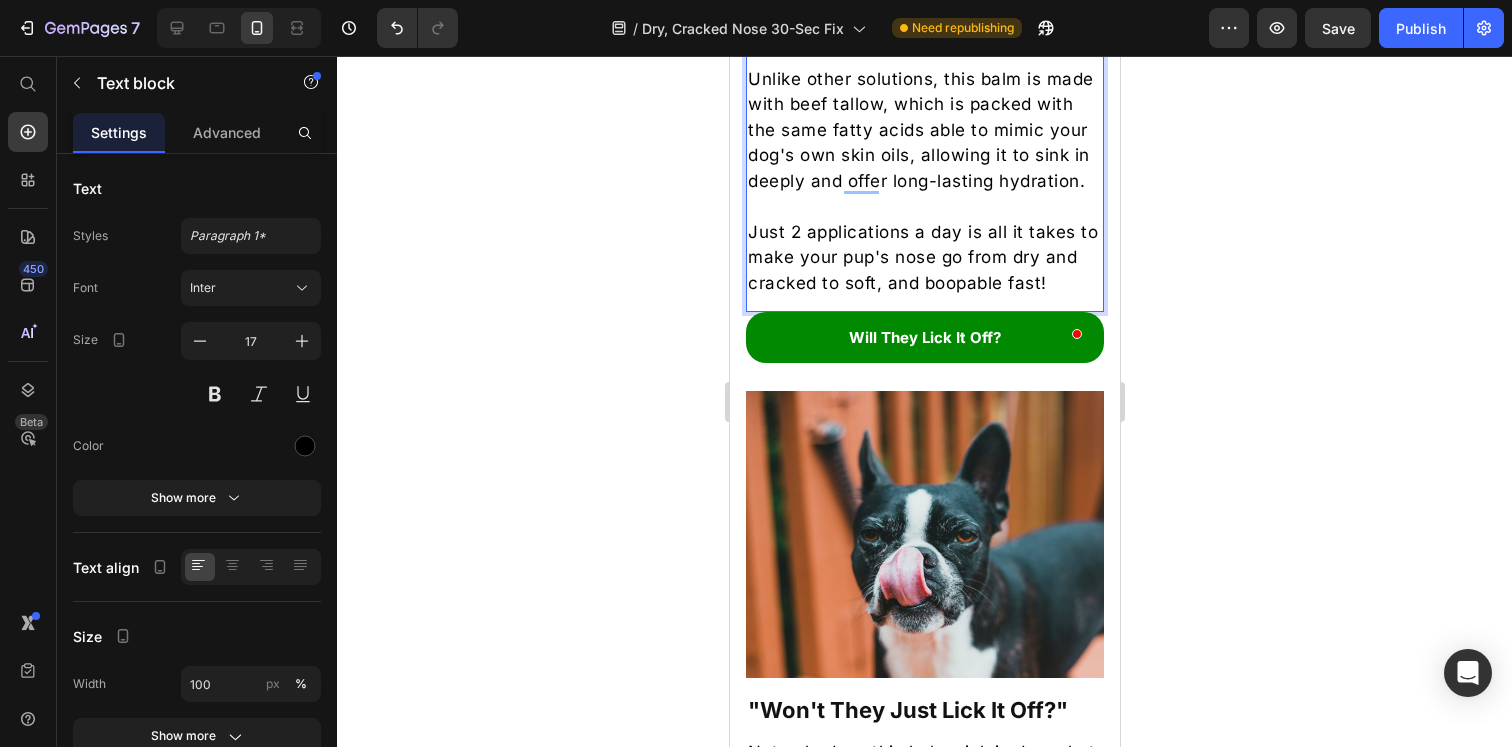 click on "Unlike other solutions, this balm is made with beef tallow, which is packed with the same fatty acids able to mimic your dog's own skin oils, allowing it to sink in deeply and offer long-lasting hydration." at bounding box center [924, 131] 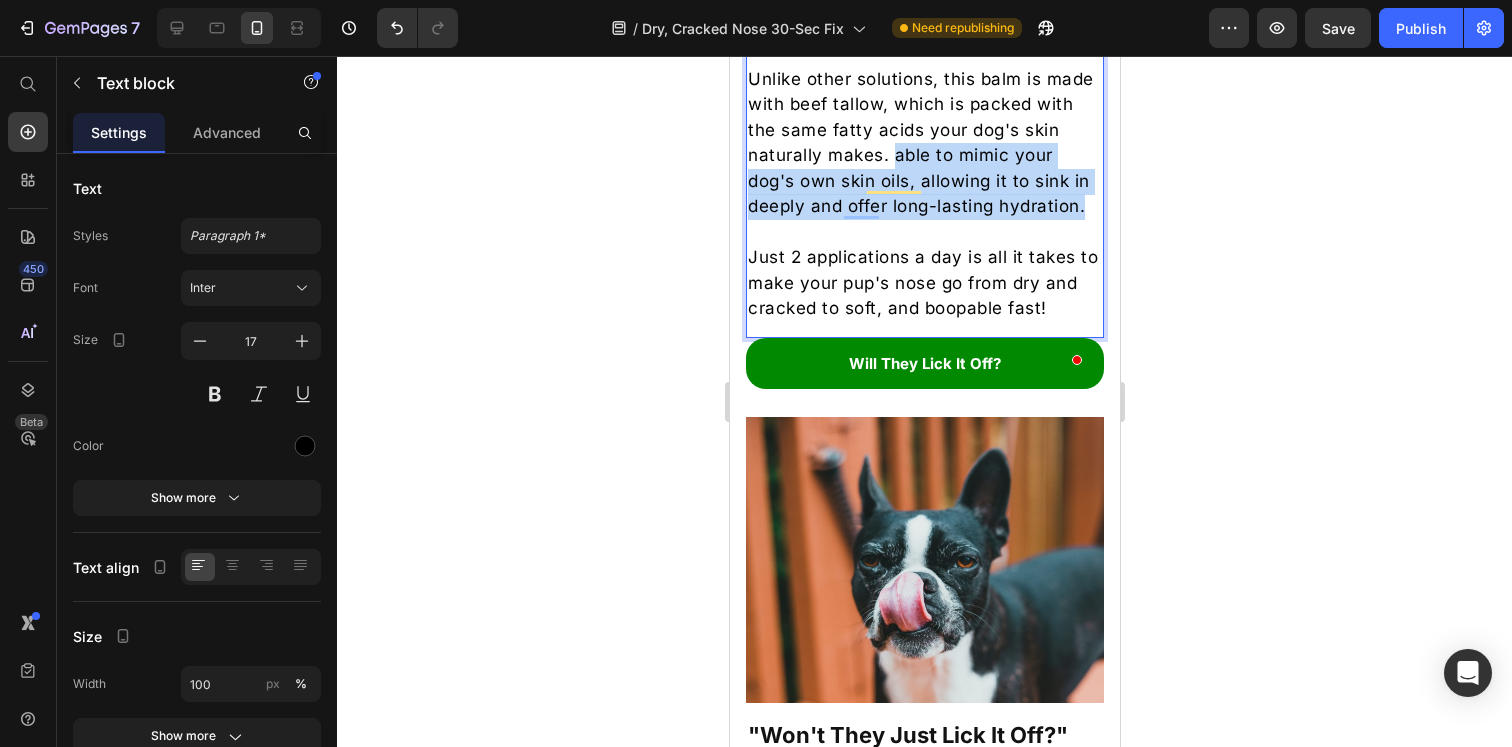 drag, startPoint x: 893, startPoint y: 529, endPoint x: 930, endPoint y: 446, distance: 90.873535 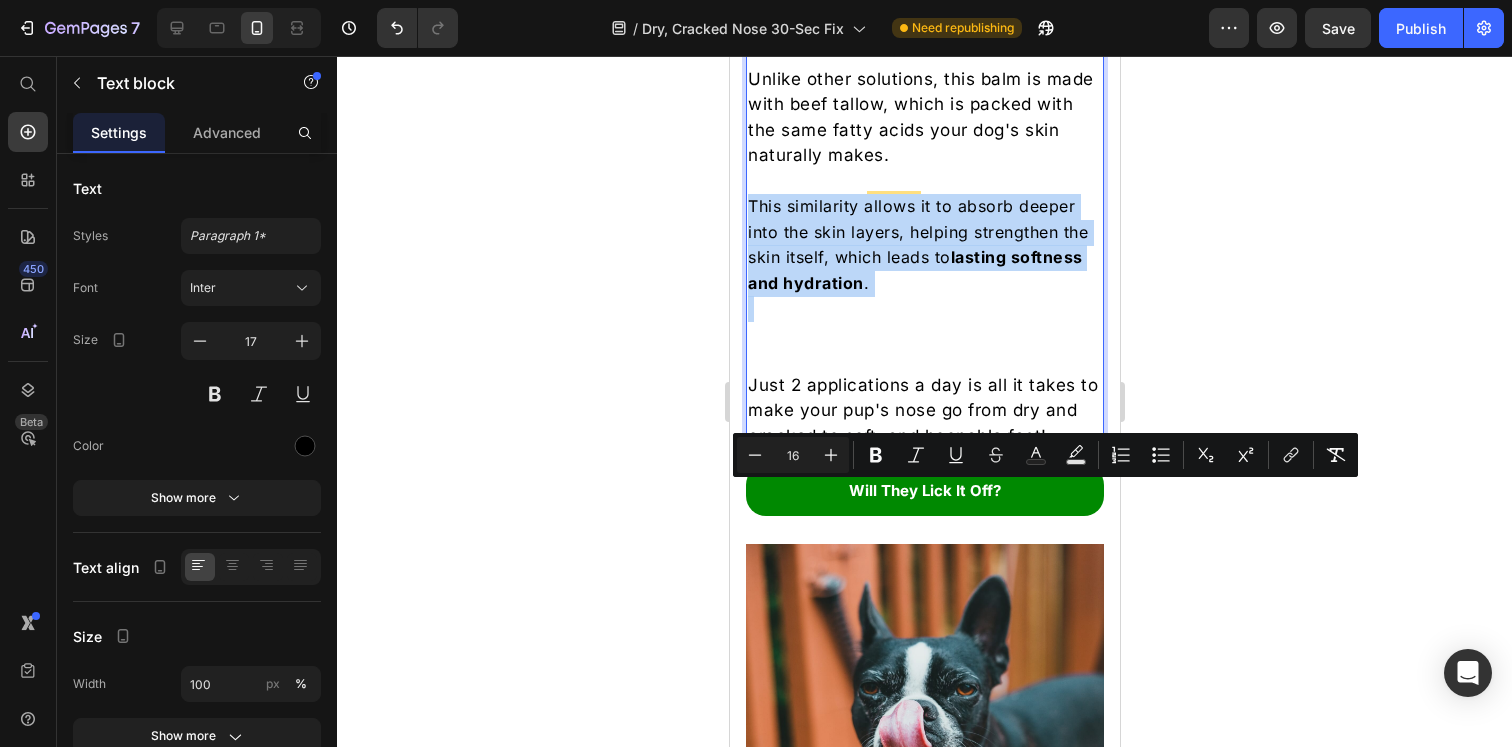 drag, startPoint x: 777, startPoint y: 633, endPoint x: 750, endPoint y: 485, distance: 150.44267 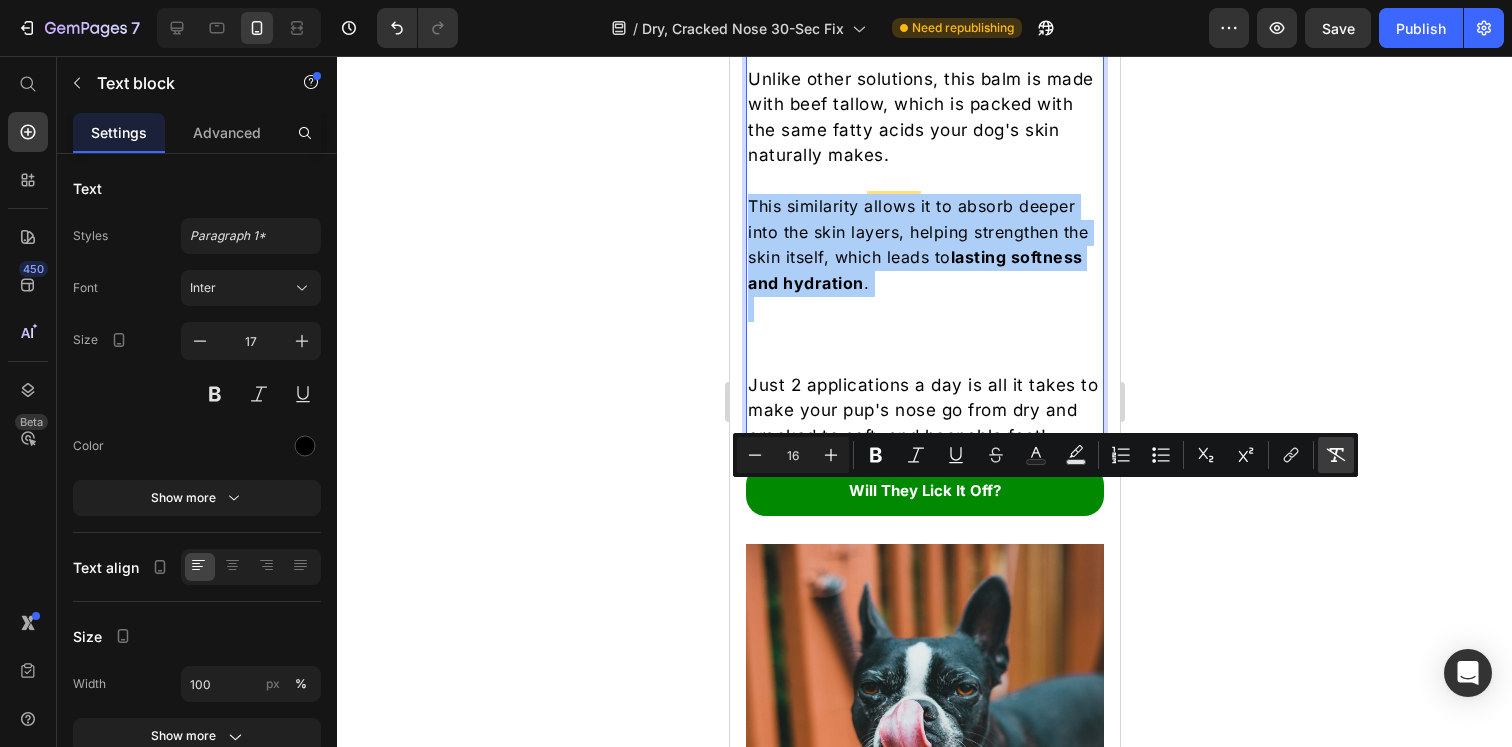 click 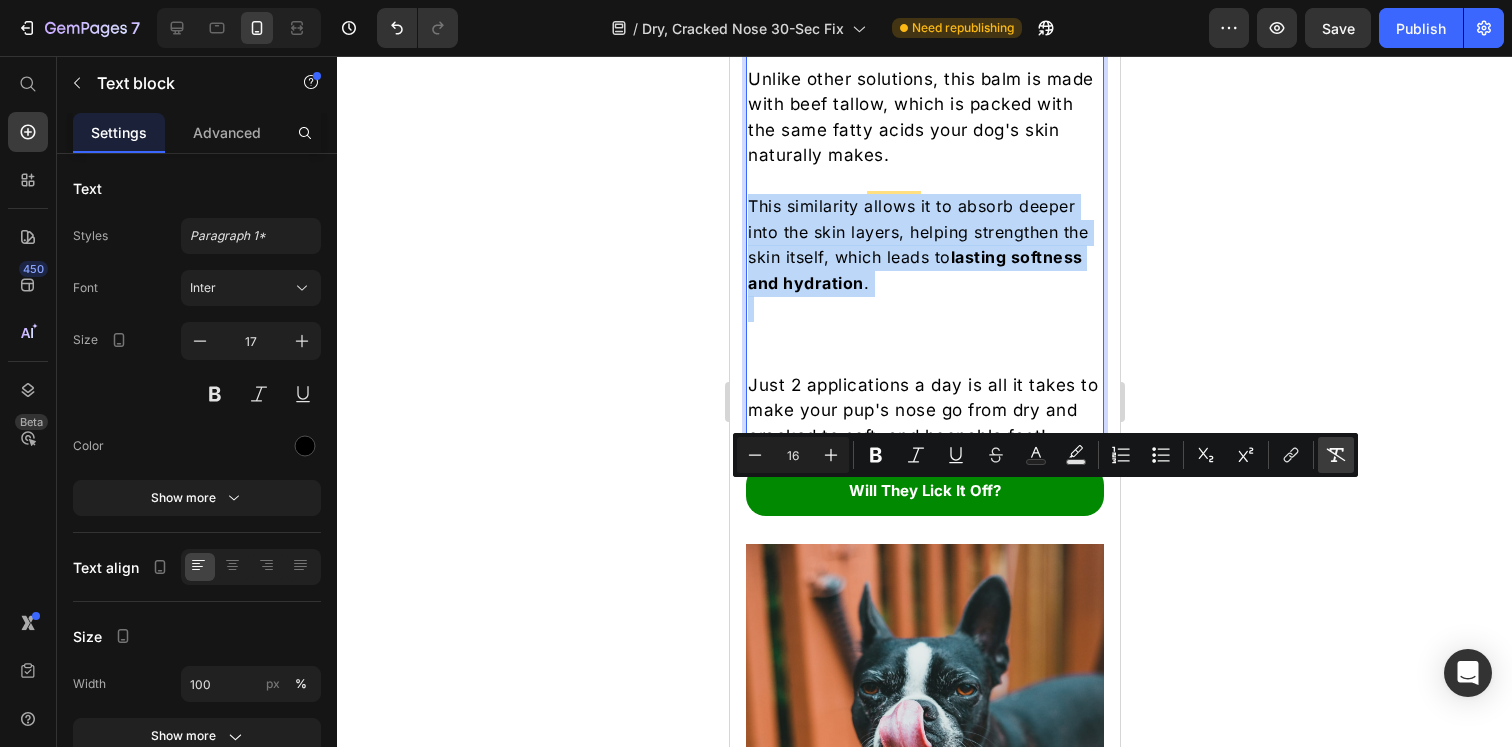 type on "17" 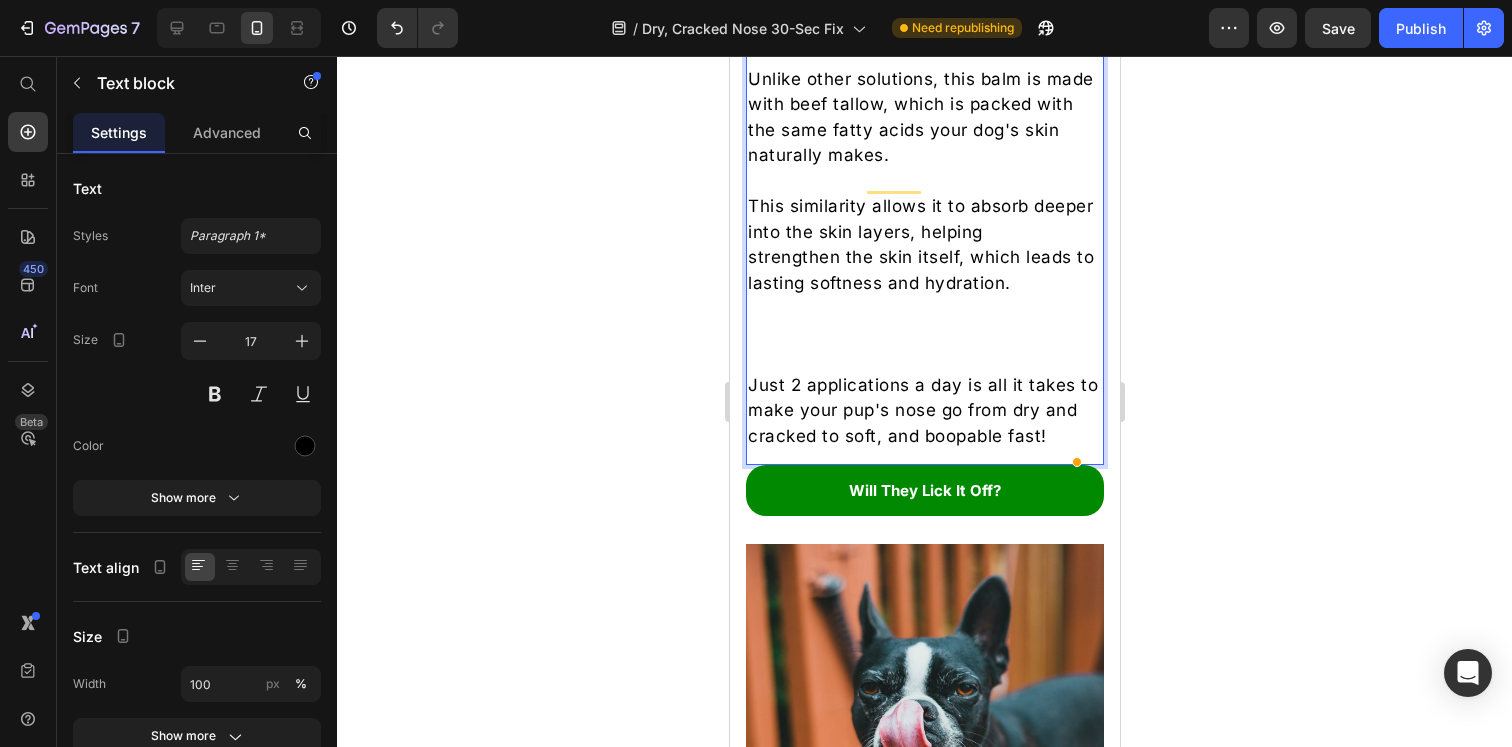 click at bounding box center [924, 360] 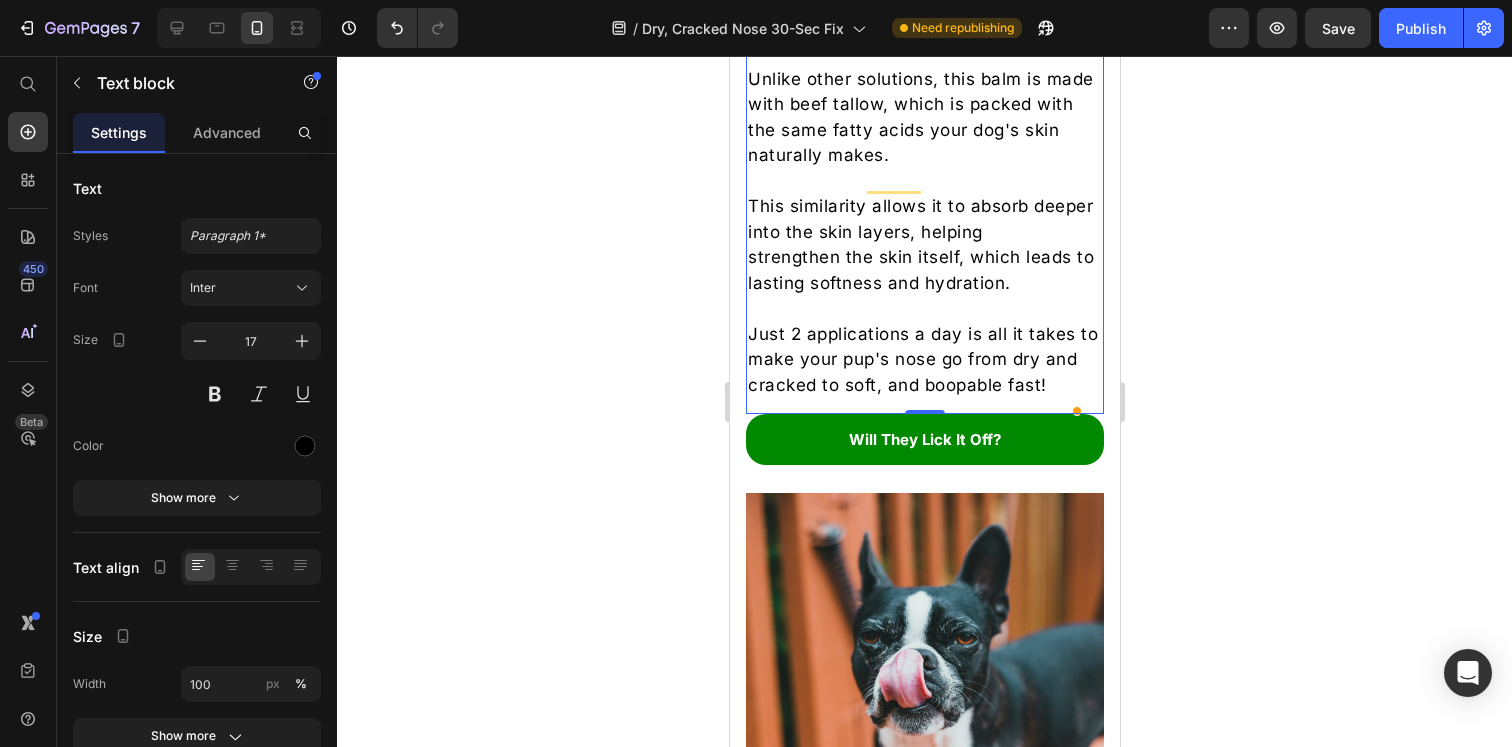 click 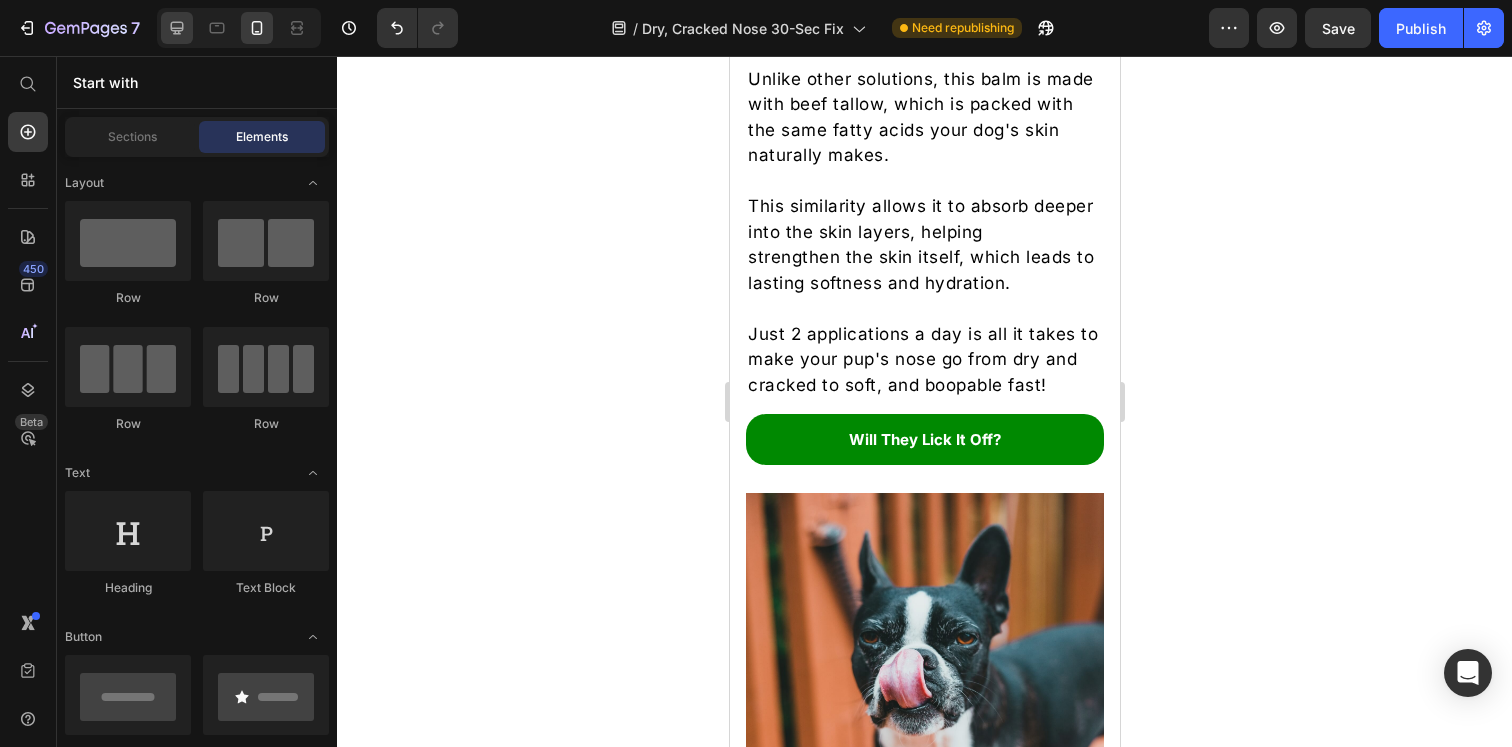 click 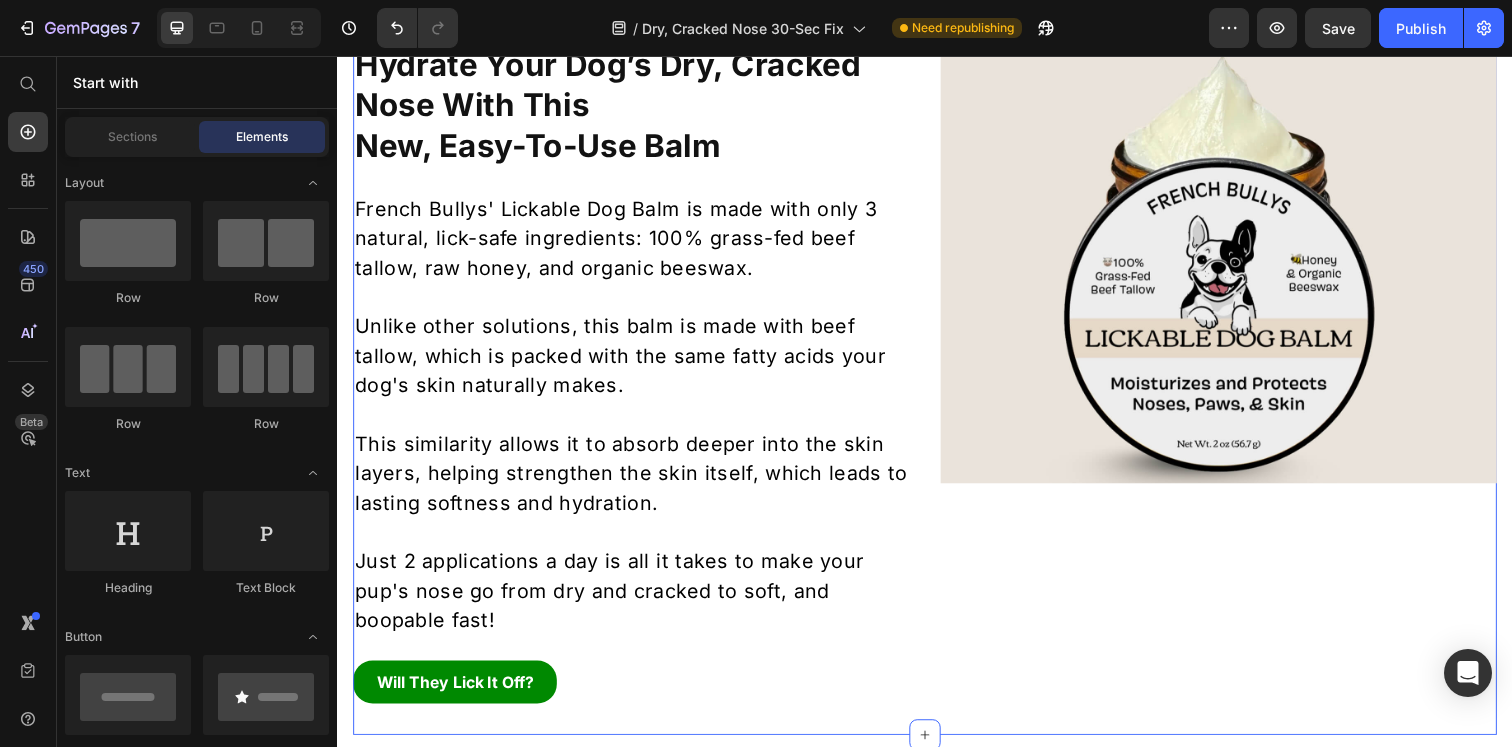 scroll, scrollTop: 1970, scrollLeft: 0, axis: vertical 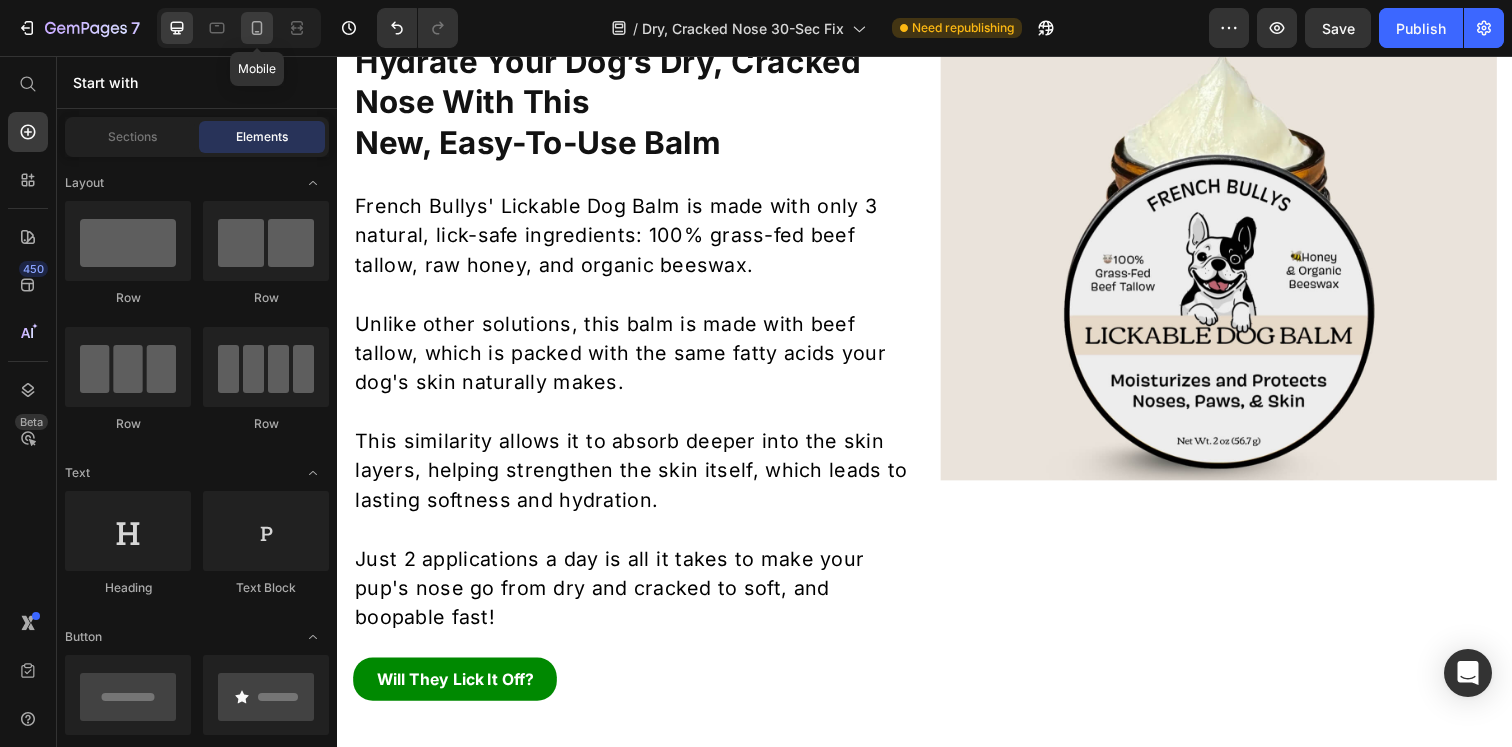 click 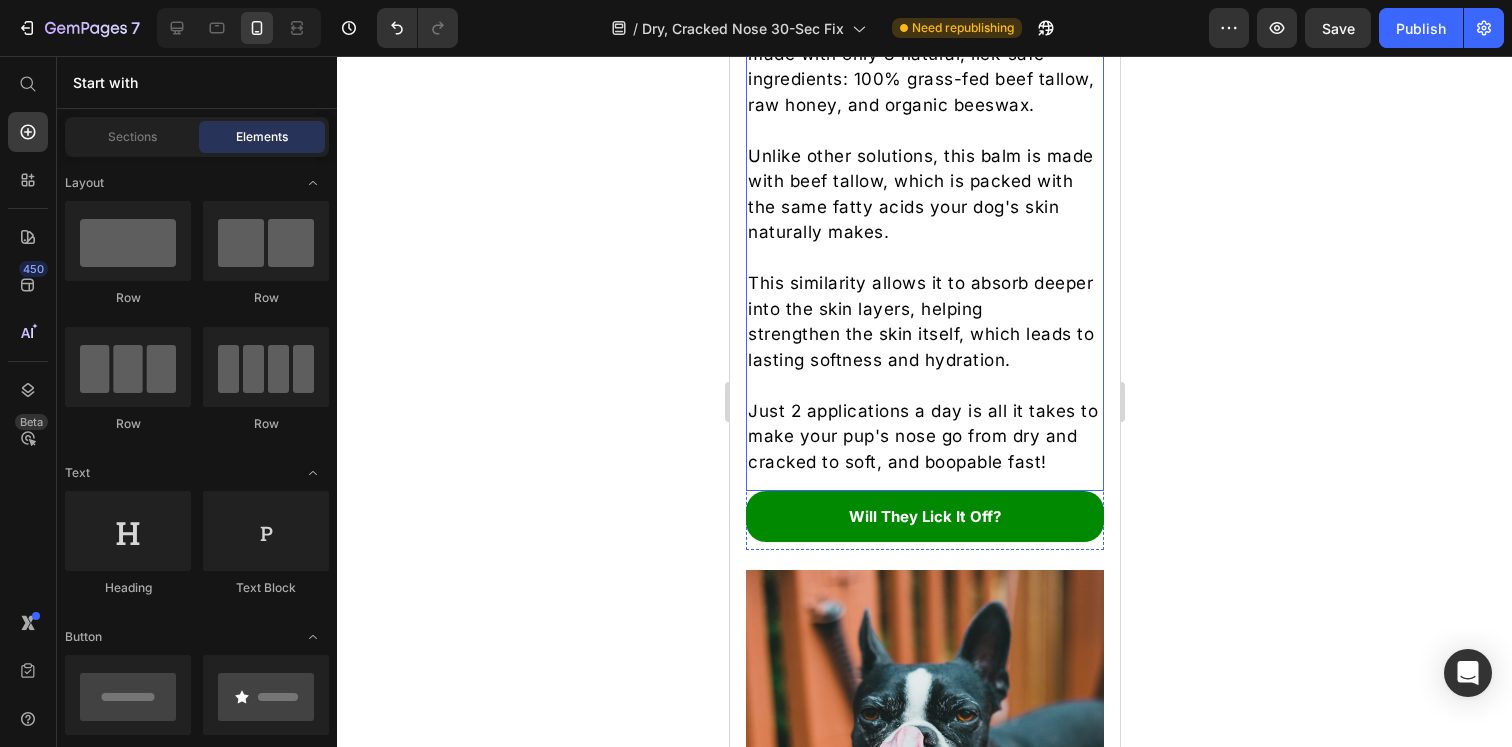 scroll, scrollTop: 2390, scrollLeft: 0, axis: vertical 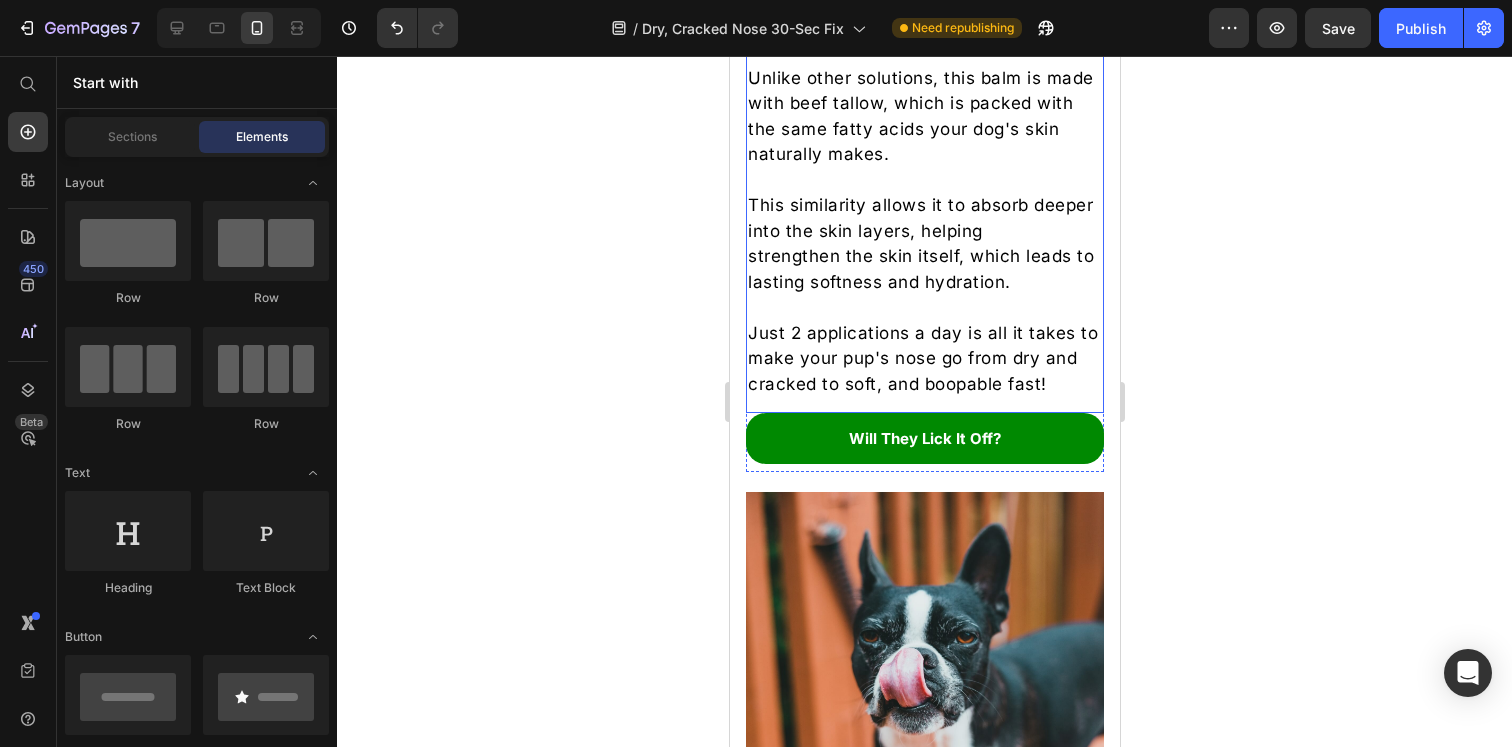 click on "French Bullys' Lickable Dog Balm is made with only 3 natural, lick-safe ingredients: 100% grass-fed beef tallow, raw honey, and organic beeswax." at bounding box center (924, -11) 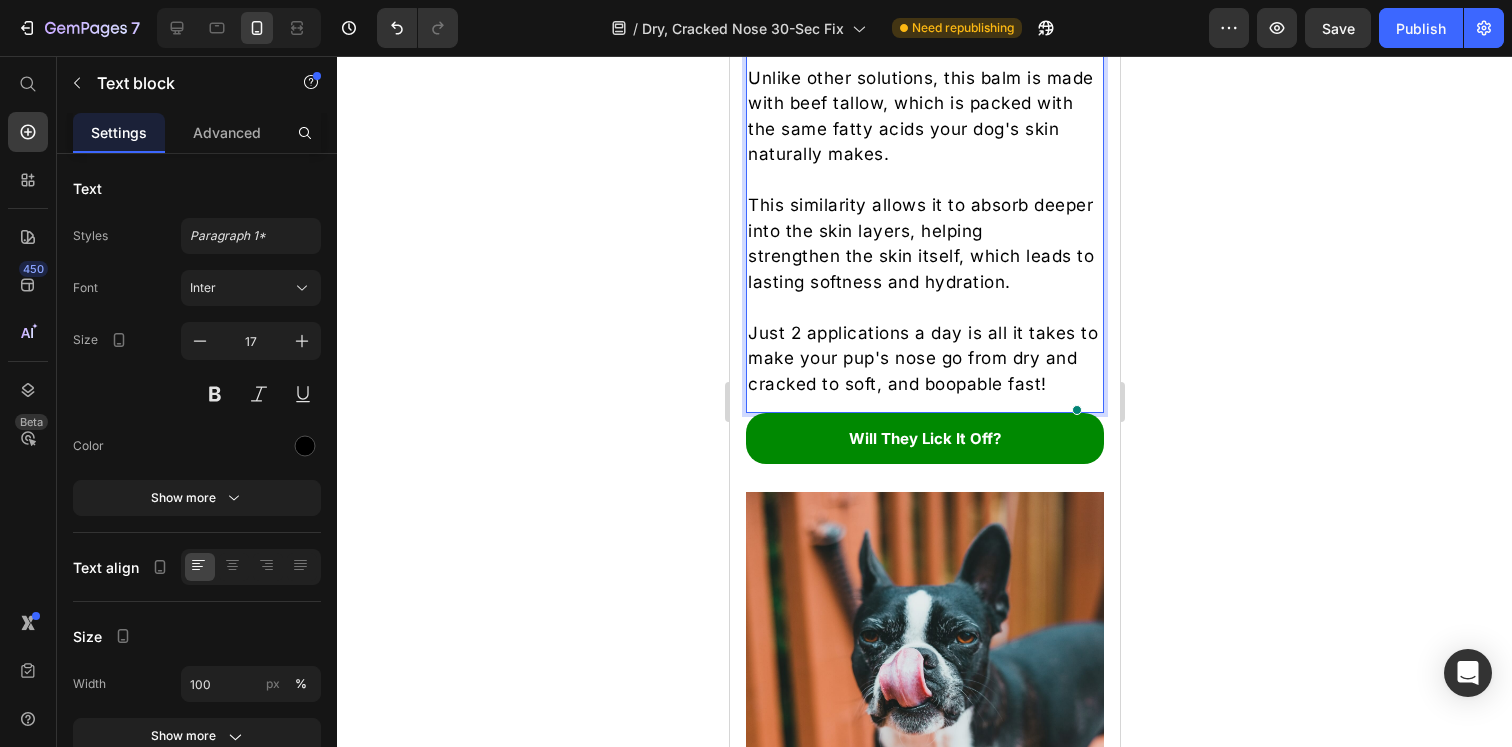click 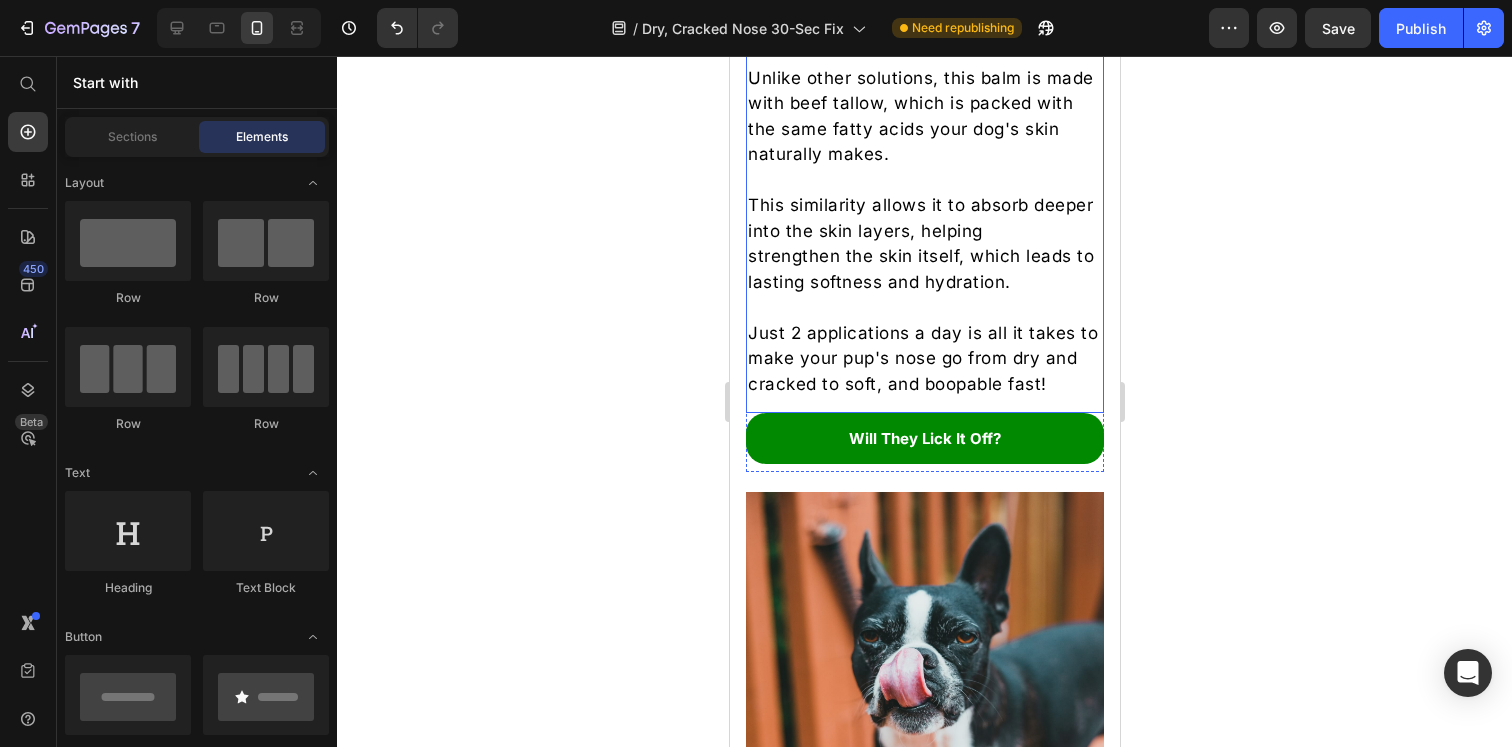 click on "Unlike other solutions, this balm is made with beef tallow, which is packed with the same fatty acids your dog's skin naturally makes." at bounding box center [924, 117] 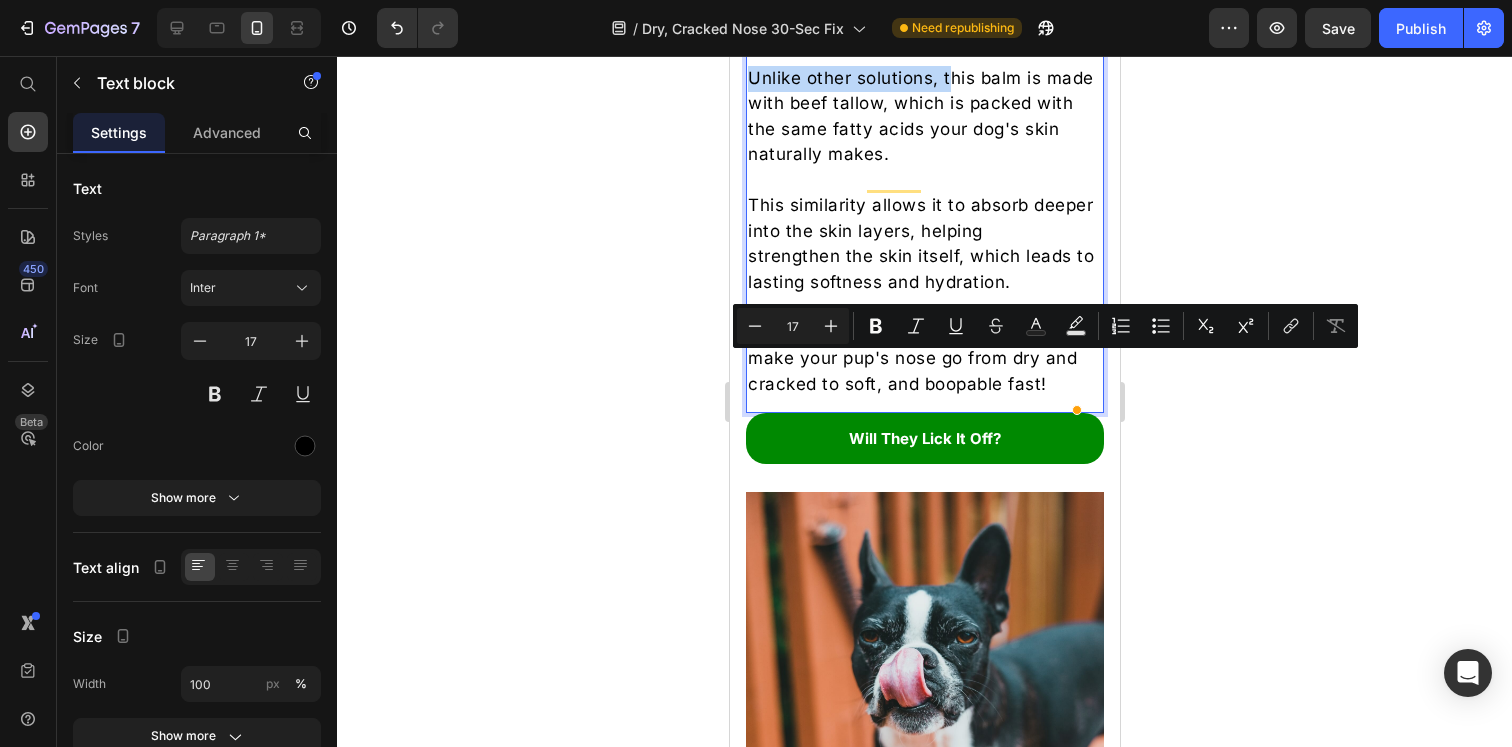 drag, startPoint x: 948, startPoint y: 367, endPoint x: 750, endPoint y: 373, distance: 198.09088 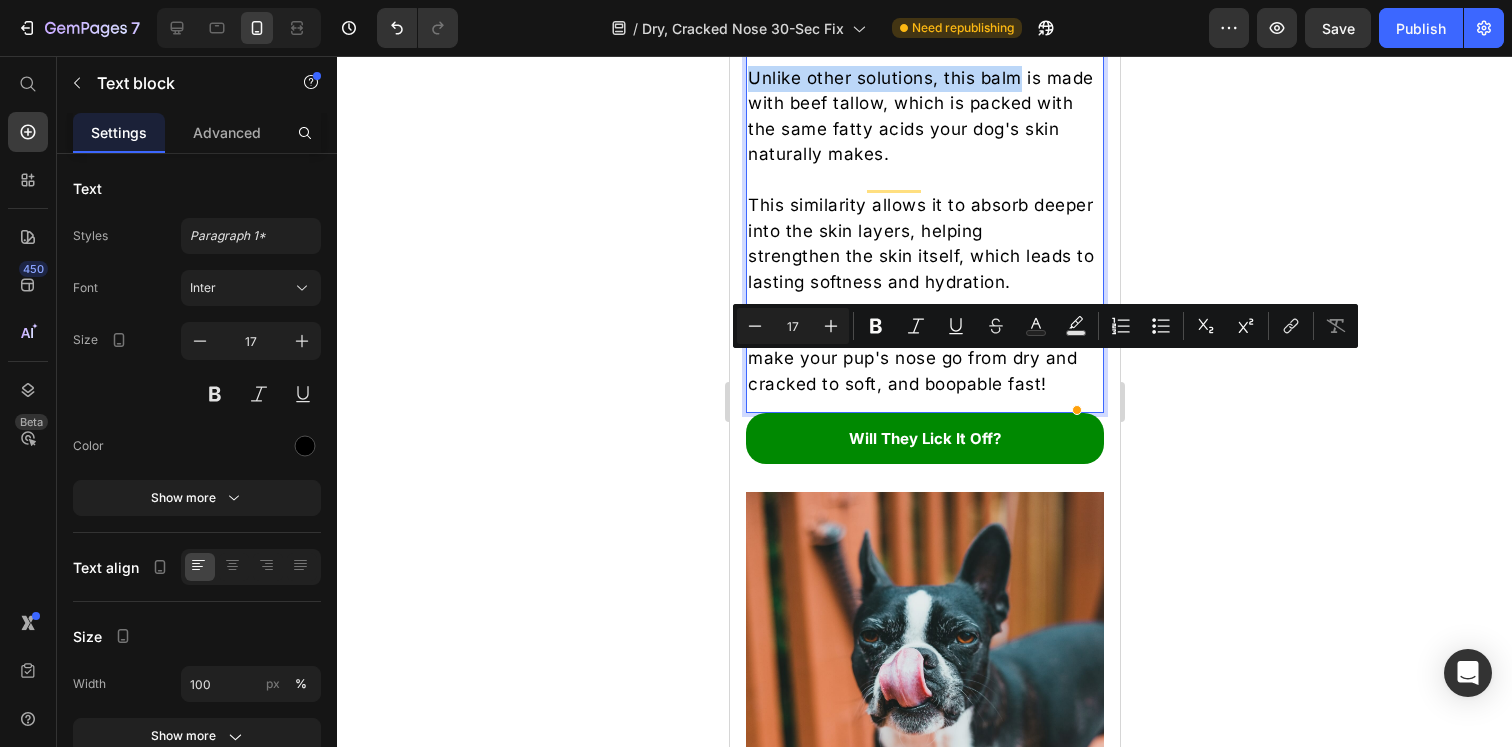 drag, startPoint x: 1018, startPoint y: 369, endPoint x: 750, endPoint y: 369, distance: 268 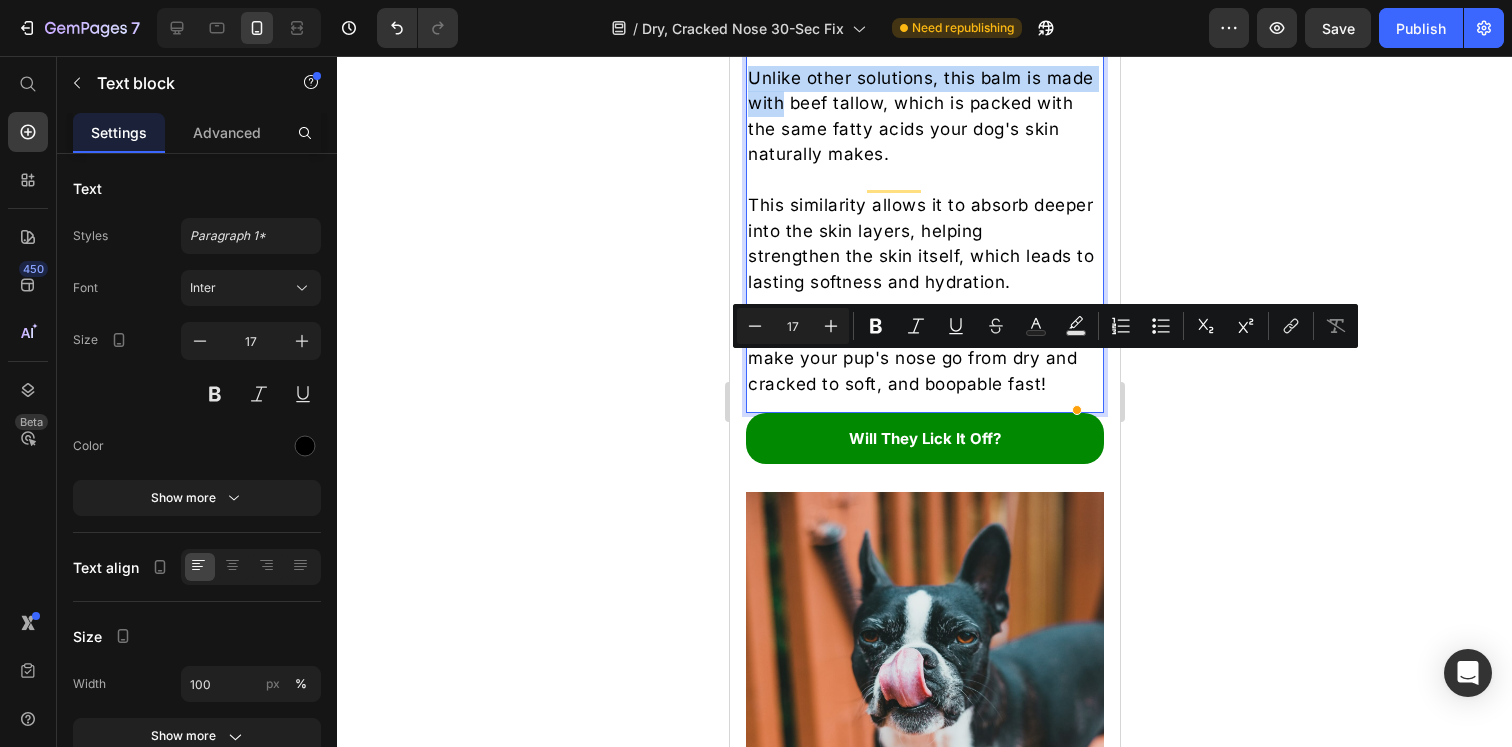 drag, startPoint x: 832, startPoint y: 394, endPoint x: 748, endPoint y: 373, distance: 86.58522 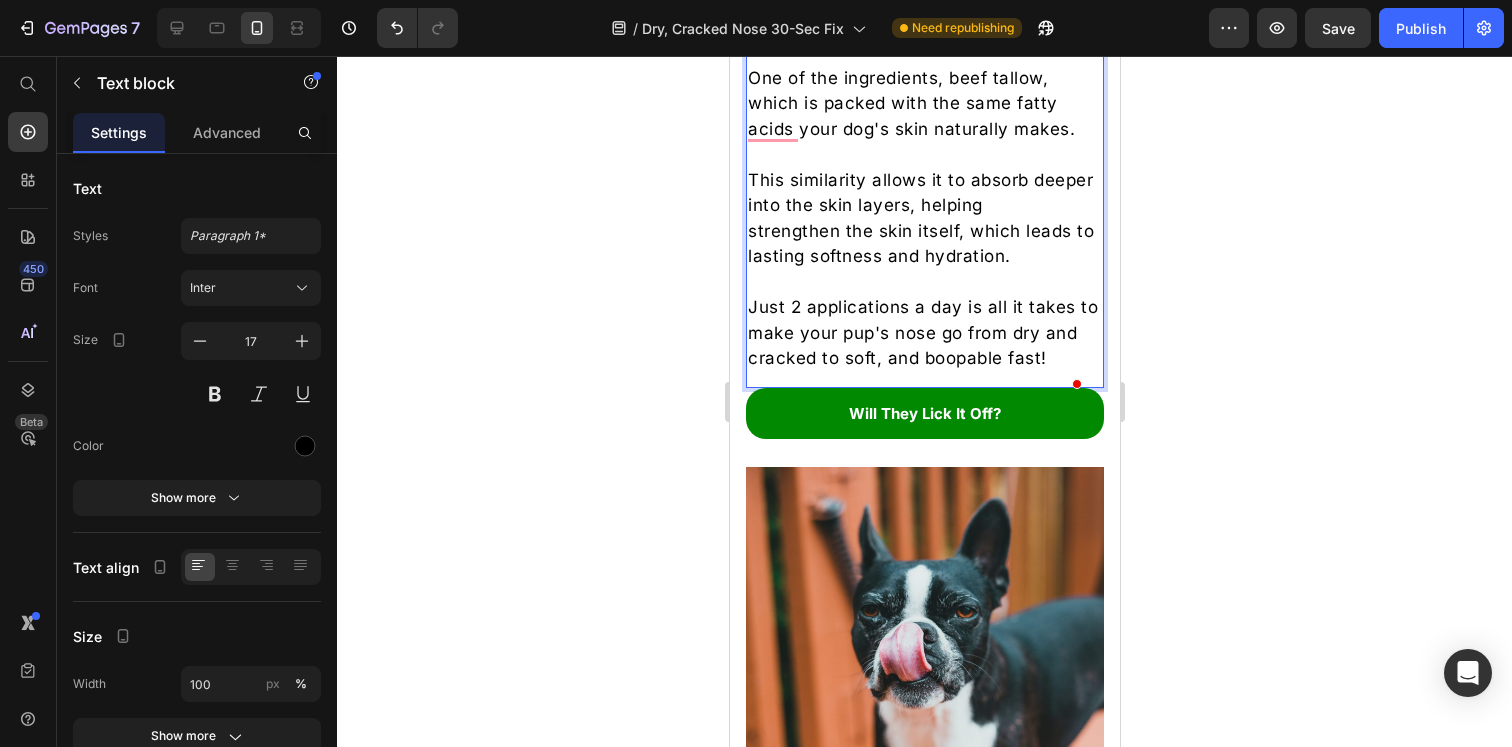 click on "One of the ingredients, beef tallow, which is packed with the same fatty acids your dog's skin naturally makes." at bounding box center [924, 104] 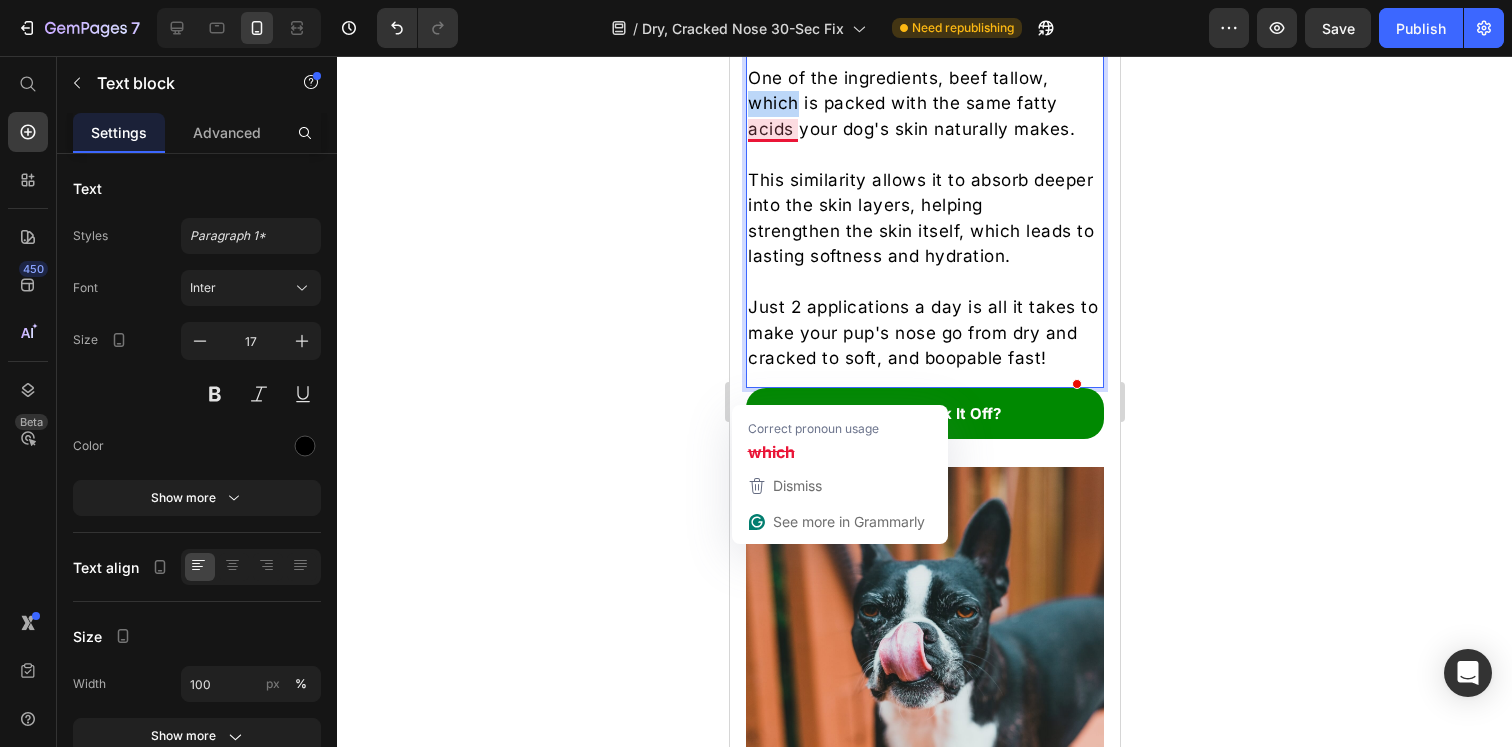 click on "One of the ingredients, beef tallow, which is packed with the same fatty acids your dog's skin naturally makes." at bounding box center [924, 104] 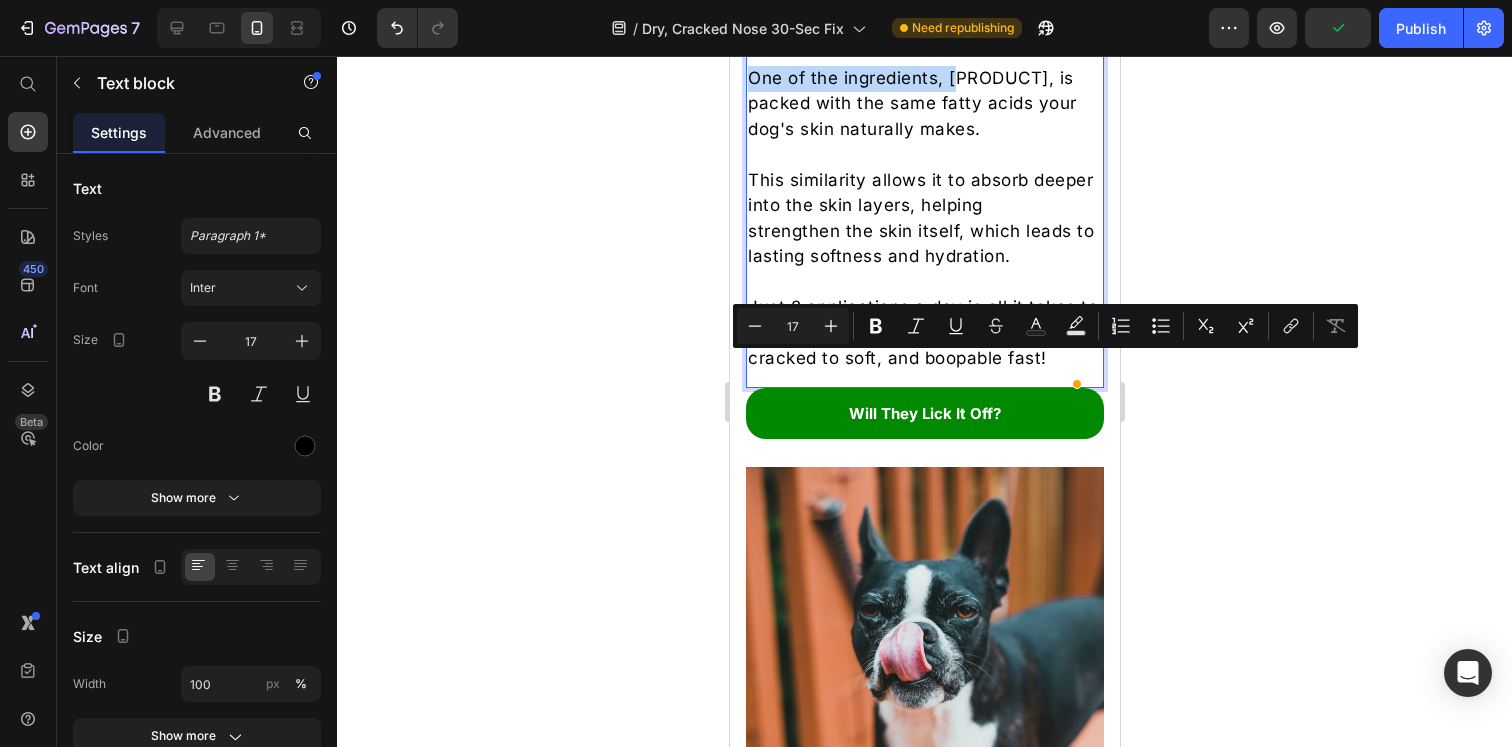 drag, startPoint x: 956, startPoint y: 364, endPoint x: 751, endPoint y: 364, distance: 205 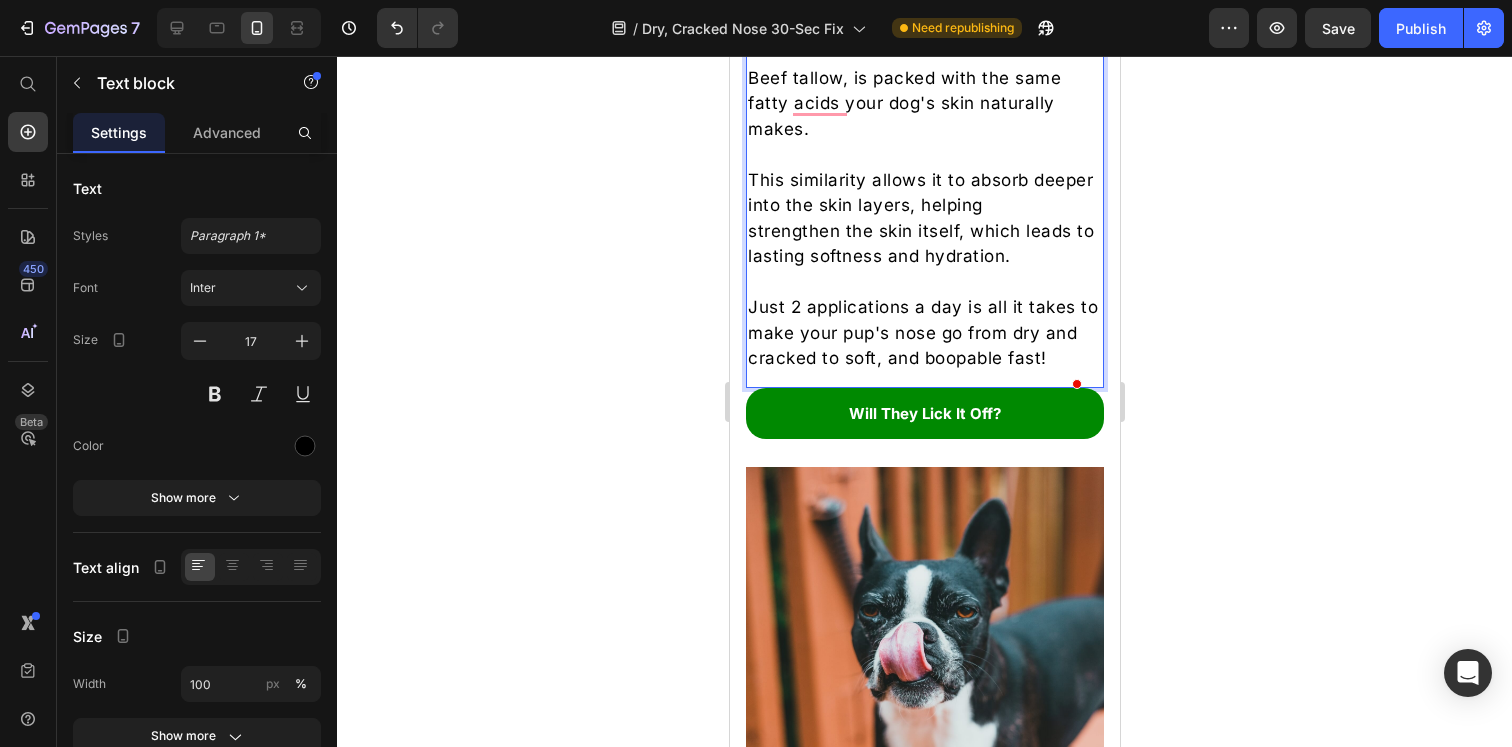 click on "Beef tallow, is packed with the same fatty acids your dog's skin naturally makes." at bounding box center [924, 104] 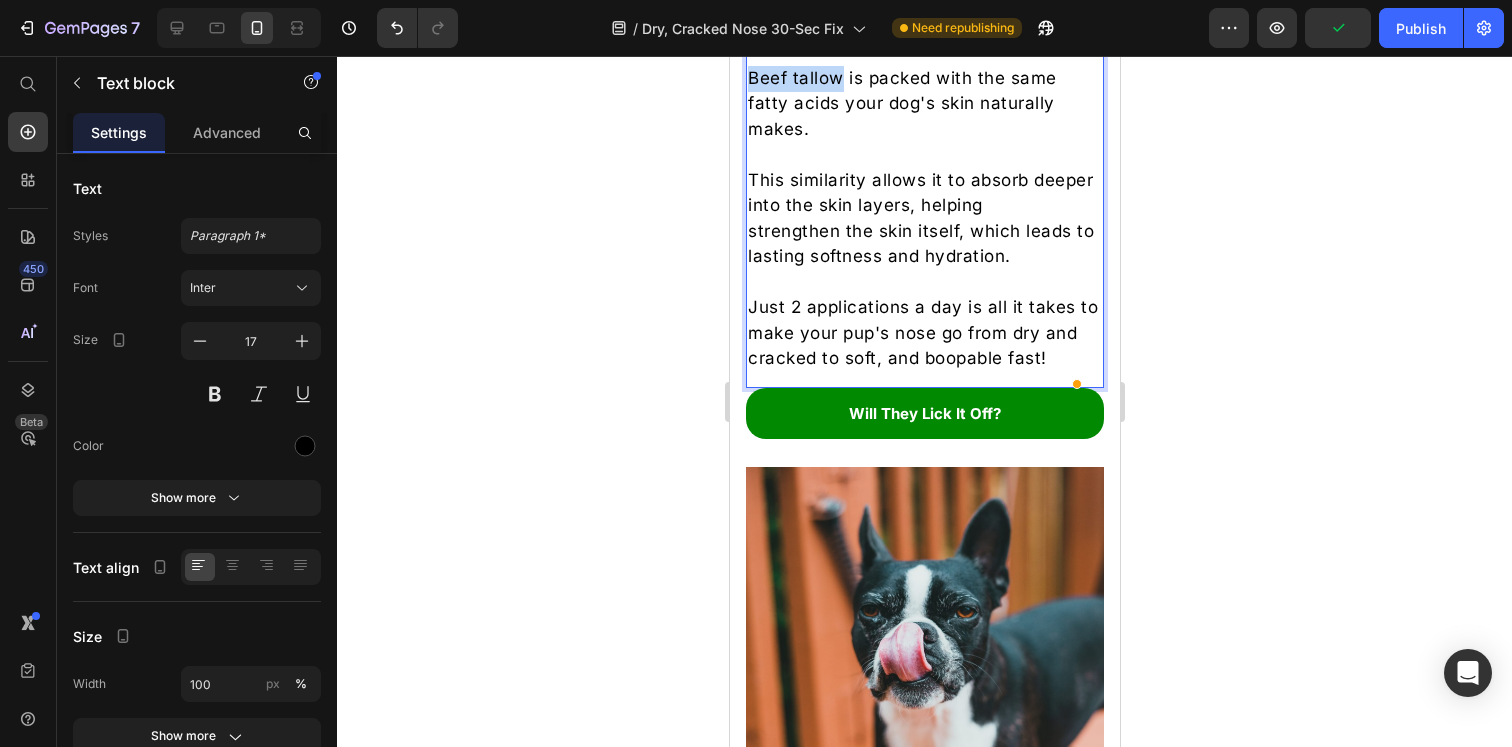 drag, startPoint x: 838, startPoint y: 370, endPoint x: 751, endPoint y: 369, distance: 87.005745 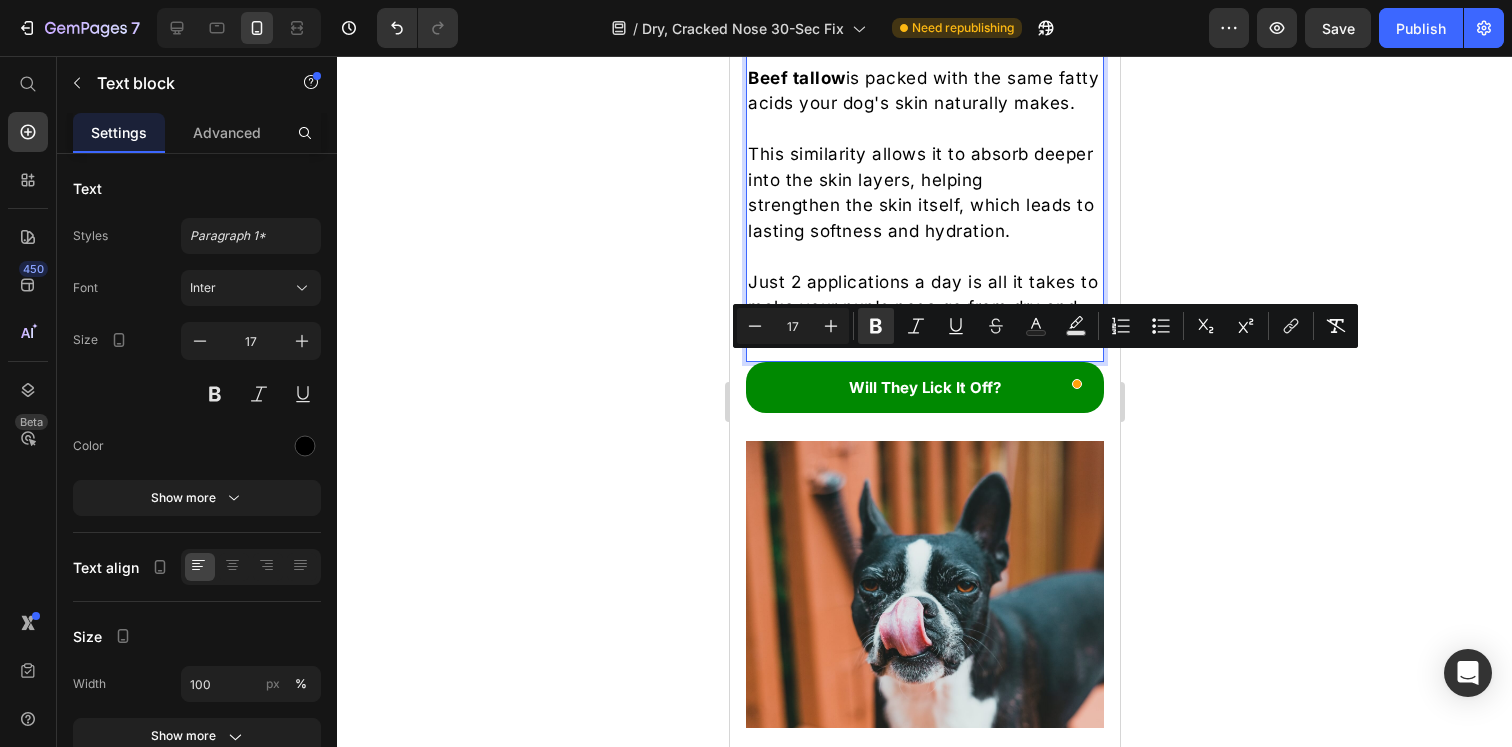 click on "This similarity allows it to absorb deeper into the skin layers, helping strengthen the skin itself, which leads to lasting softness and hydration." at bounding box center [924, 193] 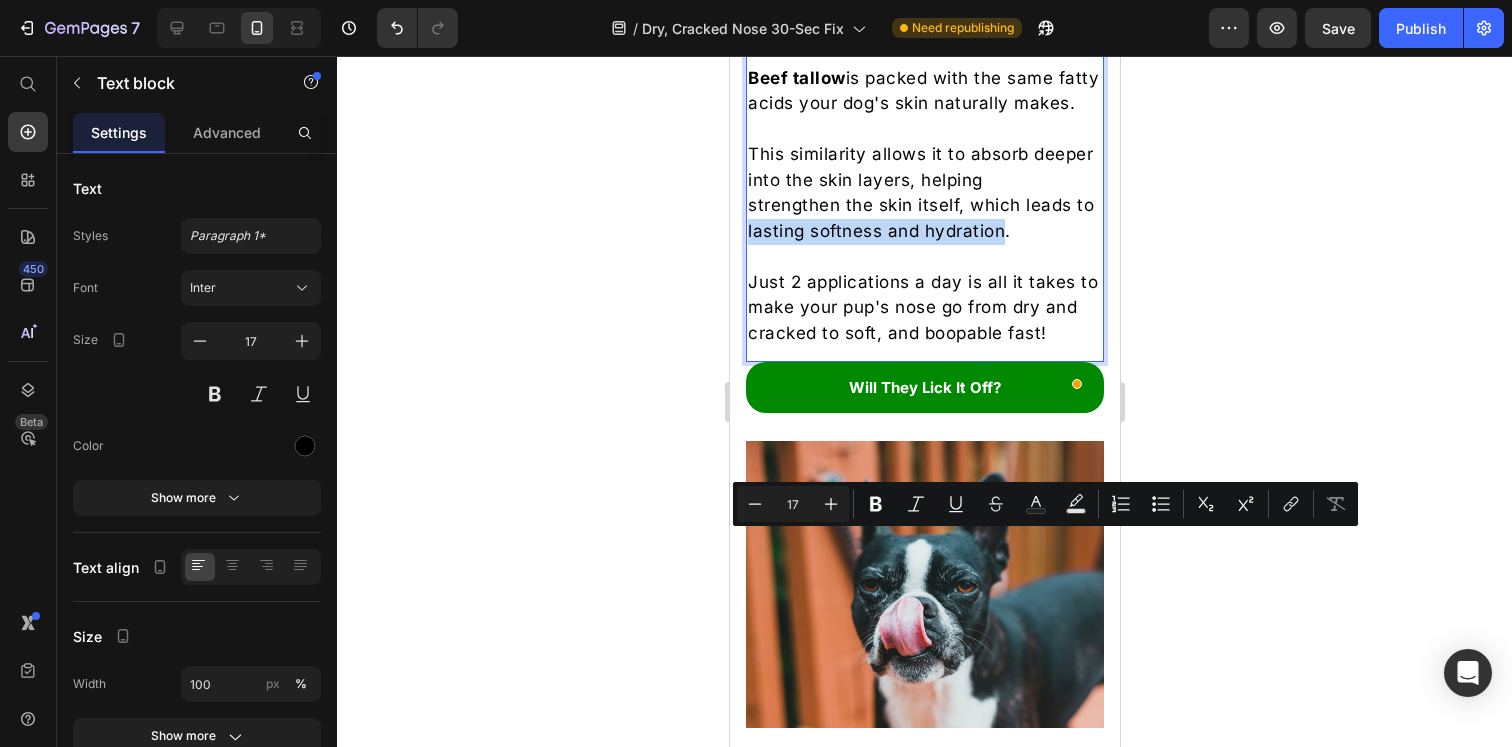 drag, startPoint x: 768, startPoint y: 544, endPoint x: 1023, endPoint y: 543, distance: 255.00197 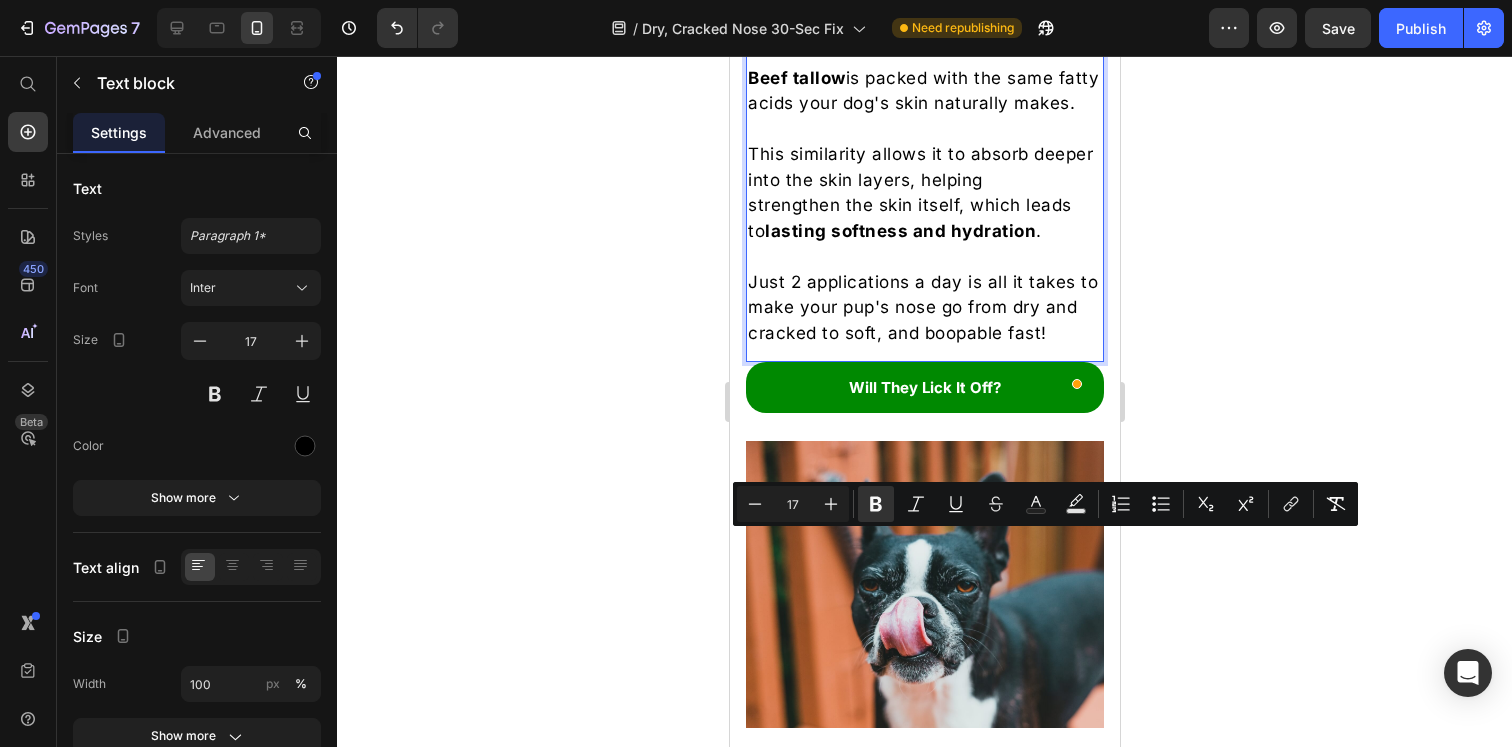 click on "This similarity allows it to absorb deeper into the skin layers, helping strengthen the skin itself, which leads to  lasting softness and hydration ." at bounding box center [924, 193] 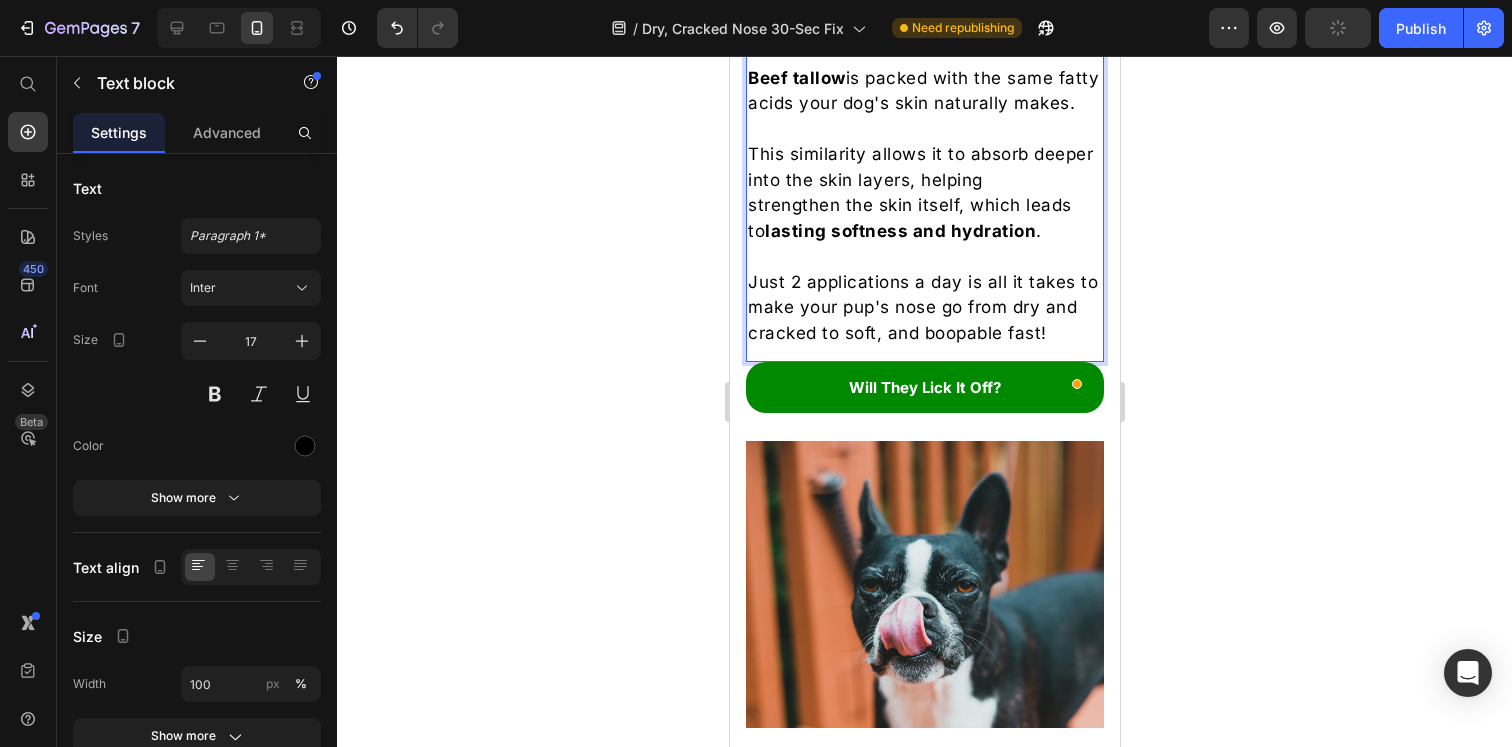 scroll, scrollTop: 2439, scrollLeft: 0, axis: vertical 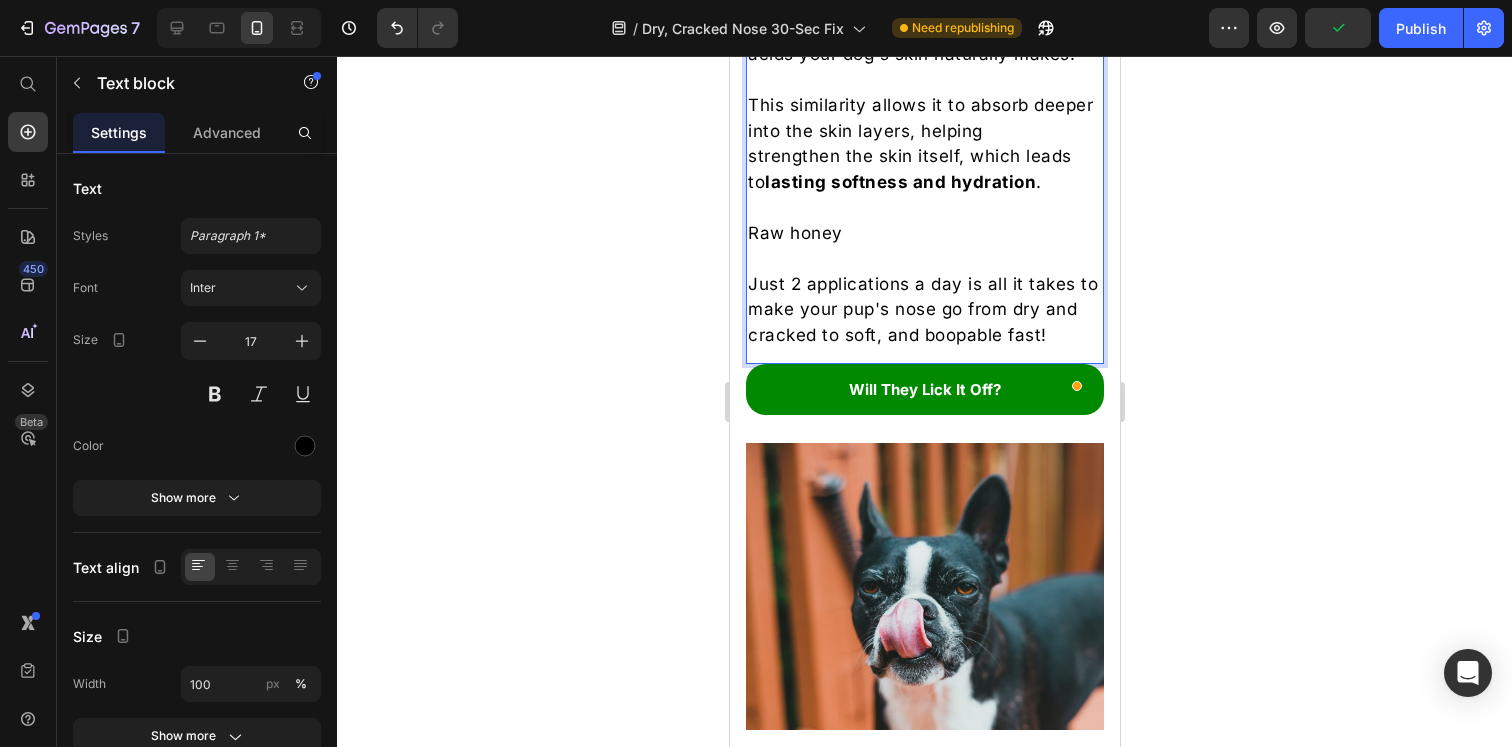 click on "This similarity allows it to absorb deeper into the skin layers, helping strengthen the skin itself, which leads to  lasting softness and hydration ." at bounding box center (924, 144) 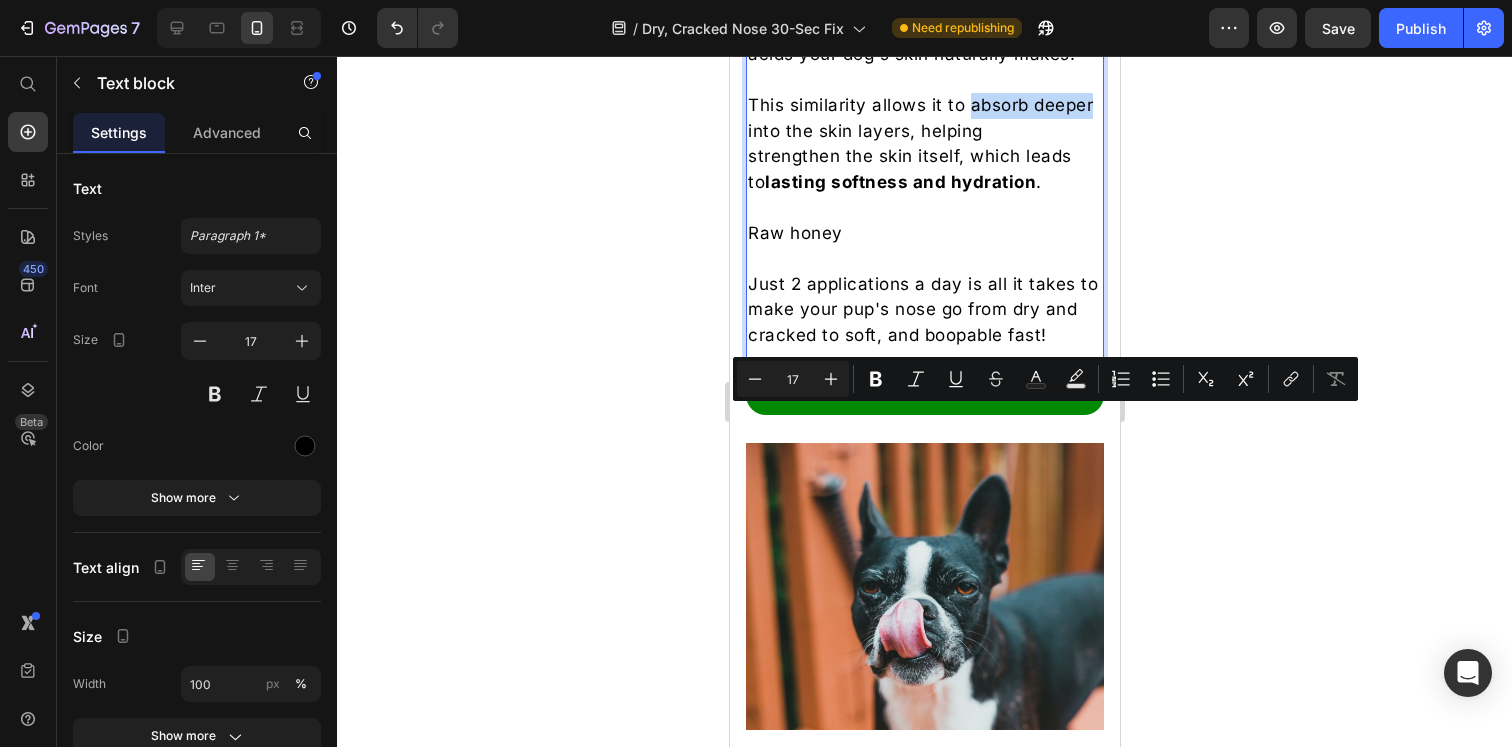 drag, startPoint x: 968, startPoint y: 420, endPoint x: 805, endPoint y: 447, distance: 165.22107 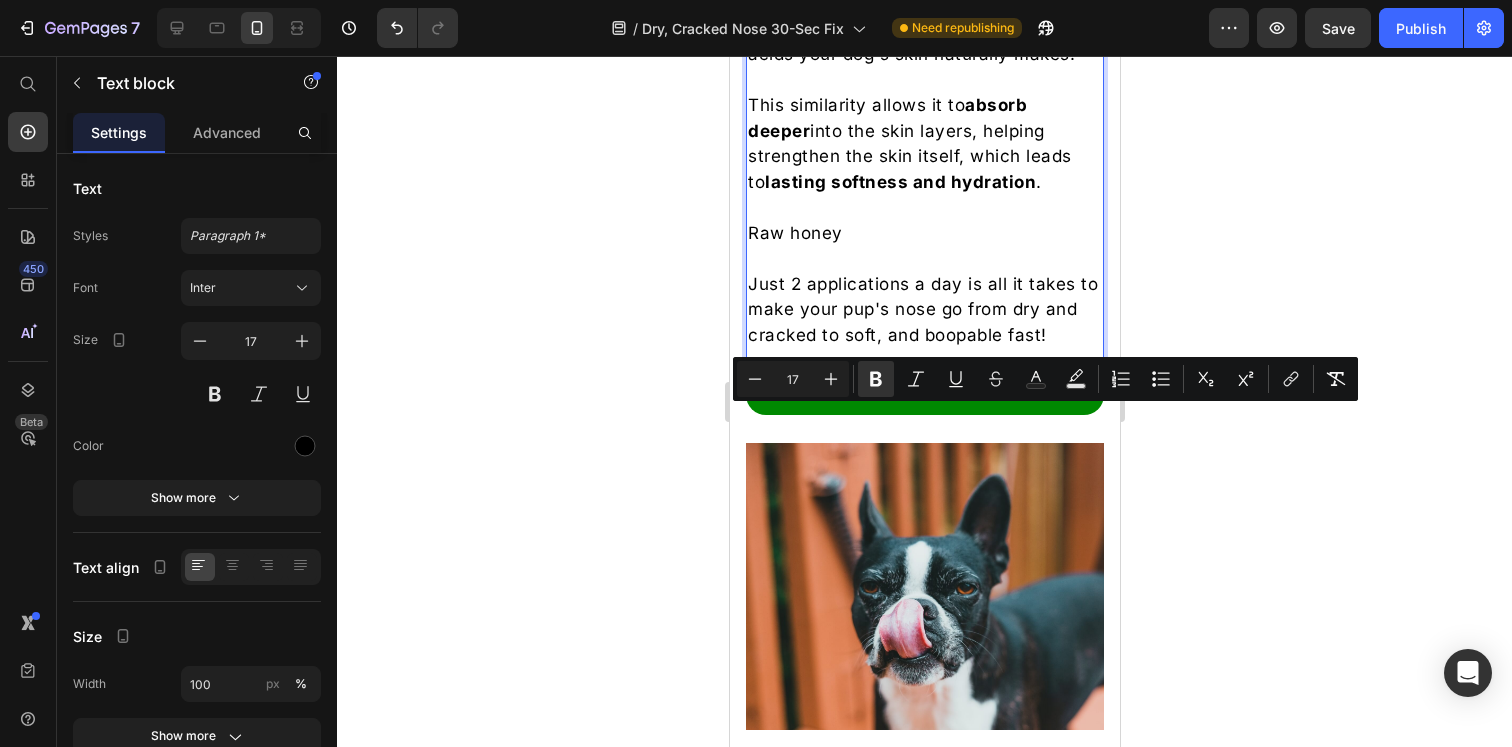 click on "Raw honey" at bounding box center [924, 234] 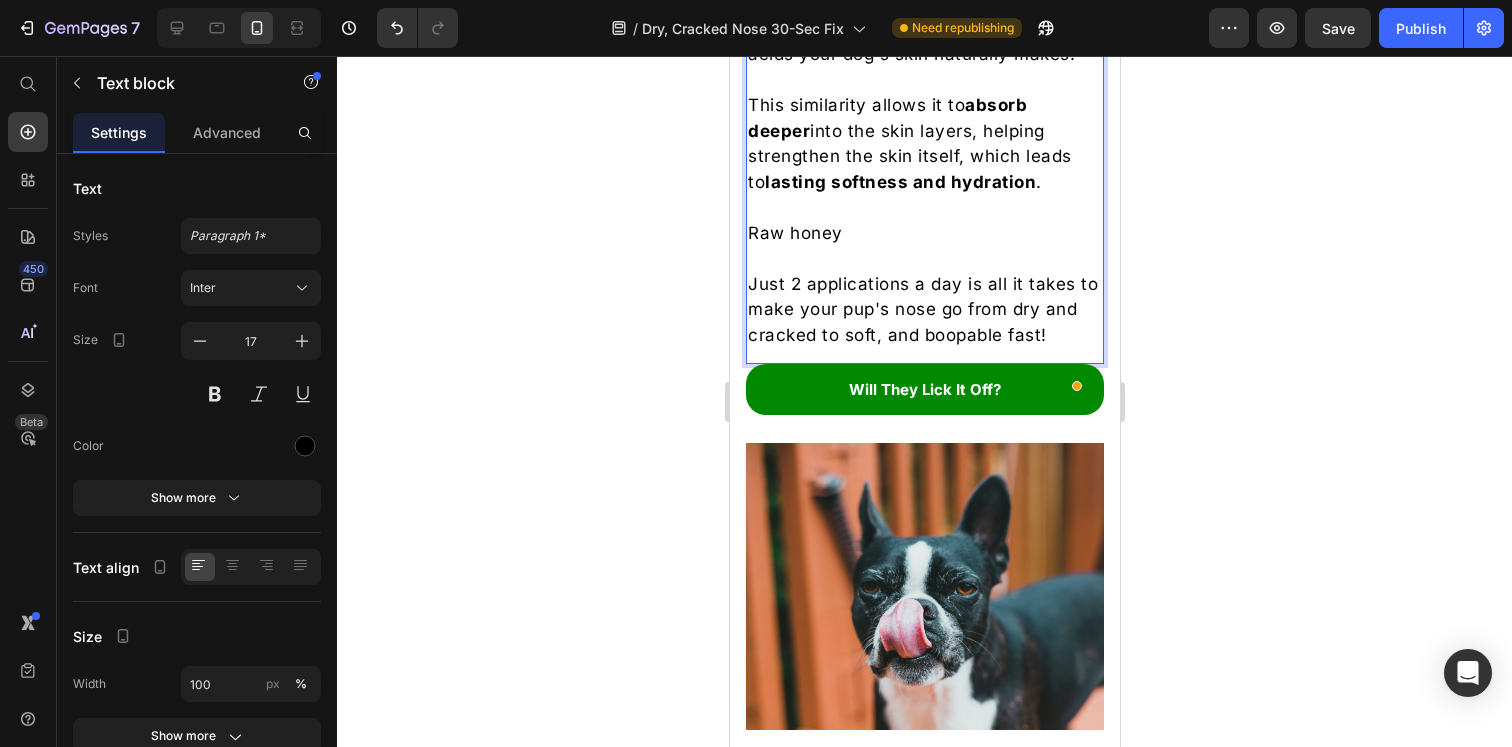 click at bounding box center (924, 208) 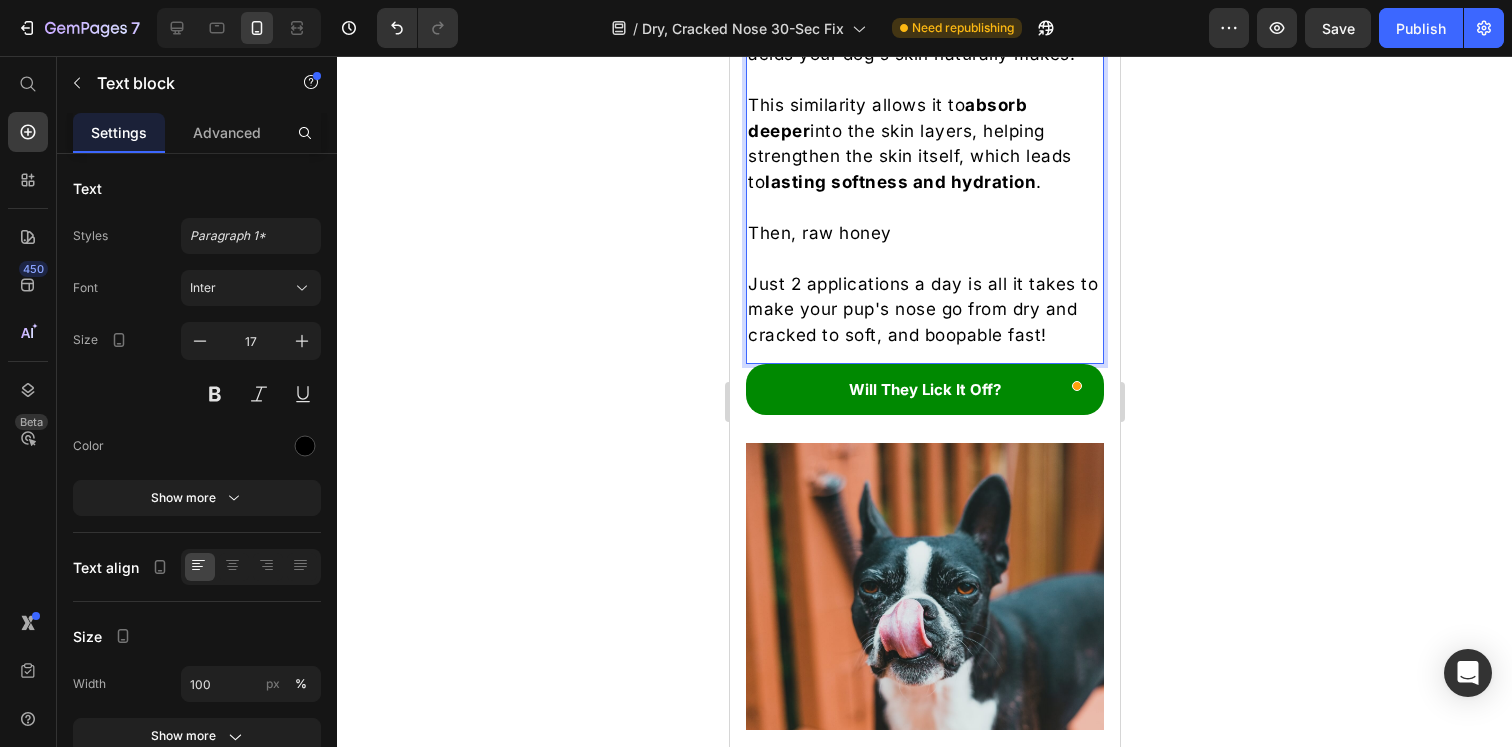 click on "Then, raw honey" at bounding box center (924, 234) 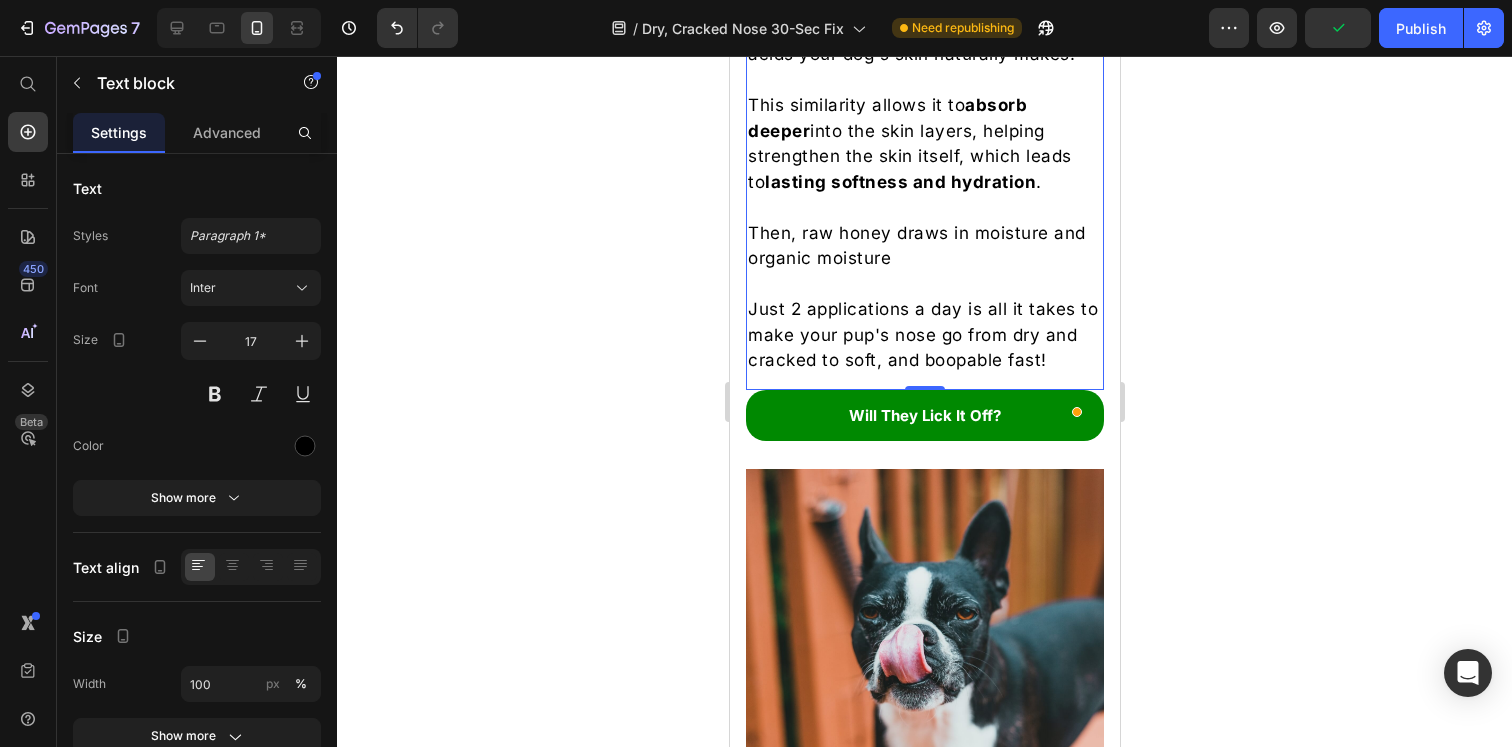click on "Then, raw honey draws in moisture and organic moisture" at bounding box center [924, 246] 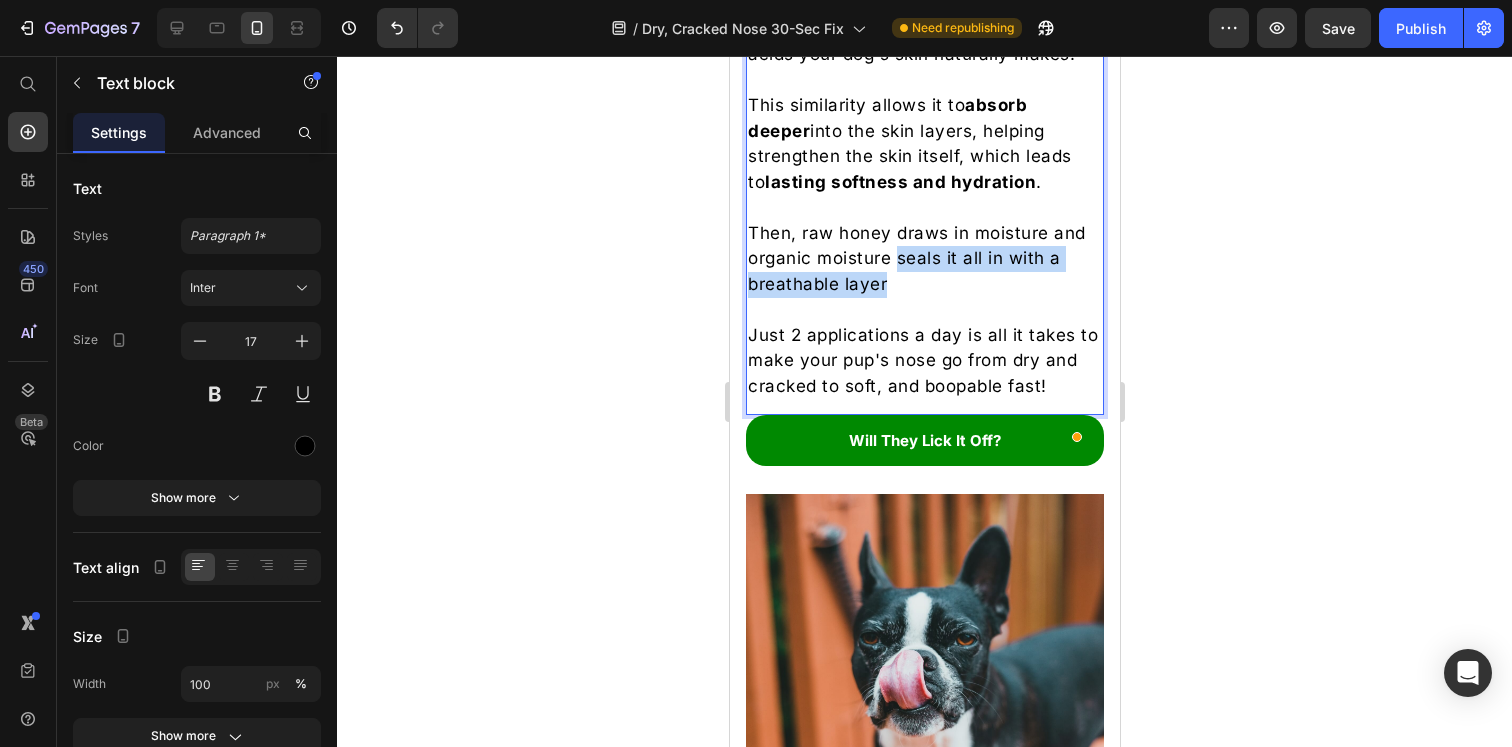 drag, startPoint x: 908, startPoint y: 597, endPoint x: 897, endPoint y: 576, distance: 23.70654 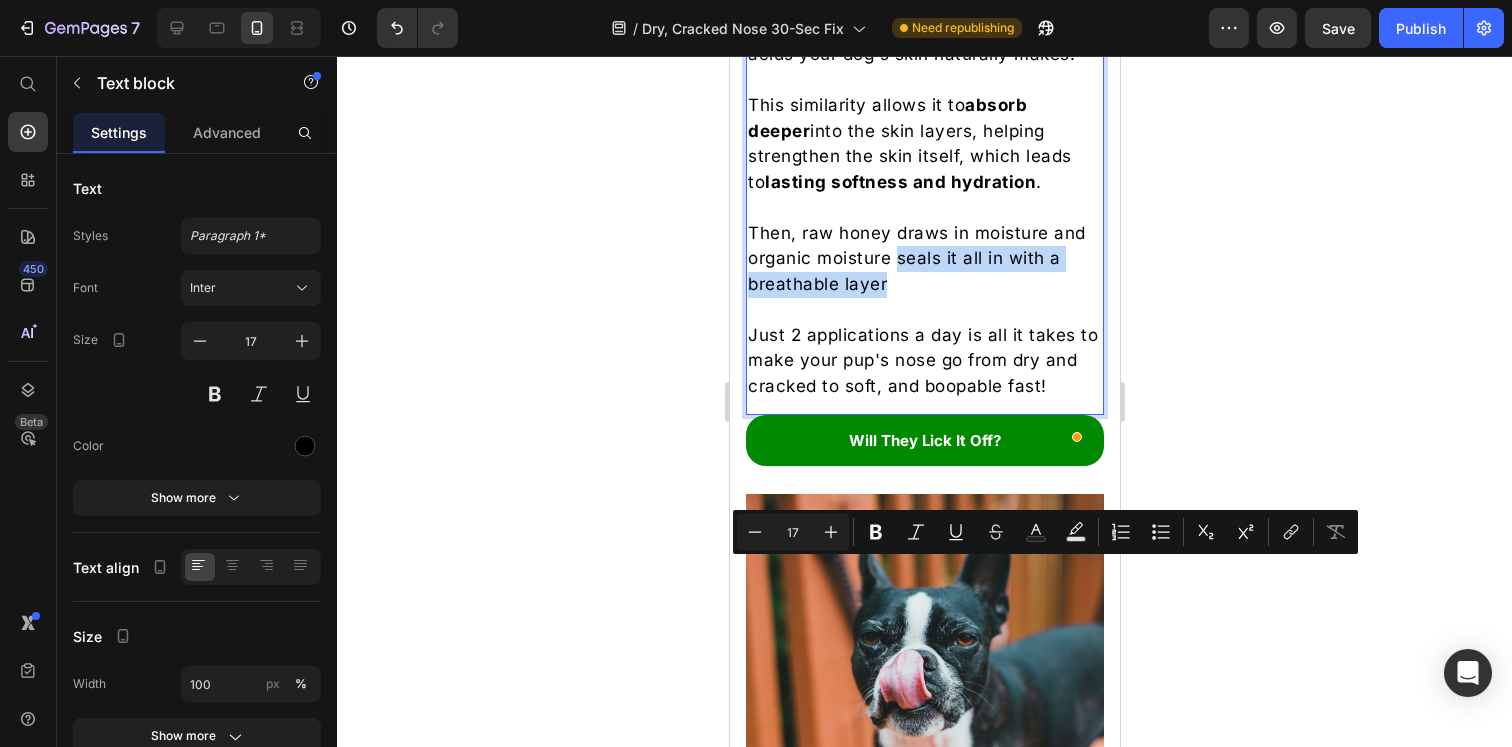 click on "Then, raw honey draws in moisture and organic moisture seals it all in with a breathable layer" at bounding box center [924, 259] 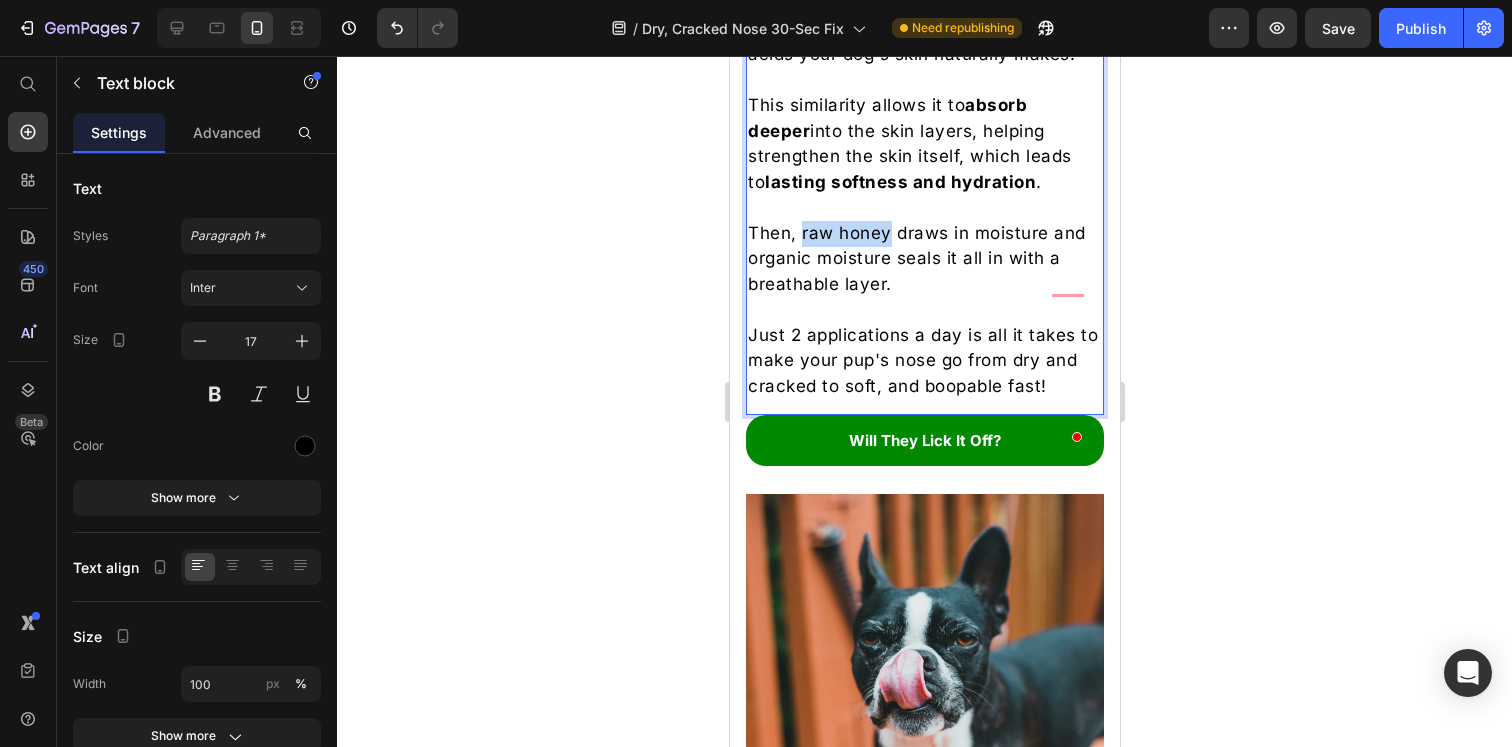drag, startPoint x: 803, startPoint y: 544, endPoint x: 885, endPoint y: 544, distance: 82 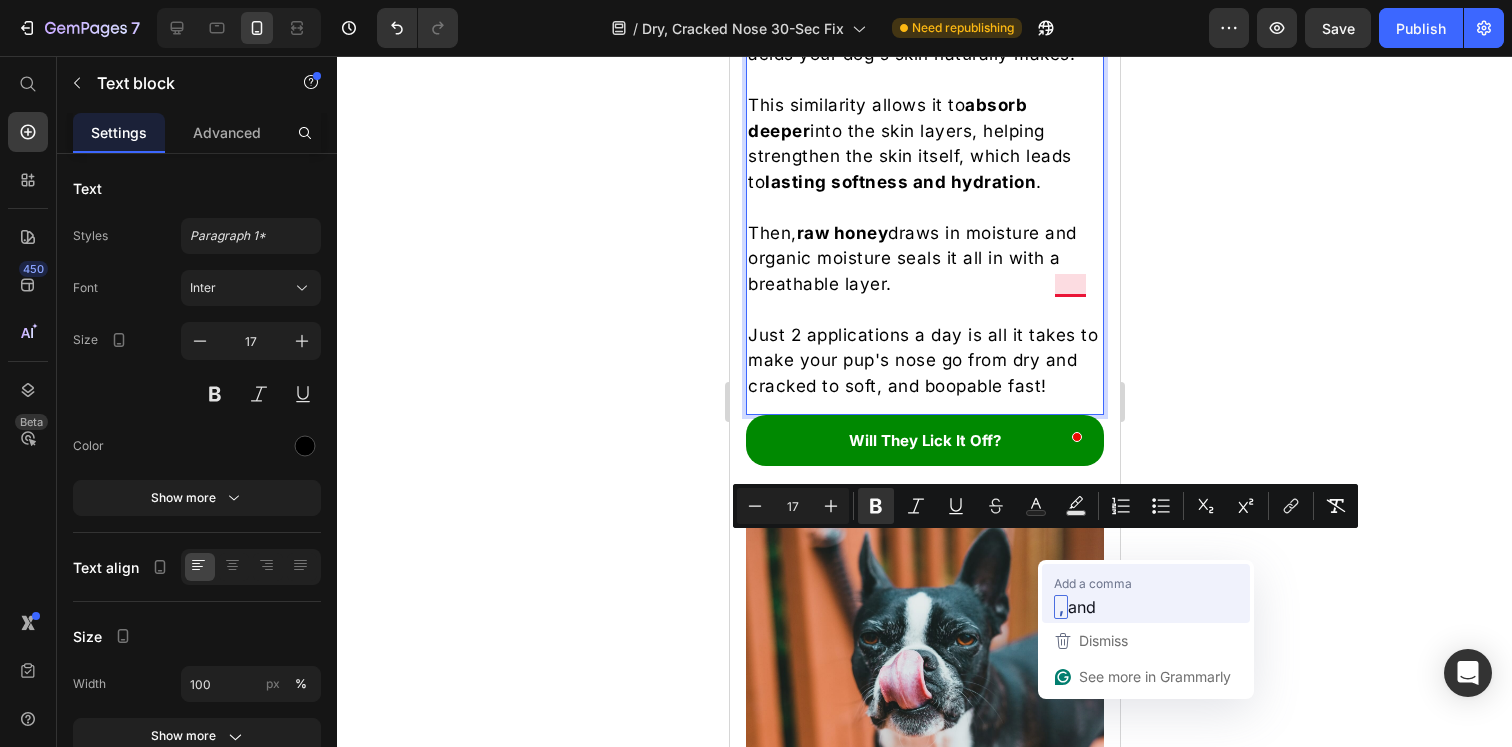 click on "," at bounding box center (1061, 607) 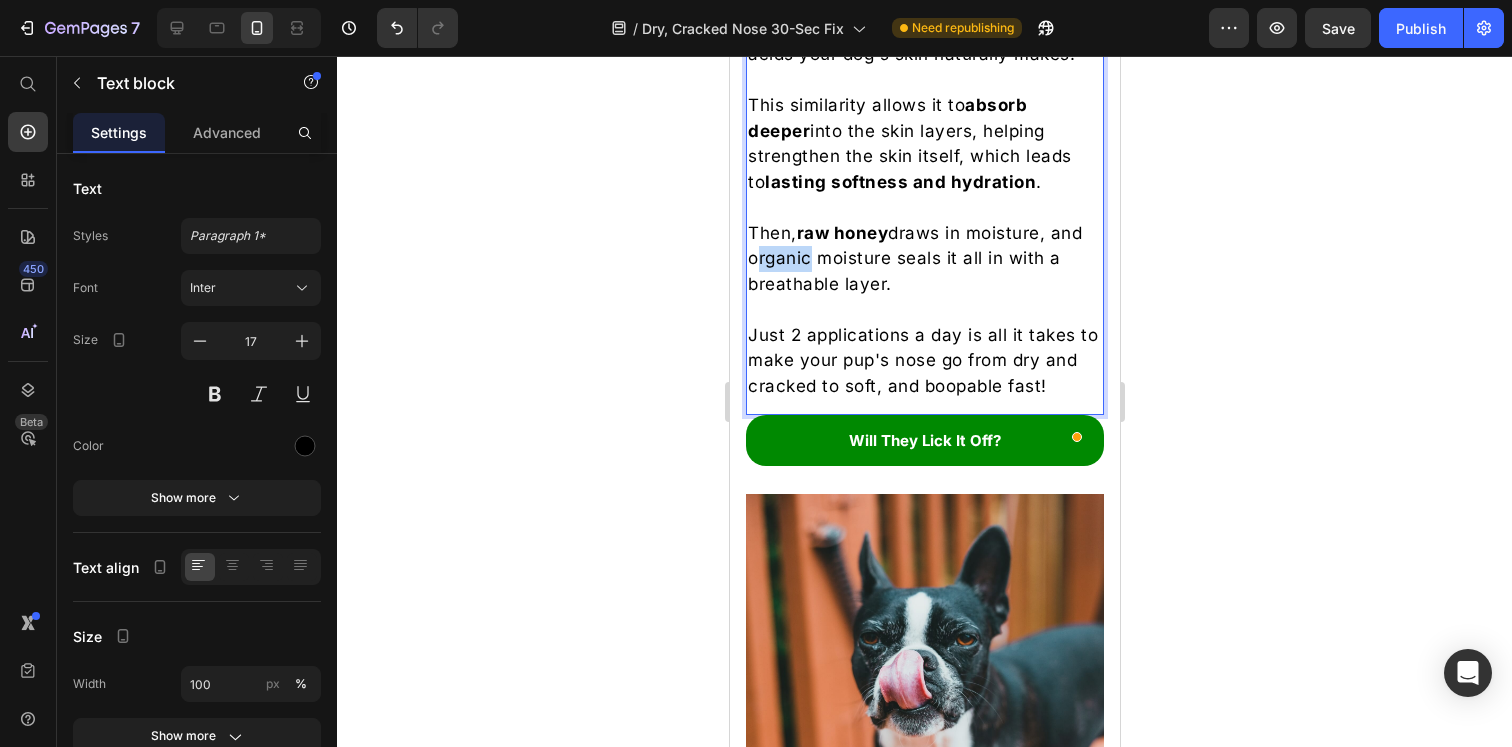 drag, startPoint x: 786, startPoint y: 571, endPoint x: 839, endPoint y: 573, distance: 53.037724 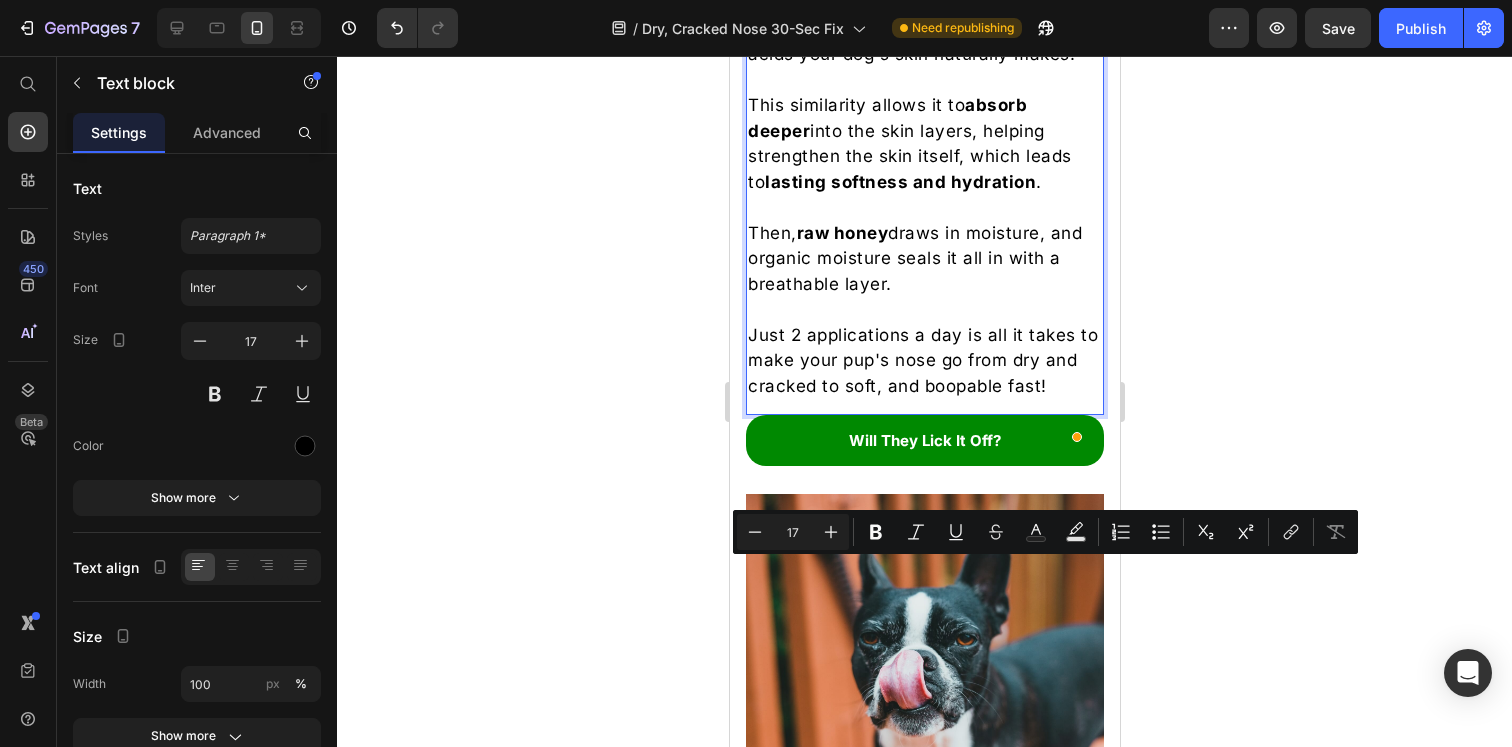 click on "Then, raw honey draws in moisture, and organic moisture seals it all in with a breathable layer." at bounding box center [924, 259] 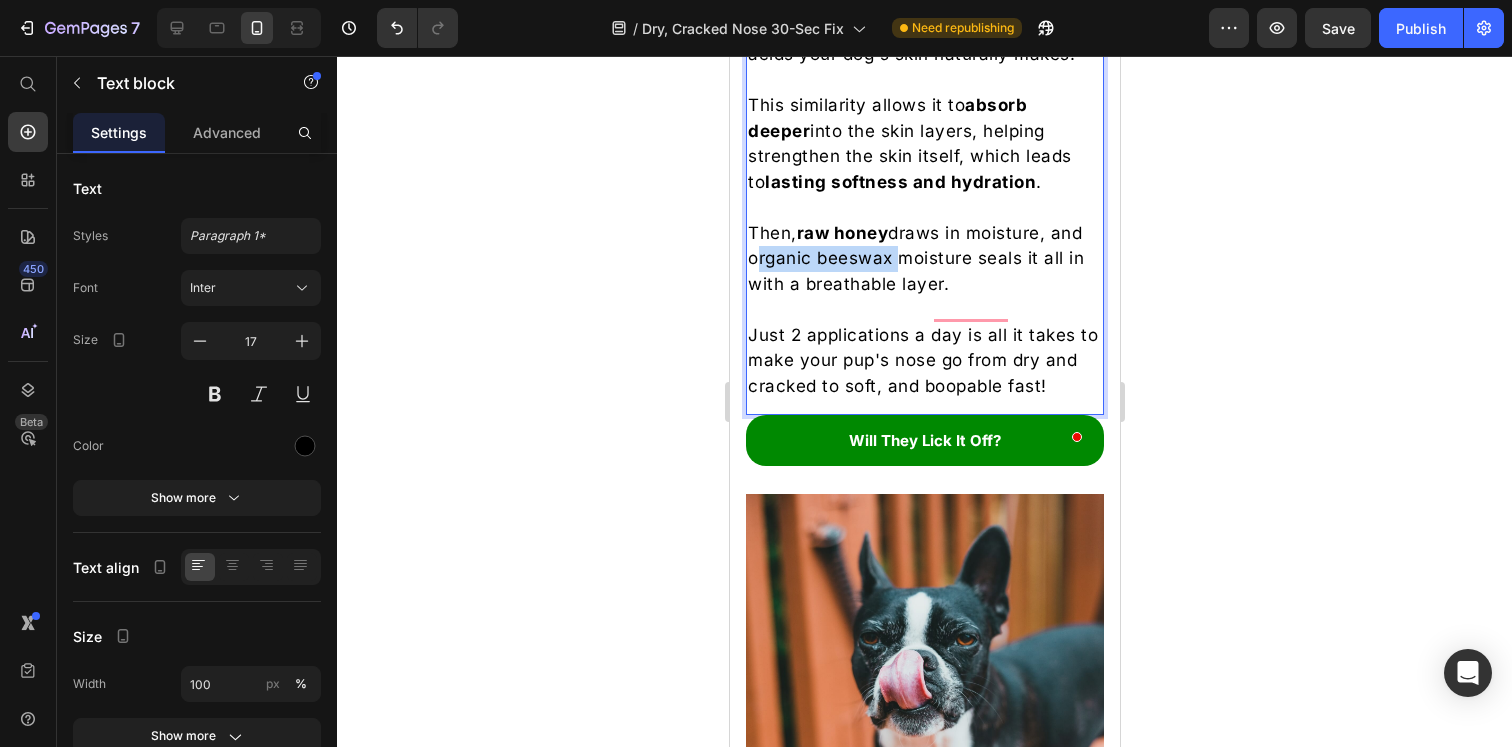 drag, startPoint x: 926, startPoint y: 574, endPoint x: 787, endPoint y: 573, distance: 139.0036 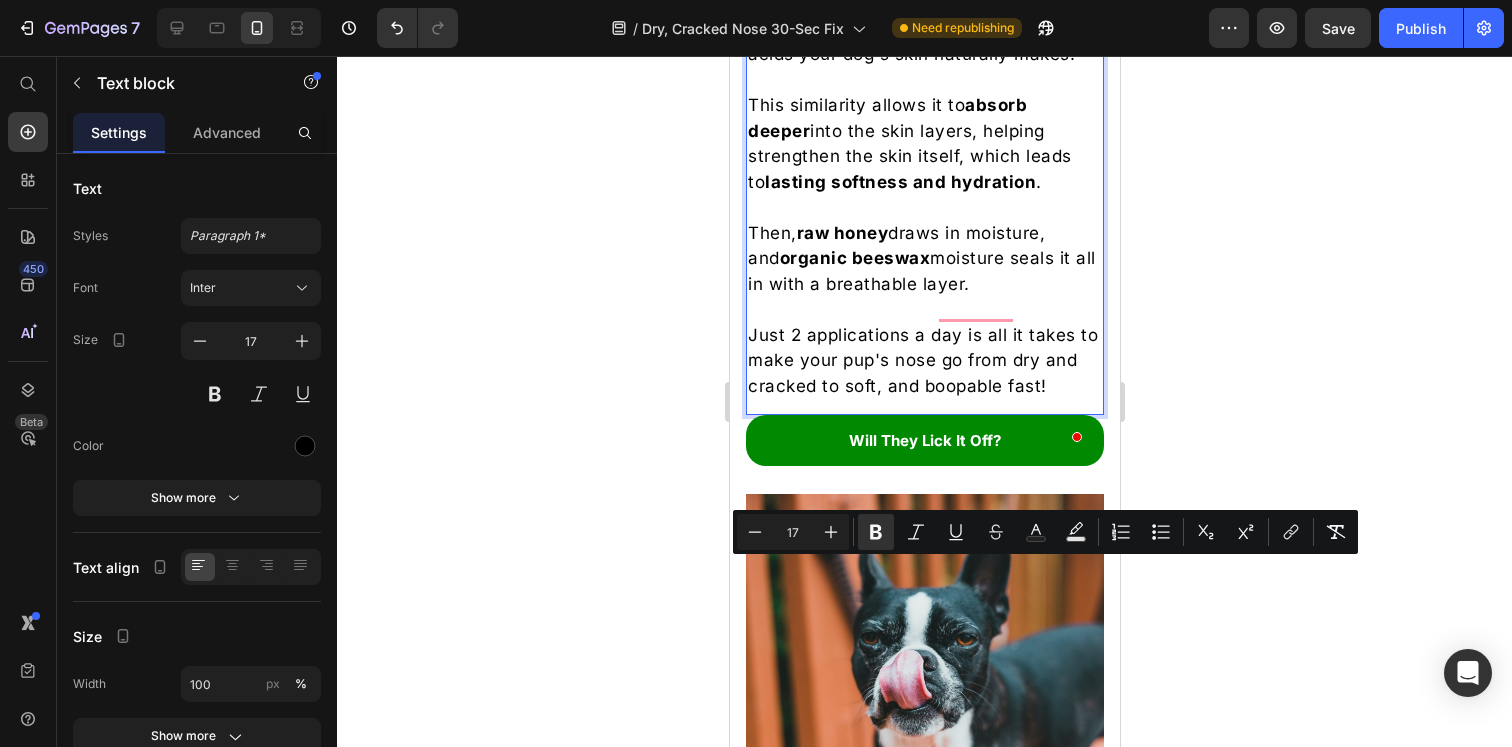click on "organic beeswax" at bounding box center (854, 258) 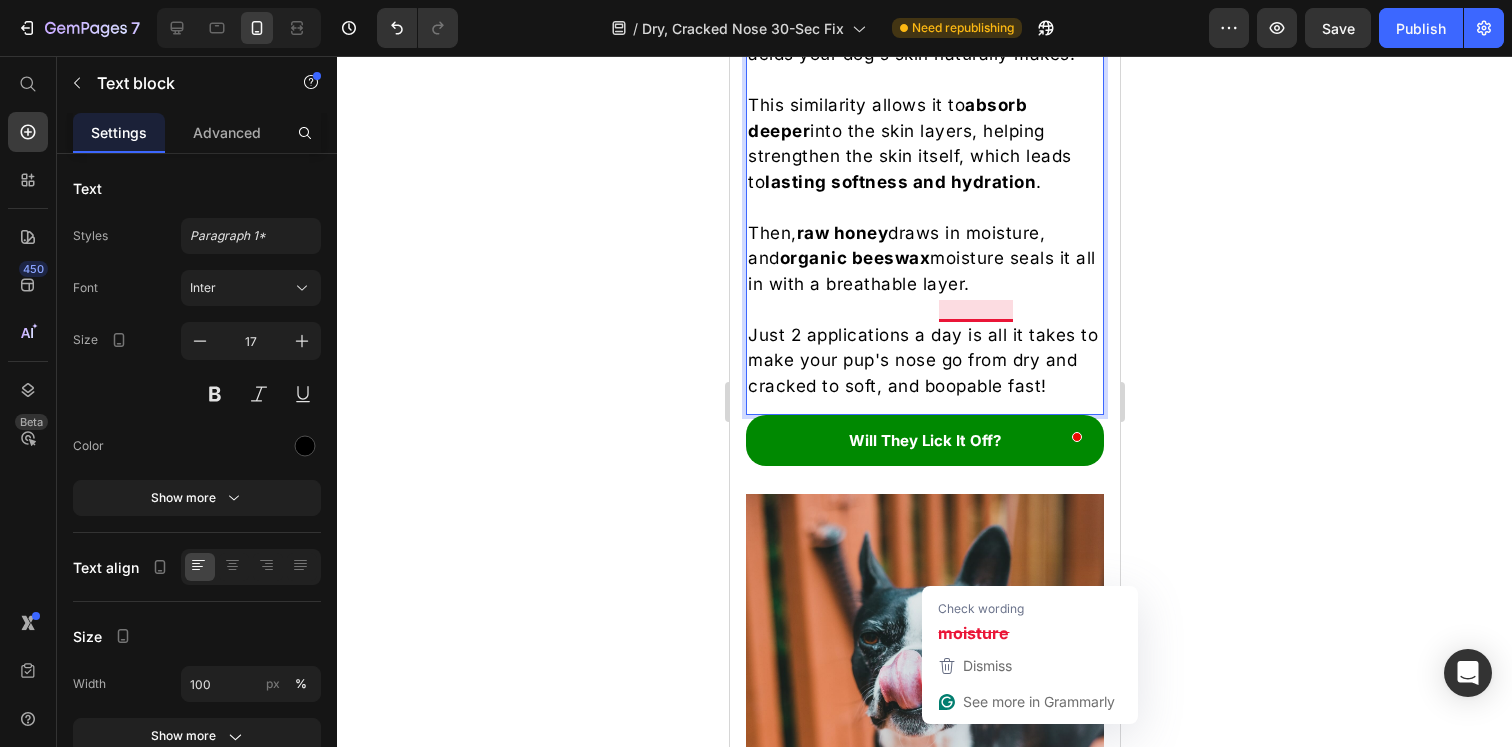 click on "Then, raw honey draws in moisture, and organic beeswax moisture seals it all in with a breathable layer." at bounding box center (924, 259) 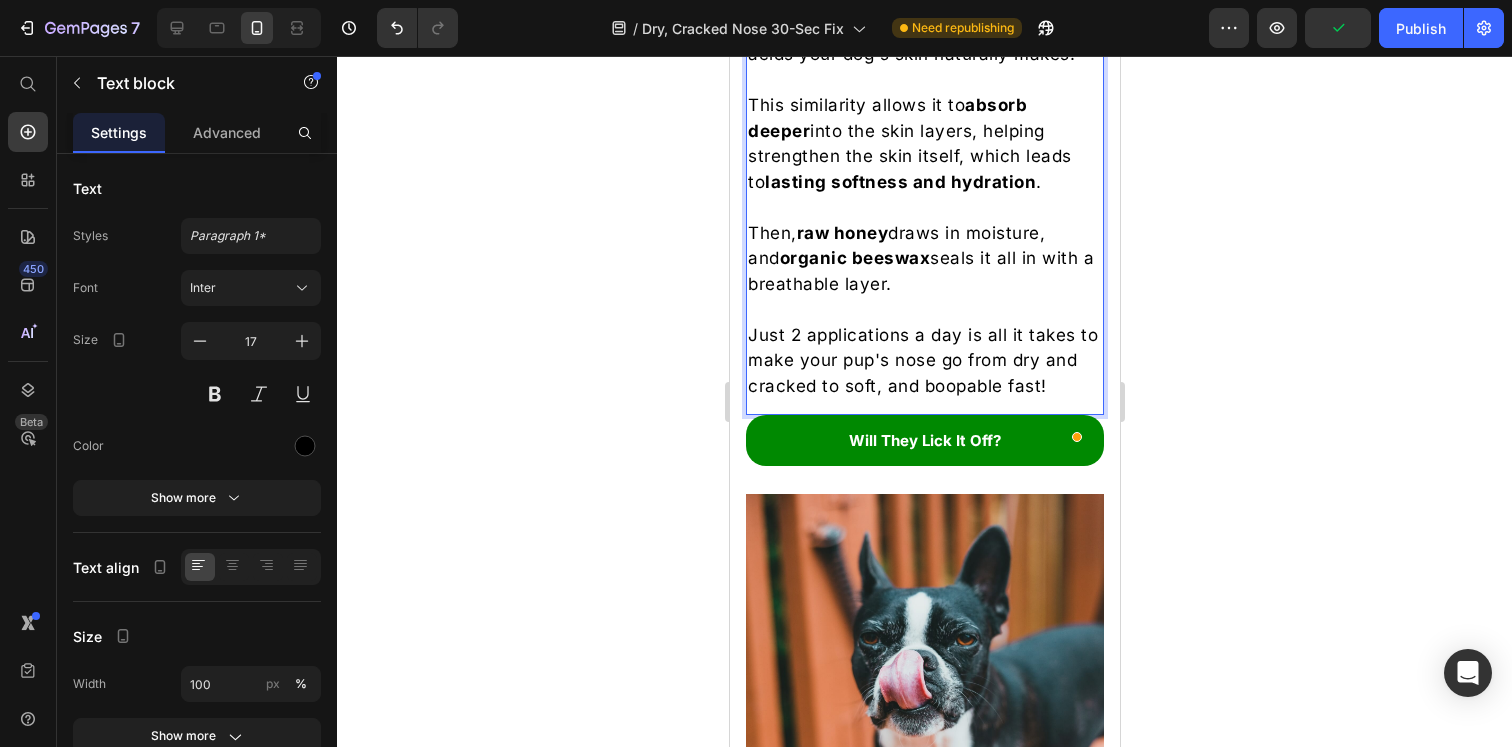 click 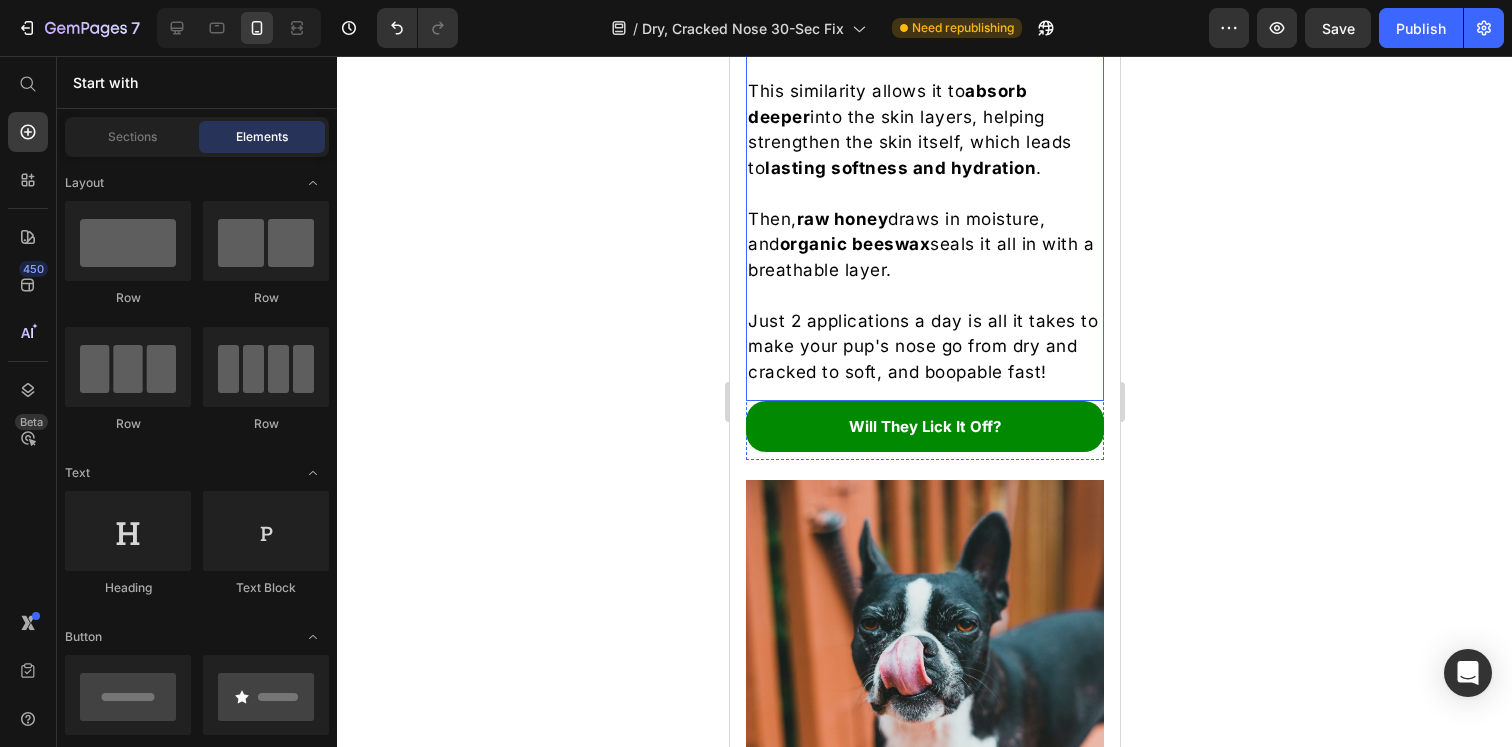 scroll, scrollTop: 2455, scrollLeft: 0, axis: vertical 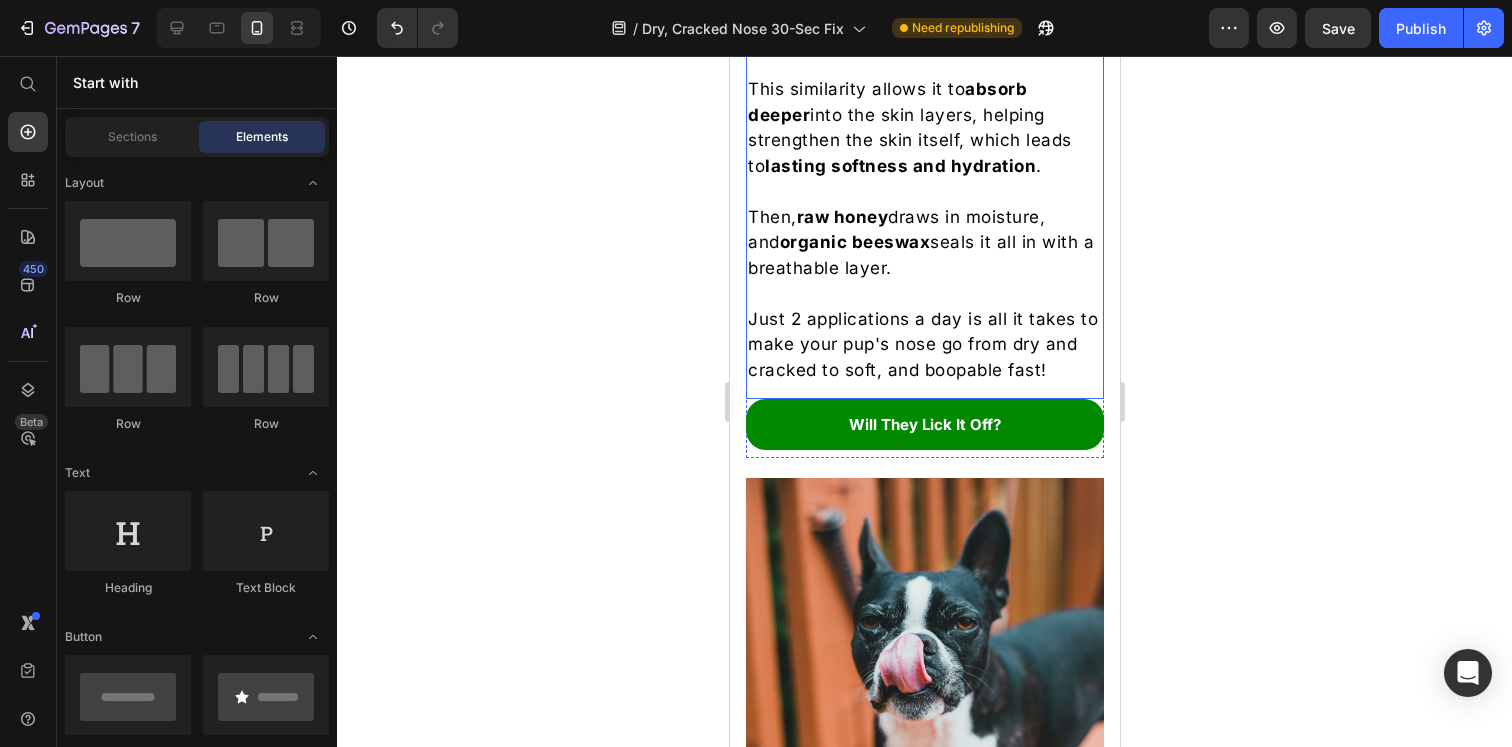 click on "French Bullys' Lickable Dog Balm is made with only 3 natural, lick-safe ingredients: 100% grass-fed beef tallow, raw honey, and organic beeswax." at bounding box center [924, -76] 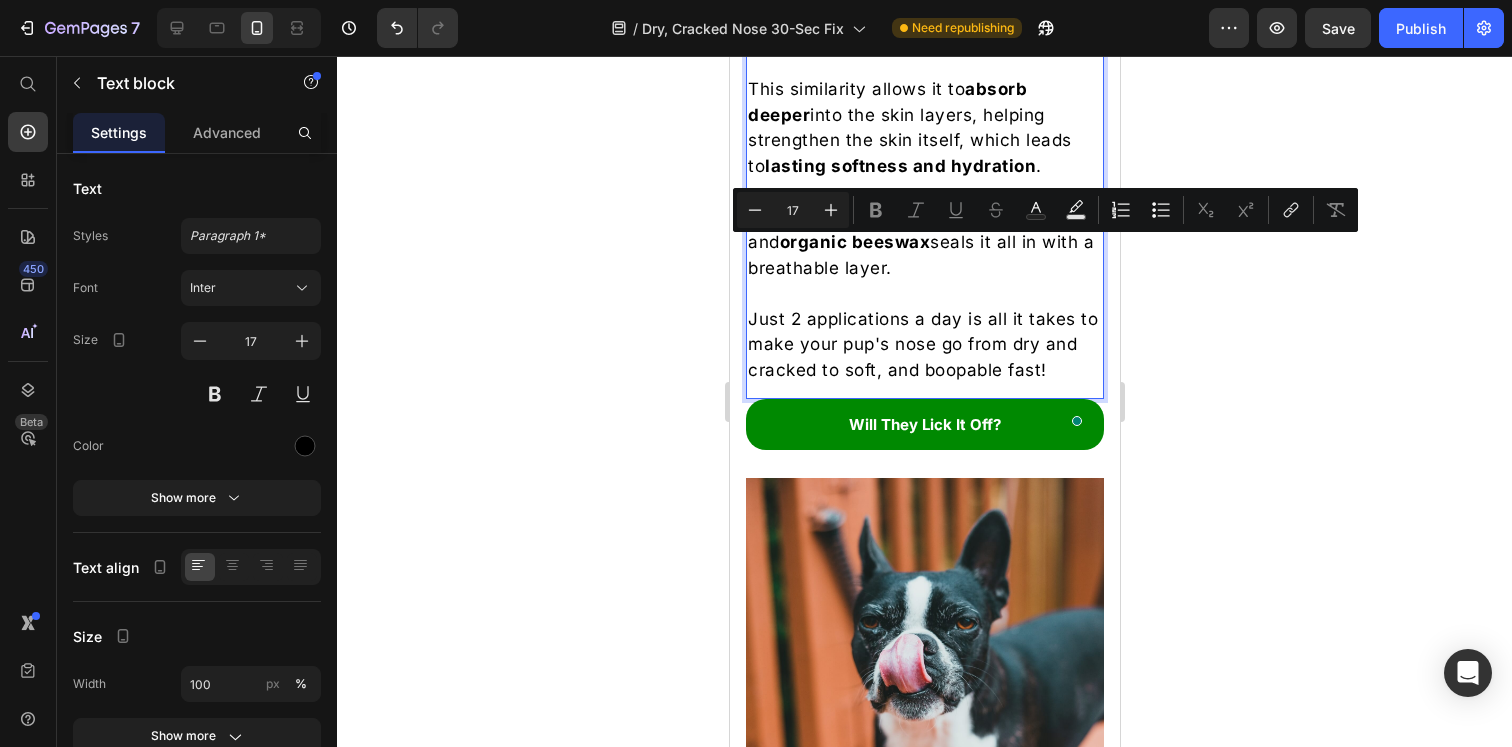 click on "French Bullys' Lickable Dog Balm is made with only 3 natural, lick-safe ingredients: 100% grass-fed beef tallow, raw honey, and organic beeswax." at bounding box center [924, -76] 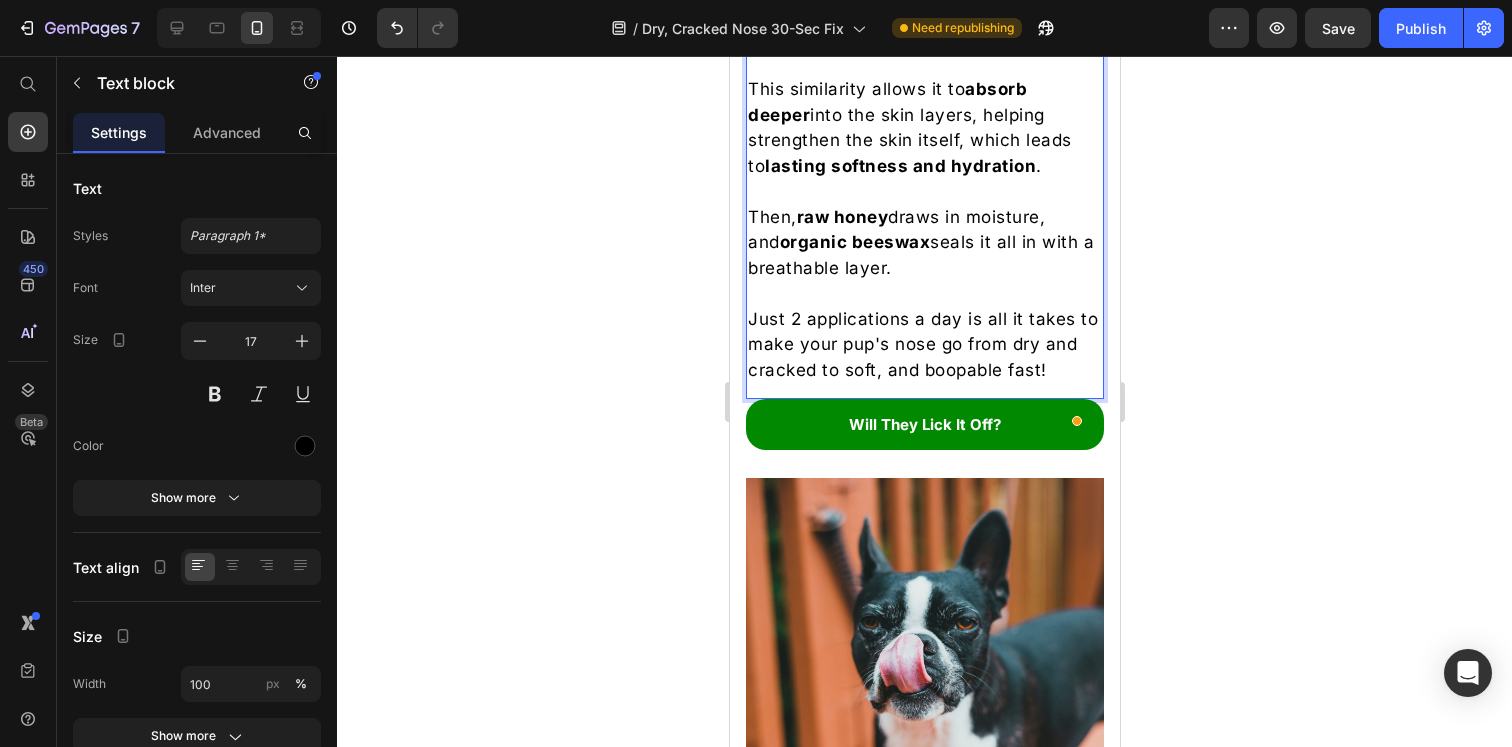 click on "This similarity allows it to  absorb deeper  into the skin layers, helping strengthen the skin itself, which leads to  lasting softness and hydration ." at bounding box center (924, 128) 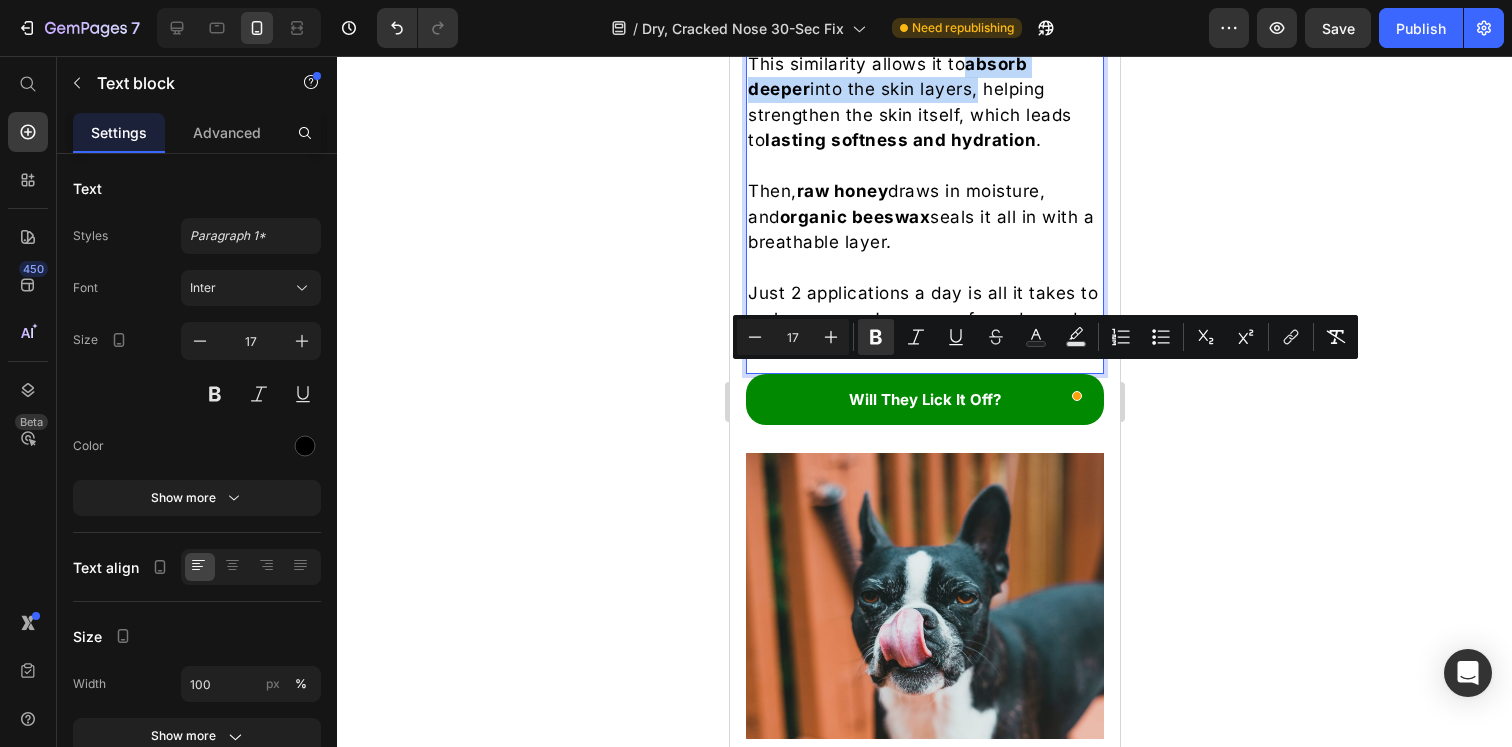 drag, startPoint x: 1038, startPoint y: 383, endPoint x: 747, endPoint y: 382, distance: 291.0017 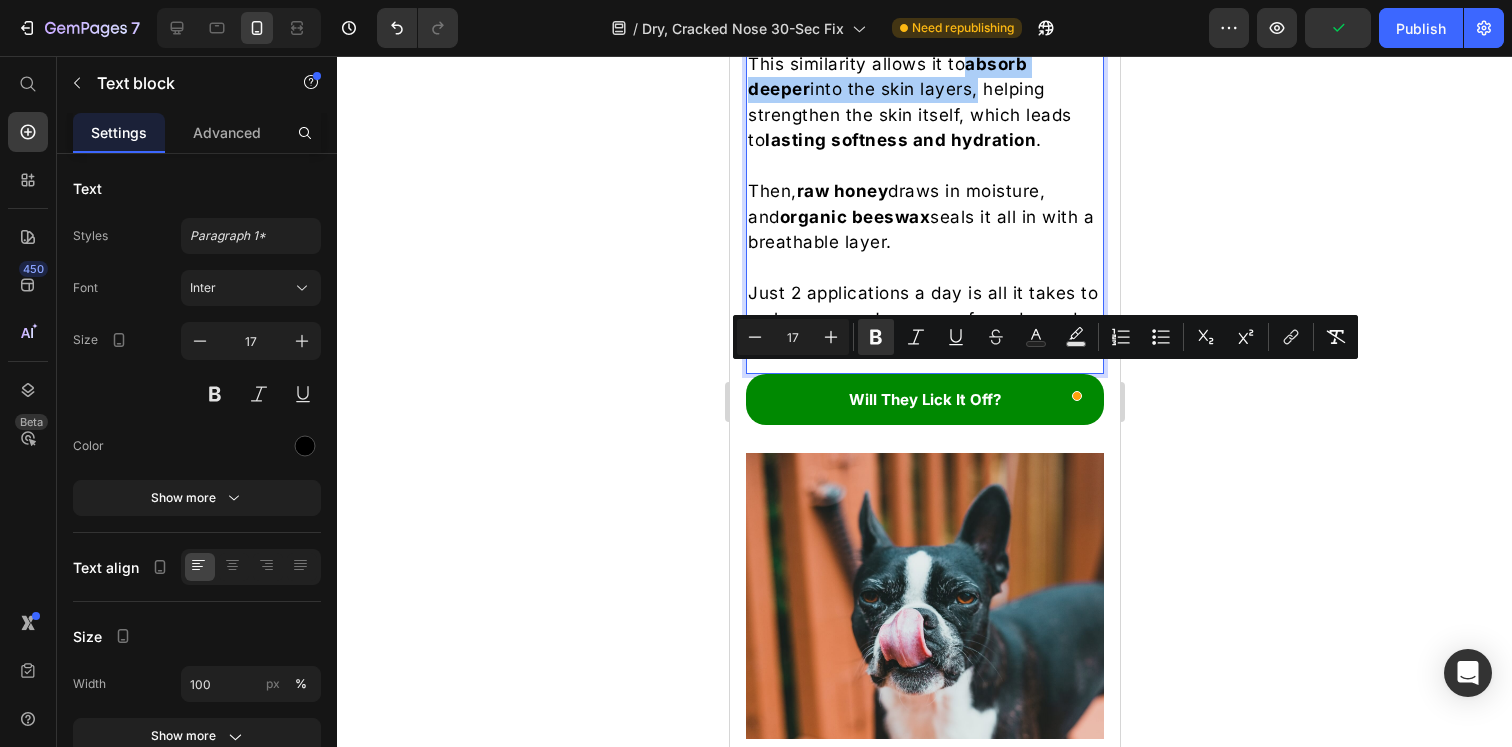 click 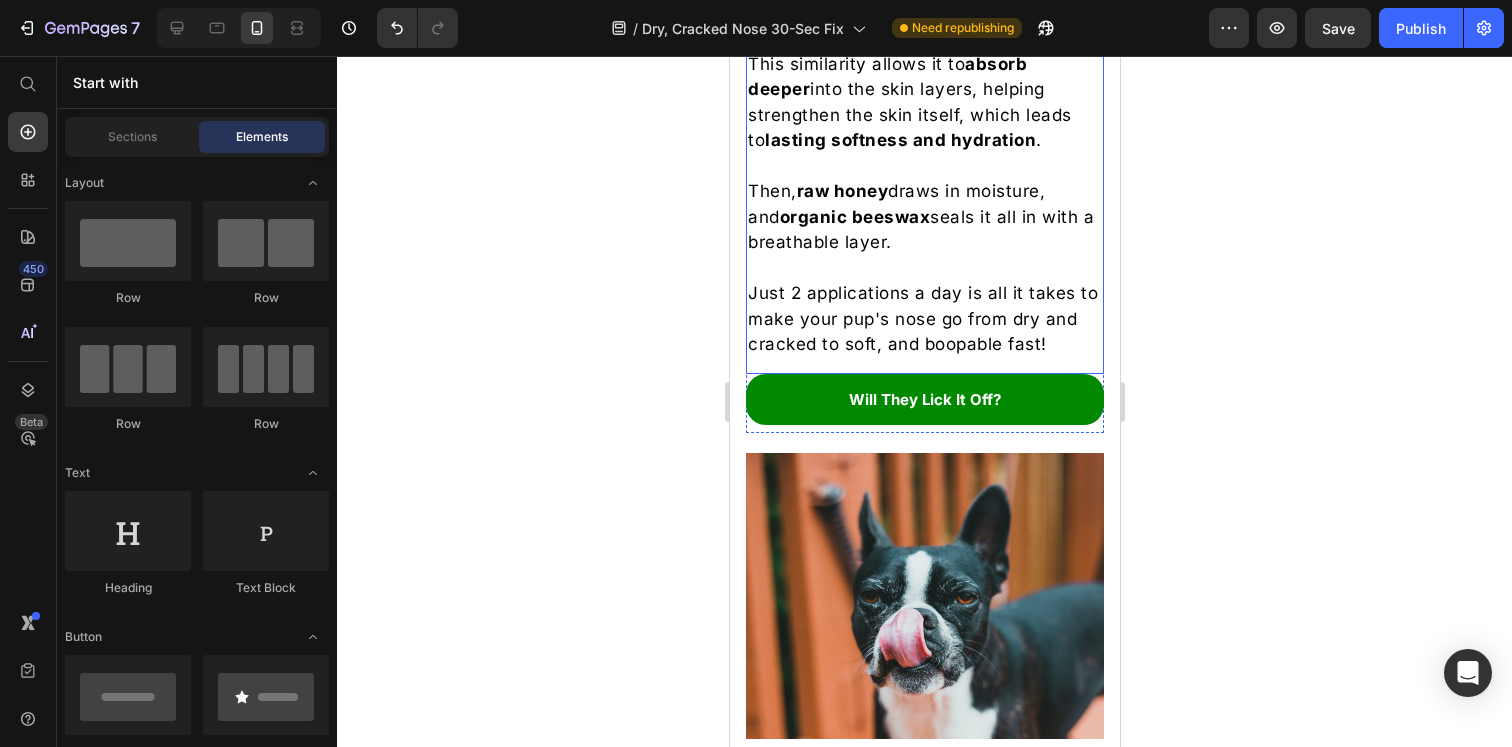 click on "Beef tallow is packed with the same fatty acids your dog's skin naturally makes. This similarity allows it to absorb deeper into the skin layers, helping strengthen the skin itself, which leads to lasting softness and hydration." at bounding box center (924, 77) 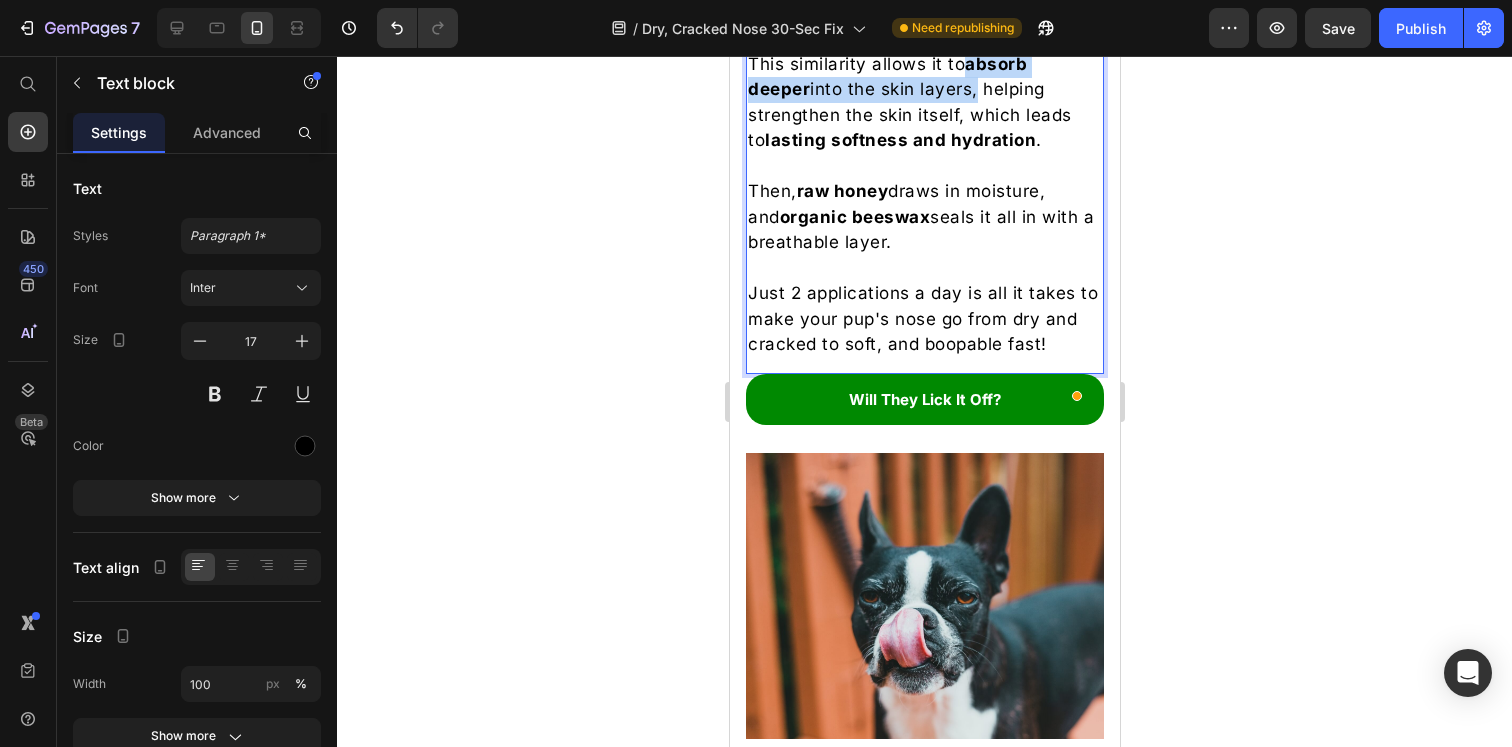drag, startPoint x: 1036, startPoint y: 377, endPoint x: 743, endPoint y: 378, distance: 293.0017 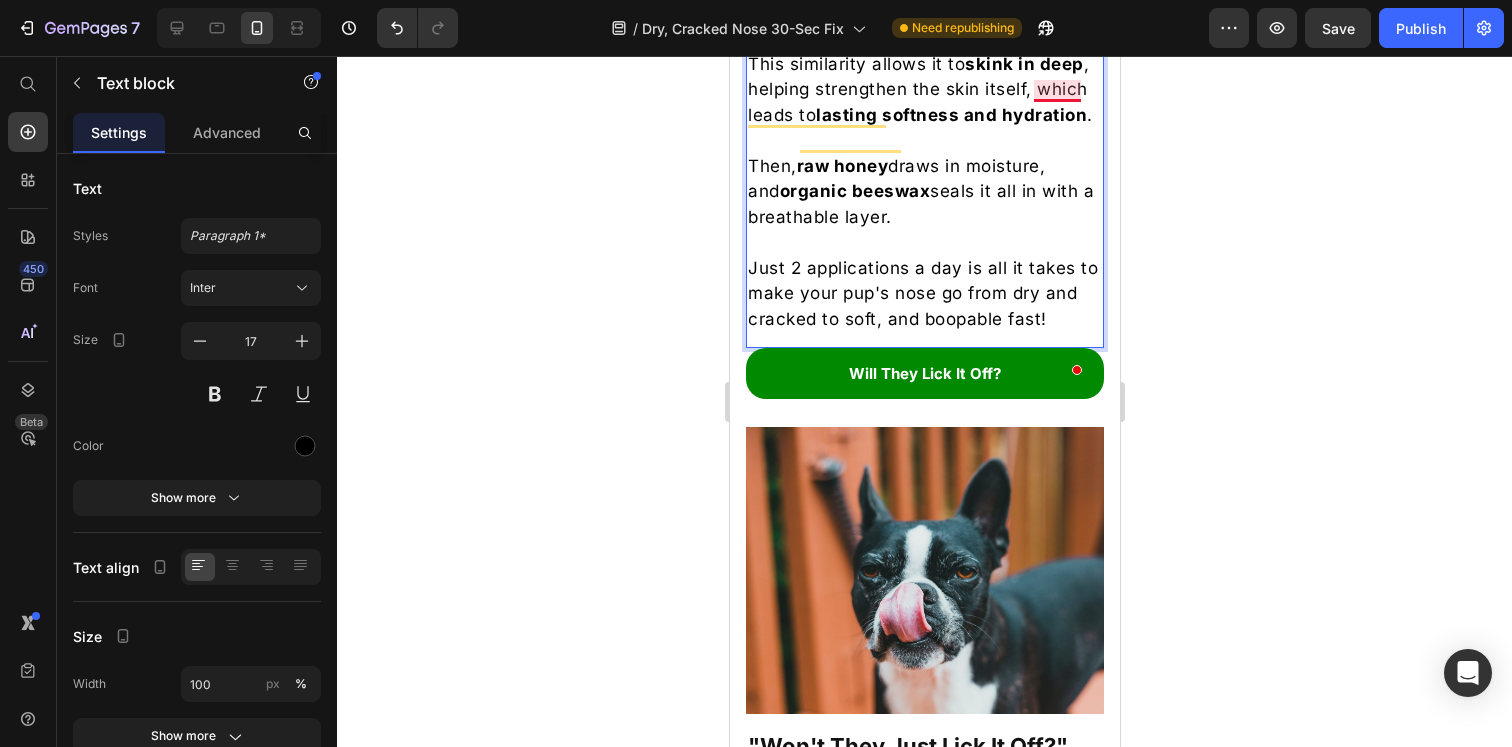click on "skink in deep" at bounding box center (1023, 64) 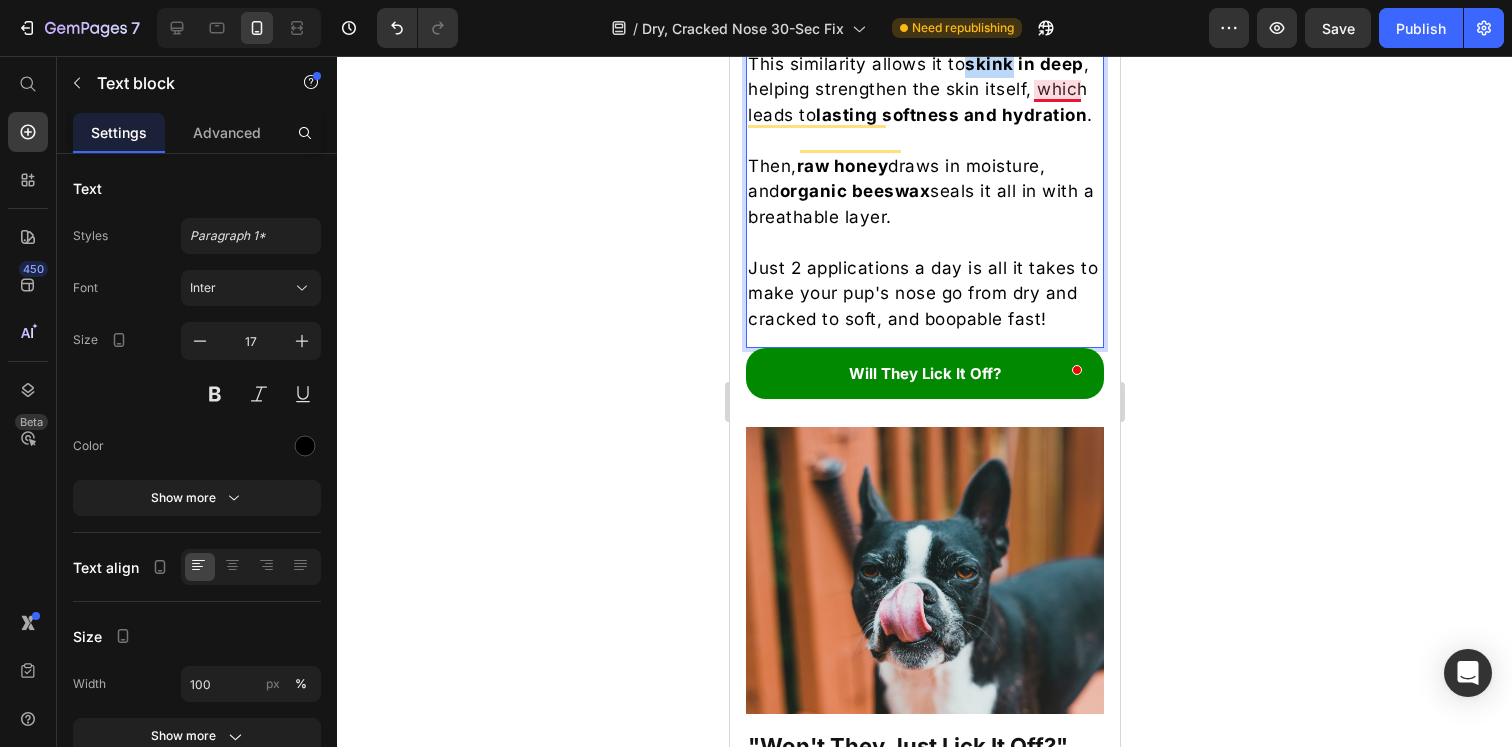 click on "skink in deep" at bounding box center [1023, 64] 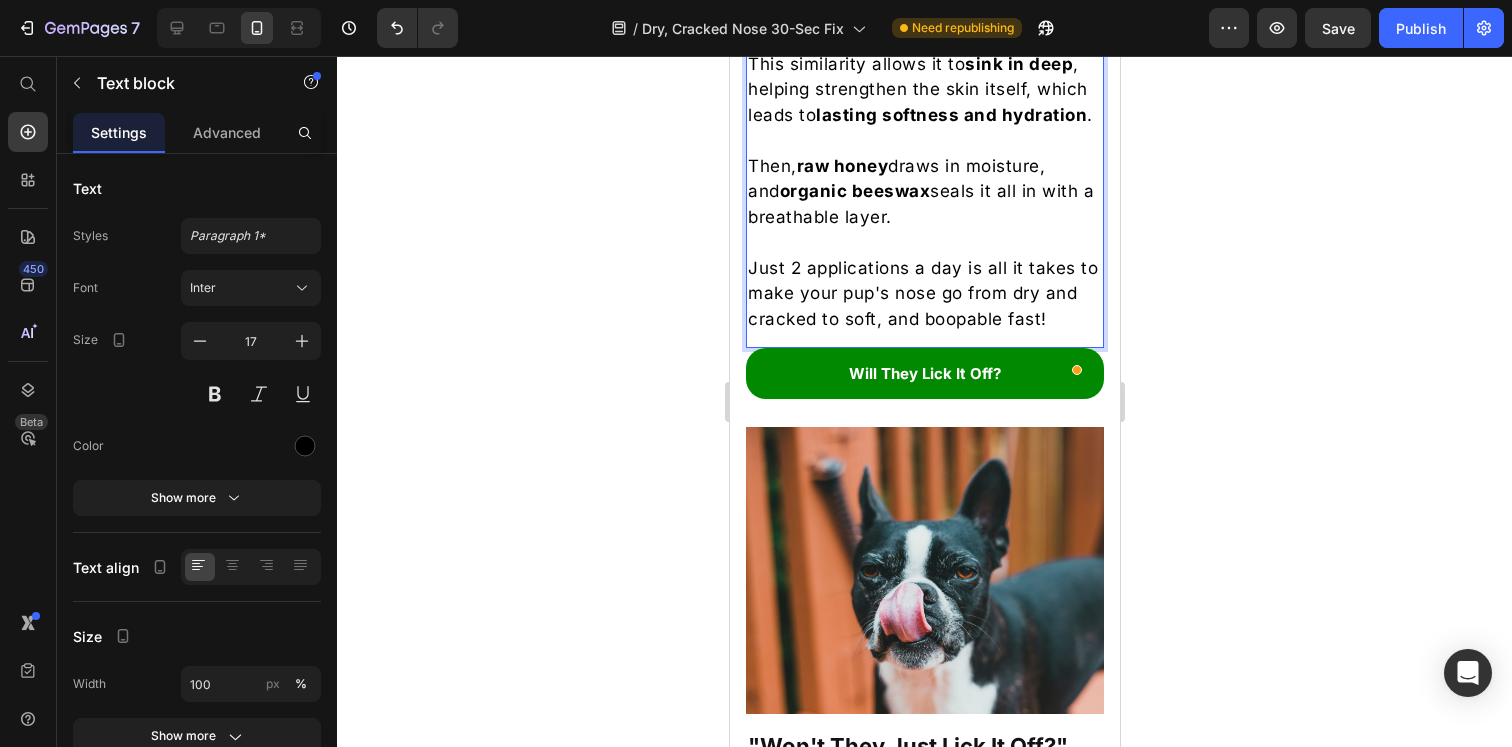 click on "Beef tallow  is packed with the same fatty acids your dog's skin naturally makes. This similarity allows it to  sink in deep , helping strengthen the skin itself, which leads to  lasting softness and hydration ." at bounding box center [924, 65] 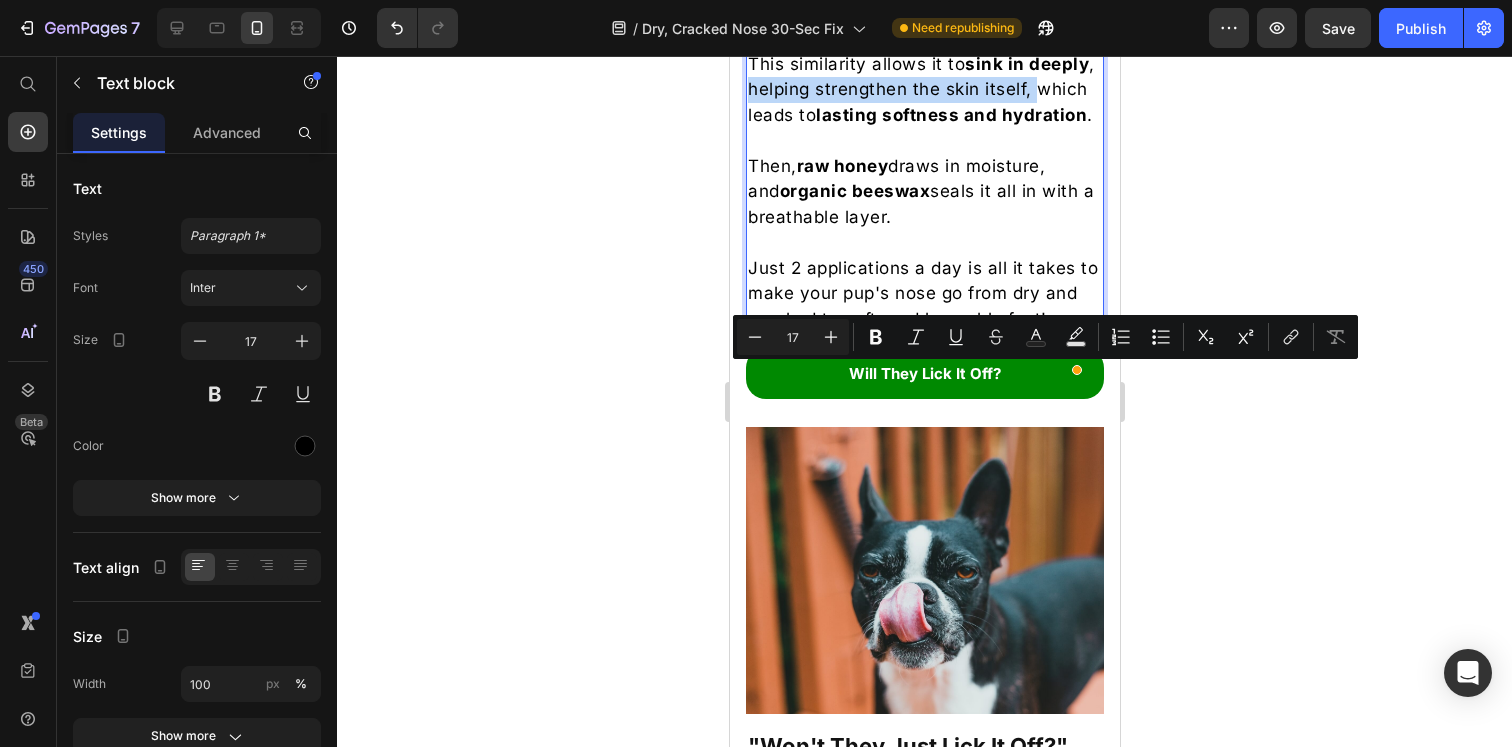 drag, startPoint x: 798, startPoint y: 406, endPoint x: 841, endPoint y: 385, distance: 47.853943 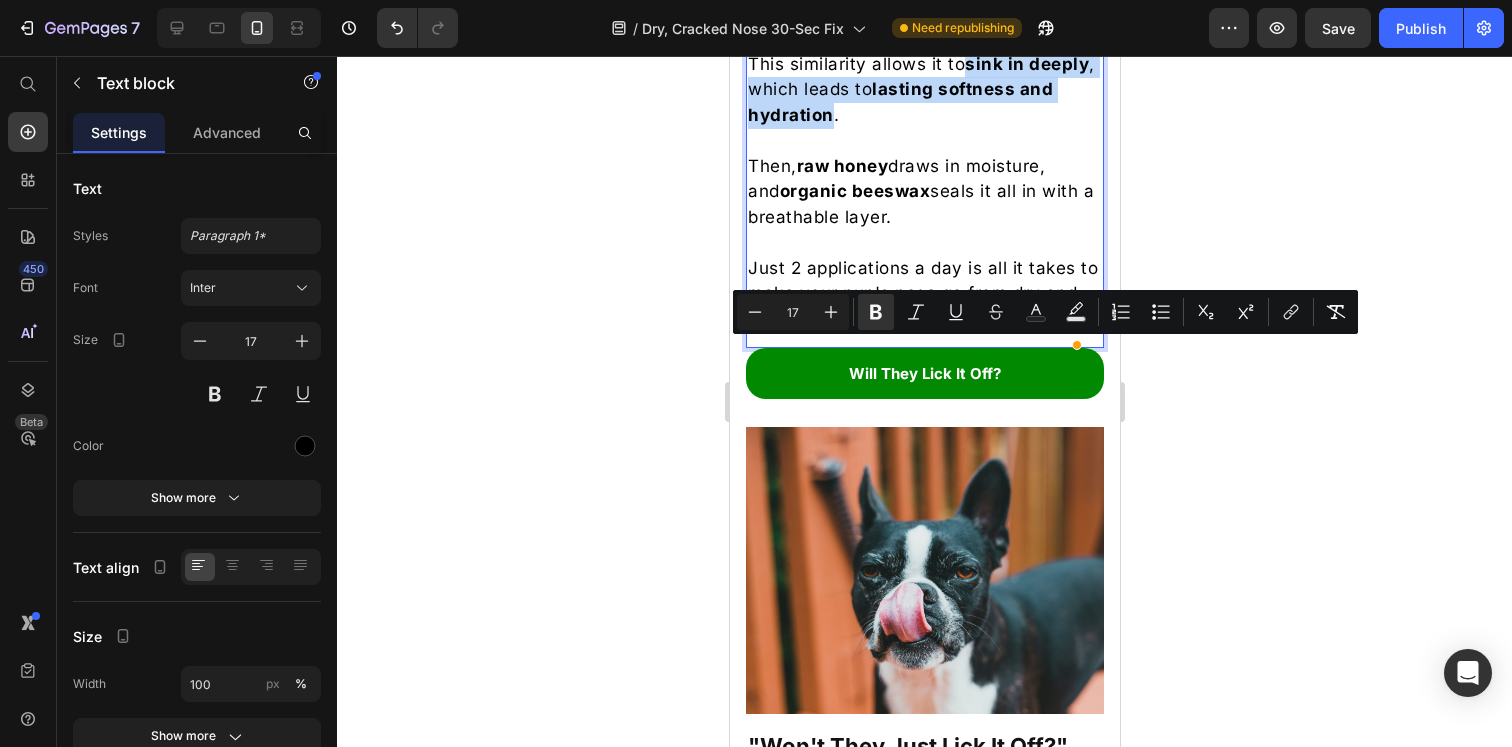 drag, startPoint x: 946, startPoint y: 408, endPoint x: 1032, endPoint y: 356, distance: 100.49876 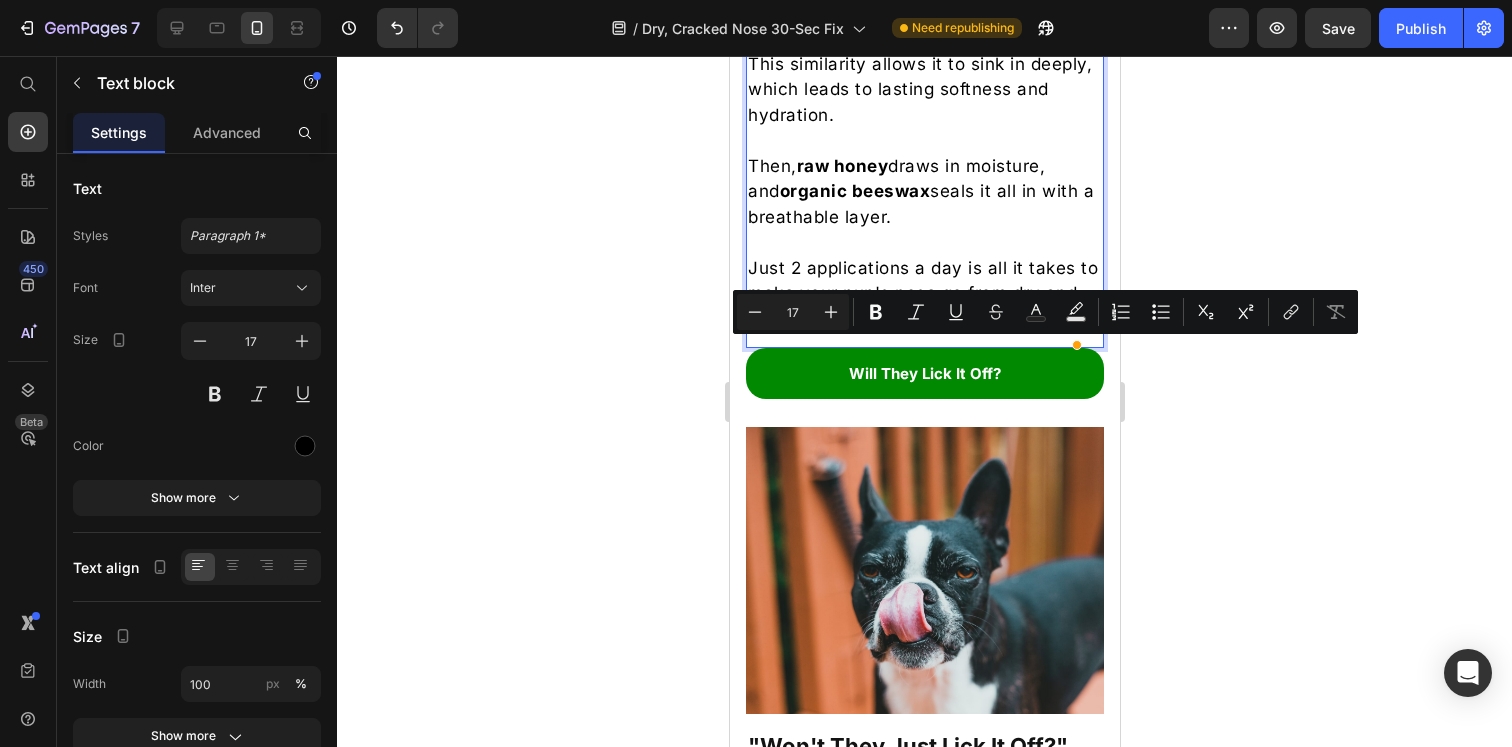 click 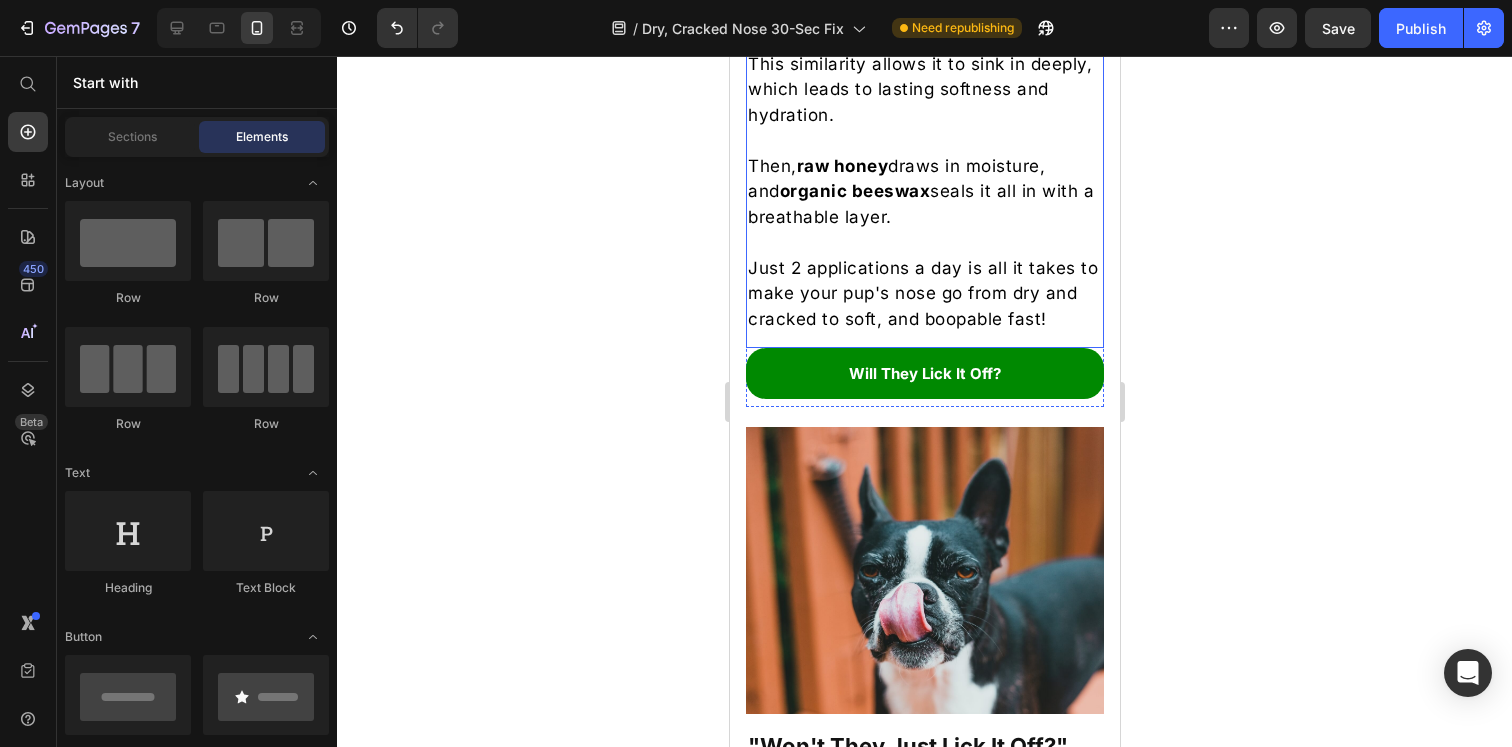 click at bounding box center [924, -12] 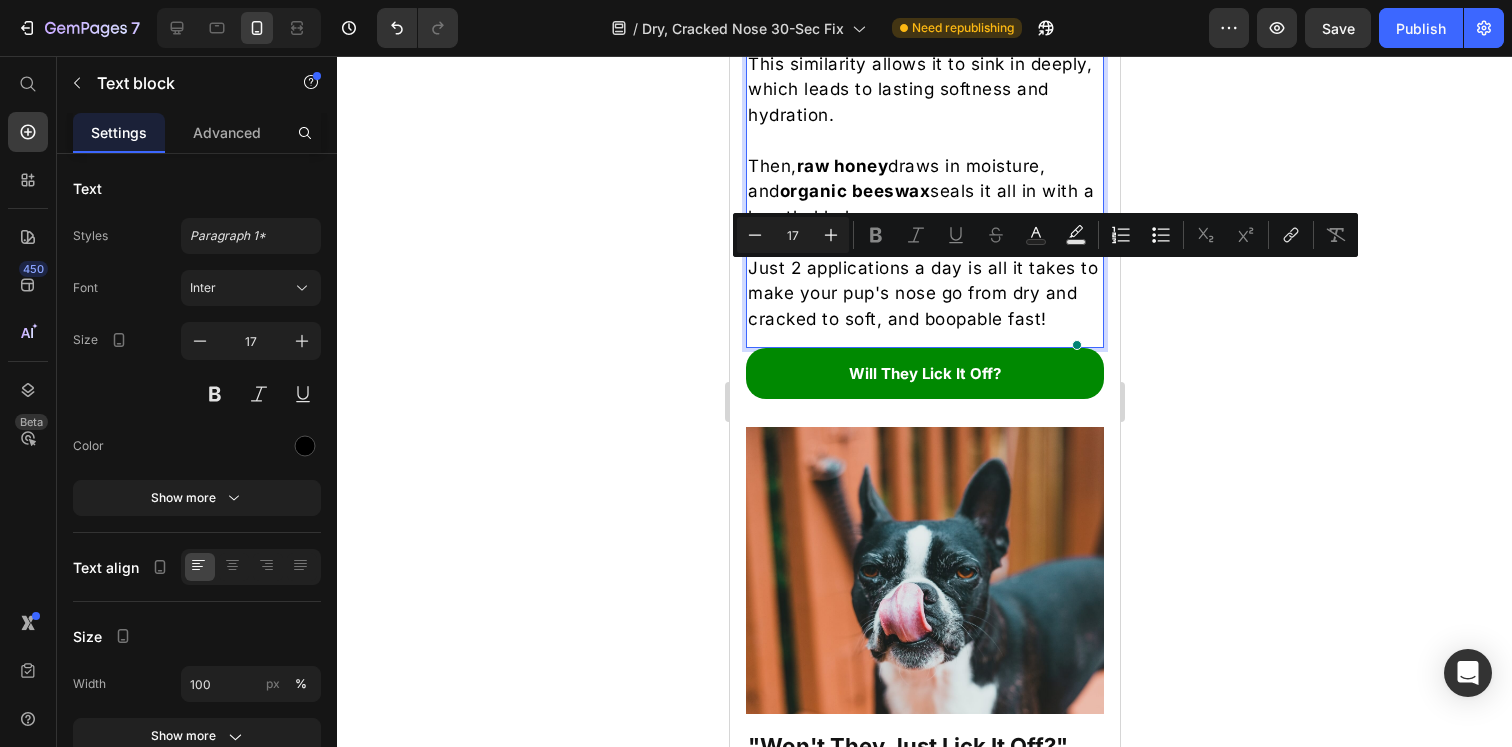 click at bounding box center [924, -12] 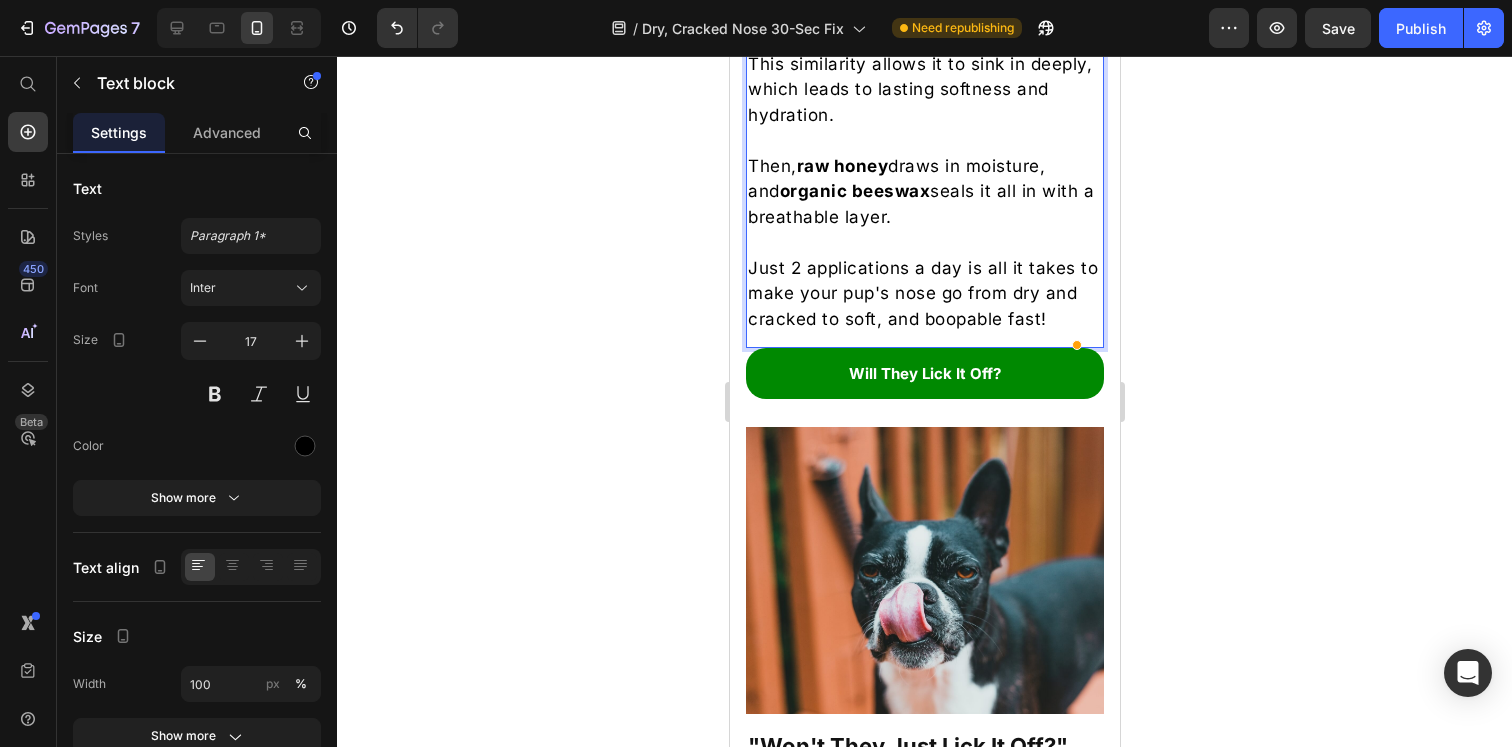 click on "French Bullys' Lickable Dog Balm is made with only 3 natural, lick-safe ingredients: 100% grass-fed beef tallow, raw honey, and organic beeswax." at bounding box center (924, -76) 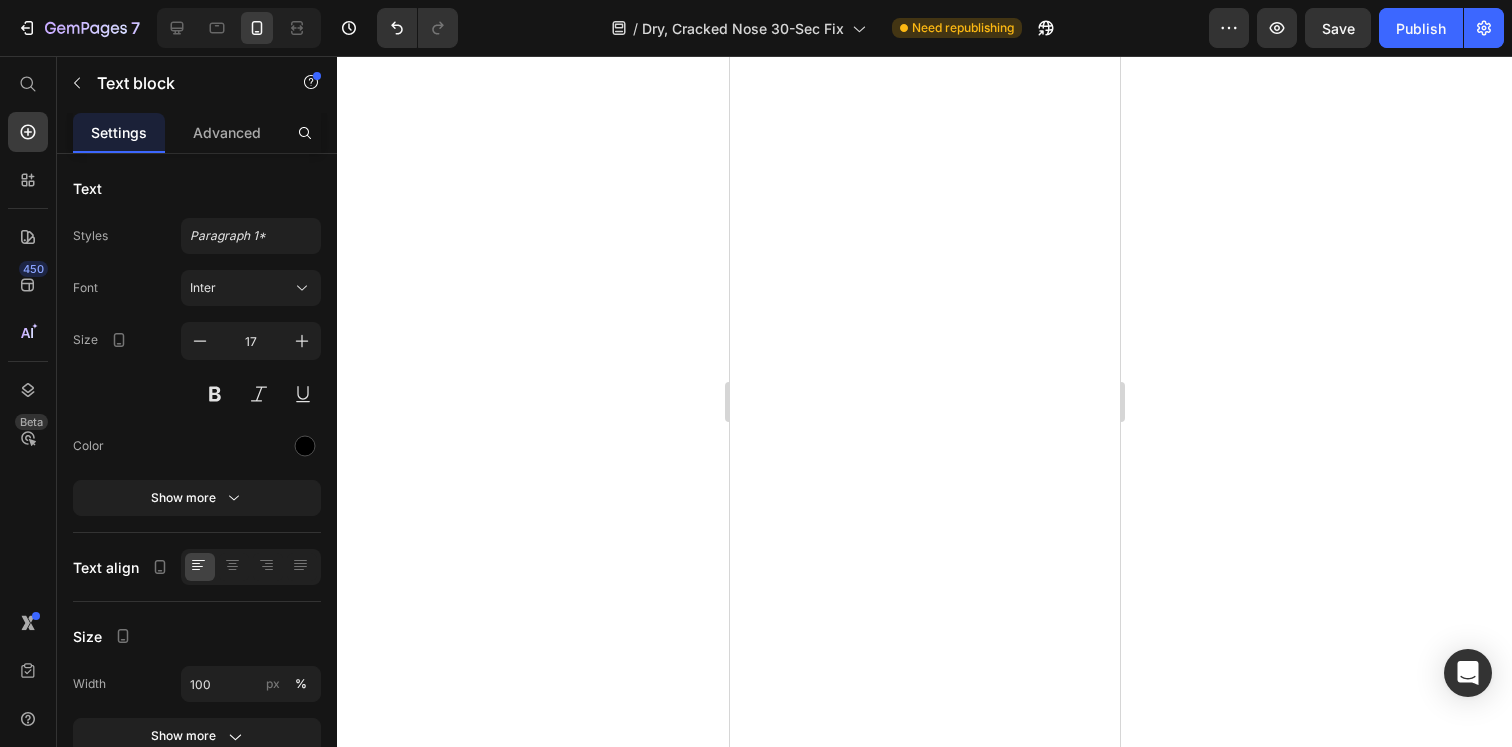scroll, scrollTop: 0, scrollLeft: 0, axis: both 